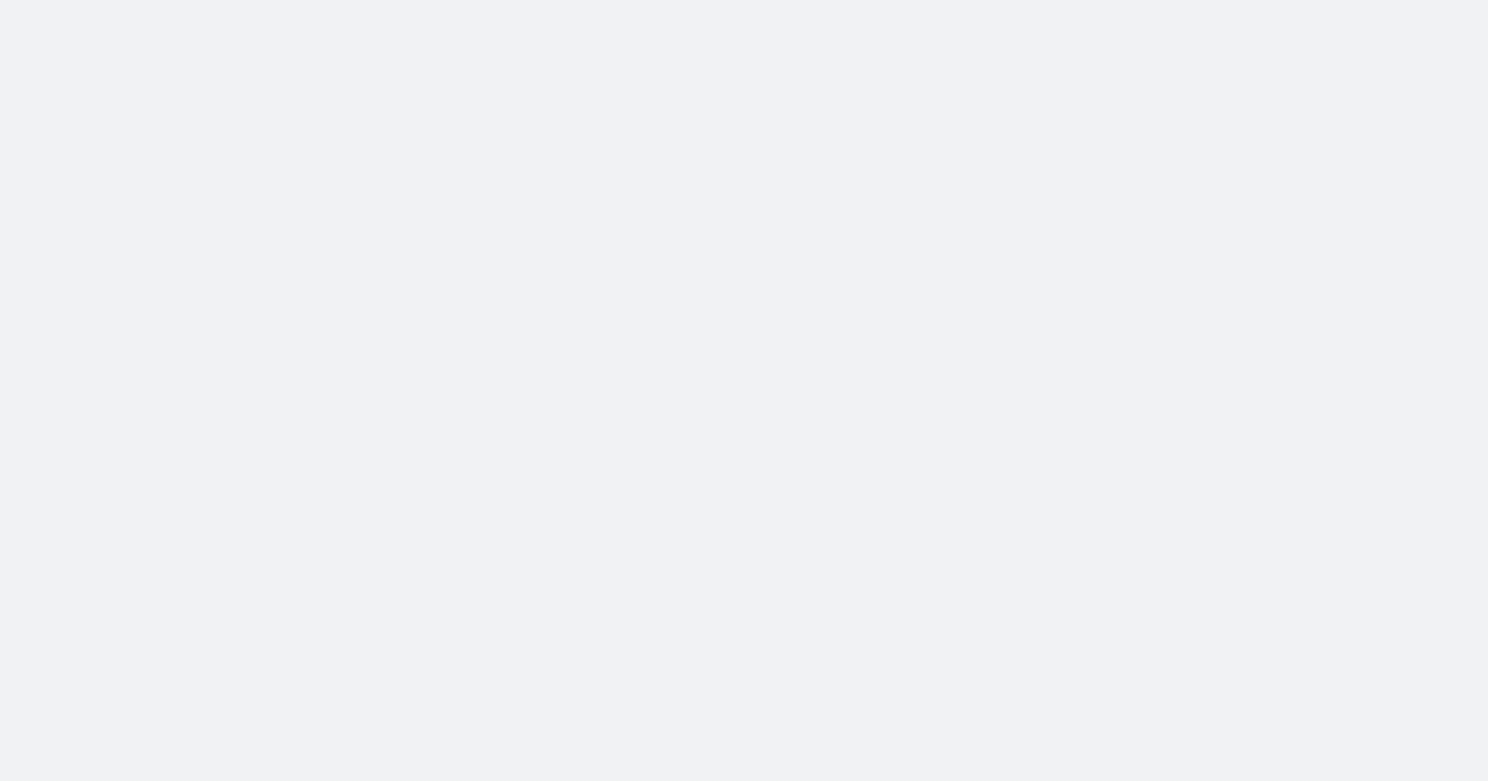 scroll, scrollTop: 0, scrollLeft: 0, axis: both 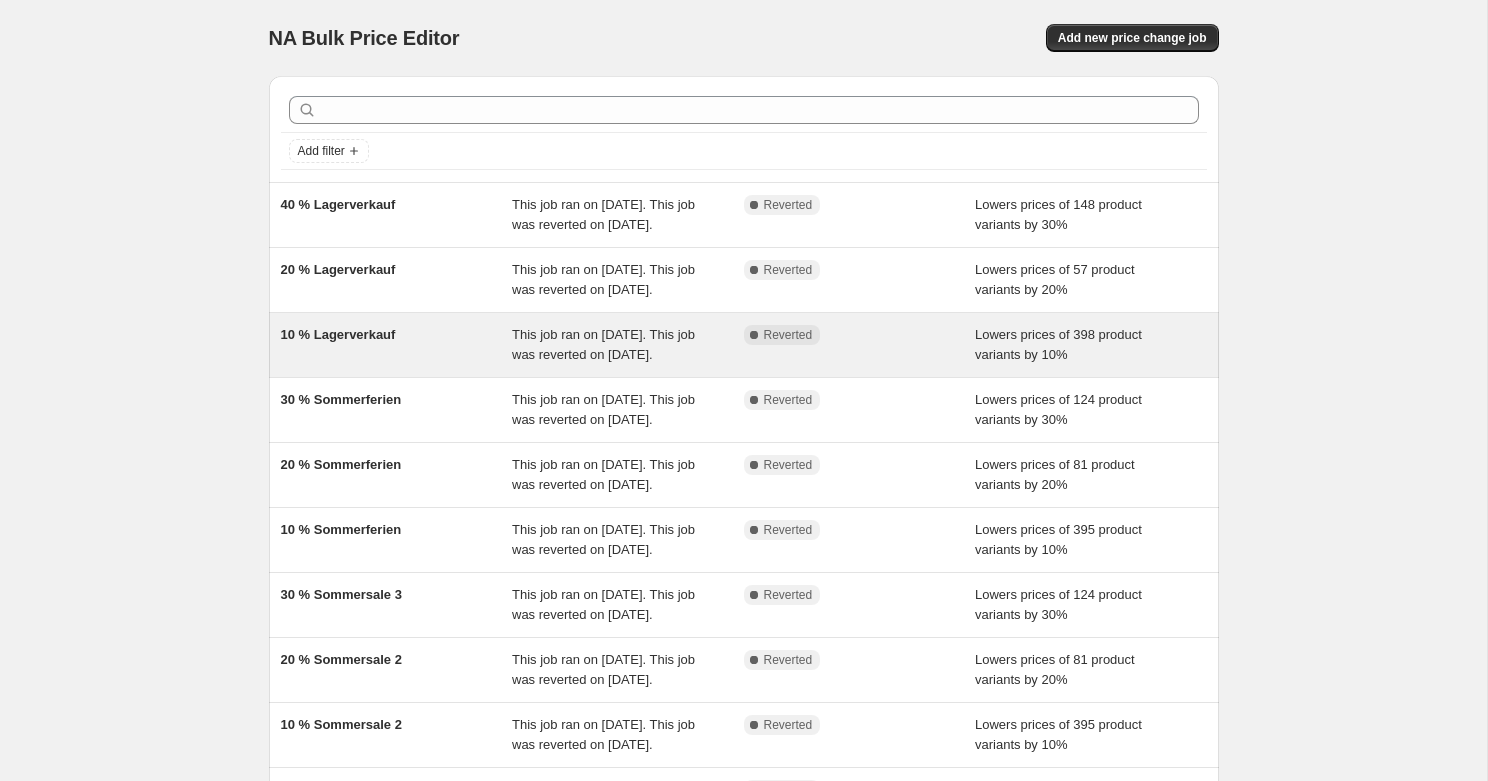 click on "10 % Lagerverkauf" at bounding box center [397, 345] 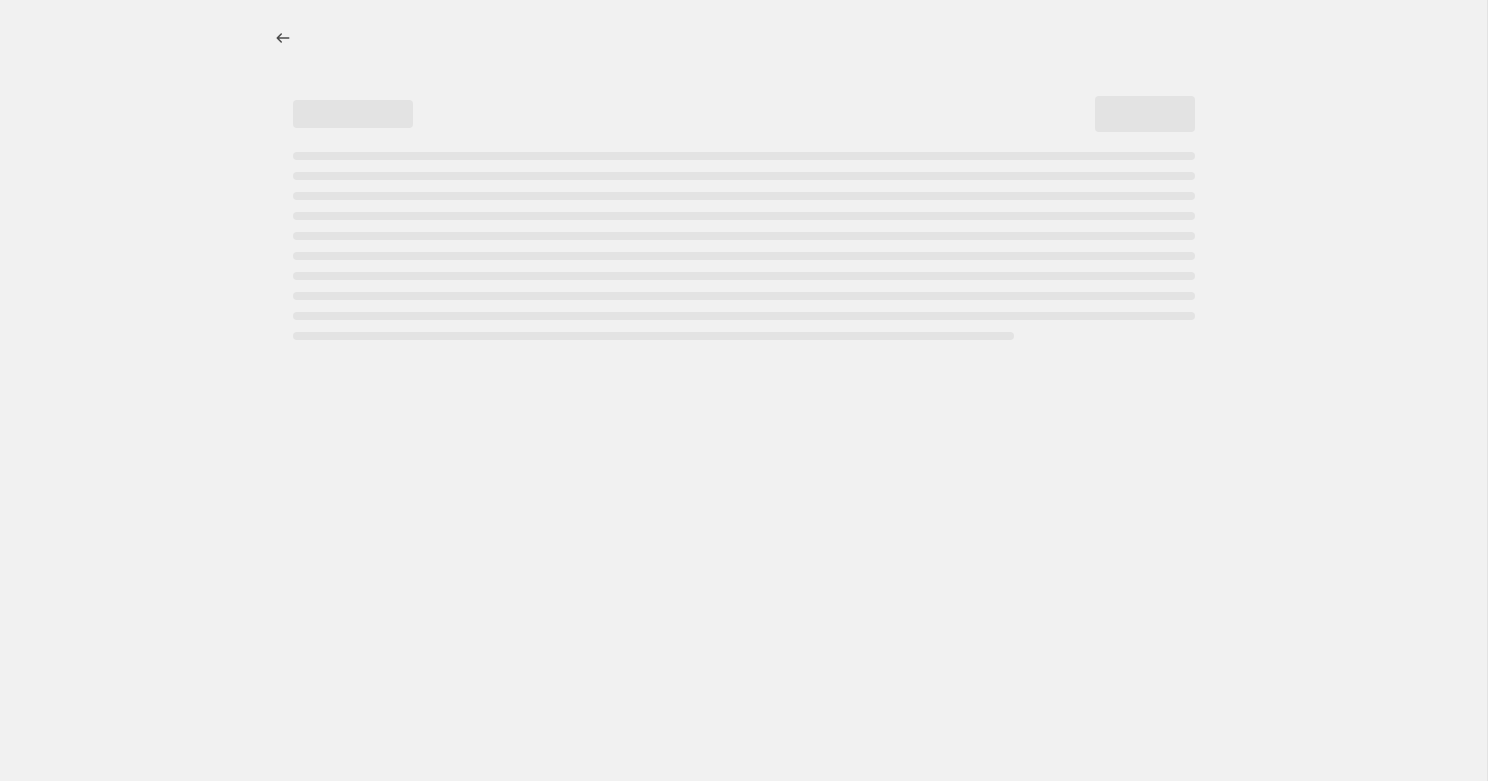 select on "percentage" 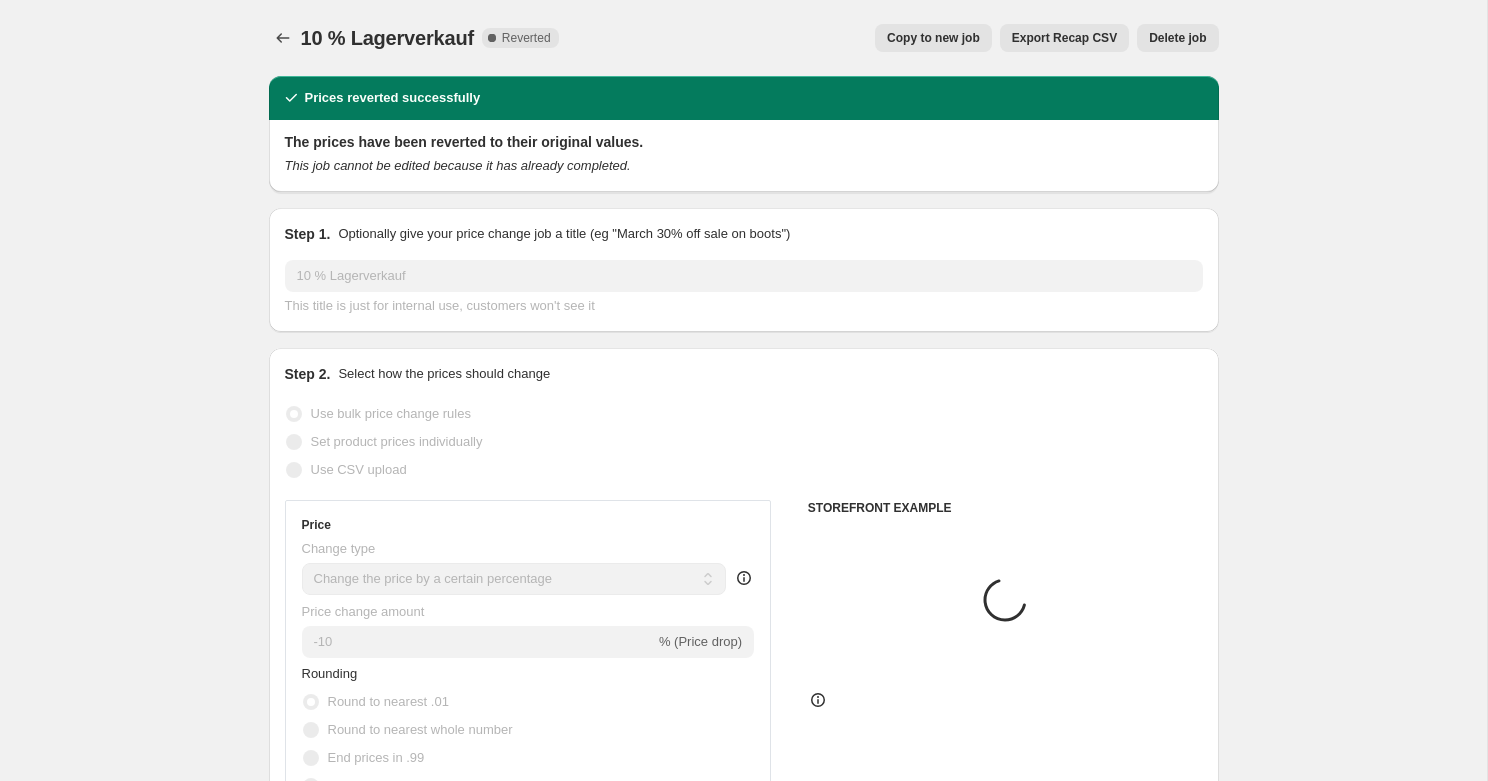 select on "tag" 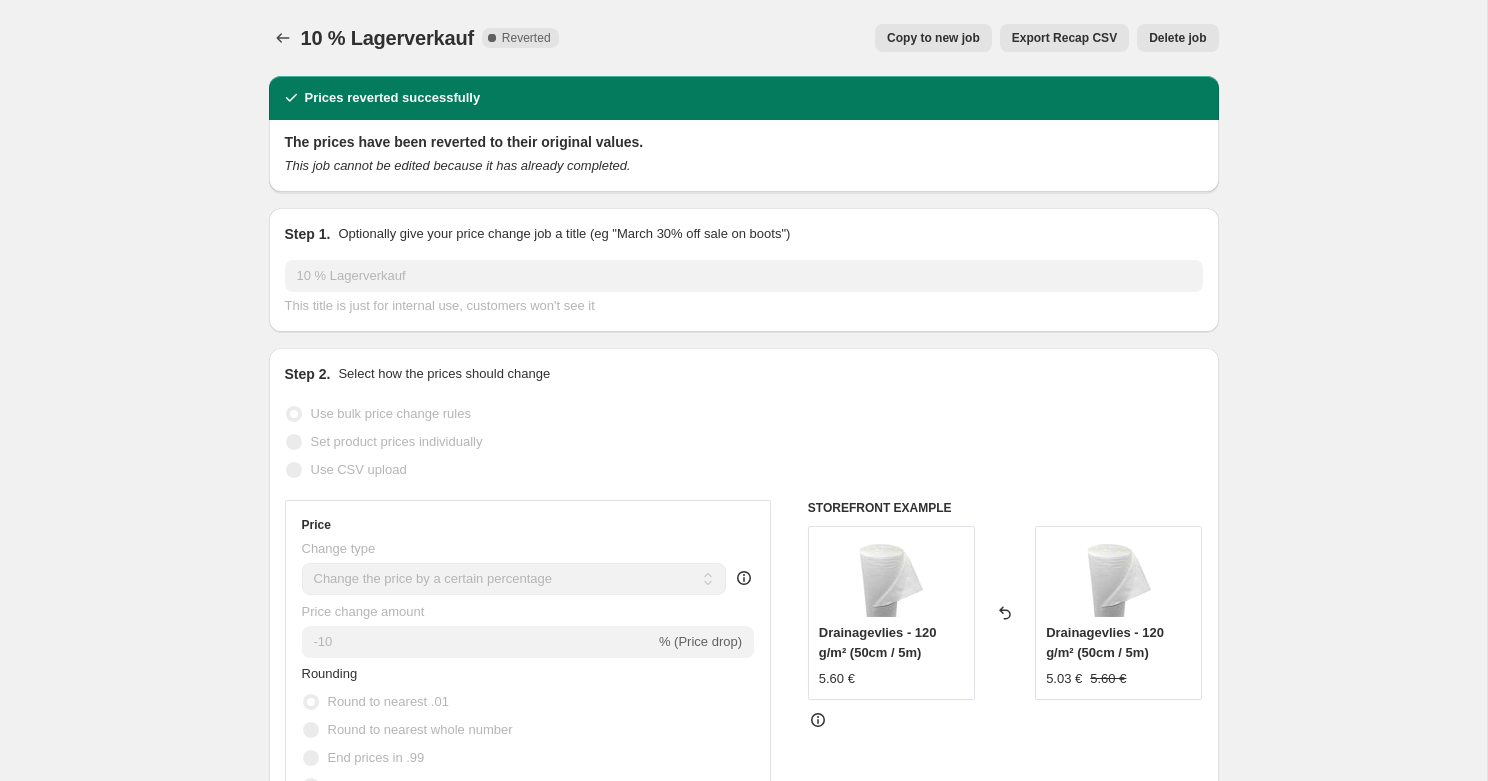 click on "Copy to new job" at bounding box center (933, 38) 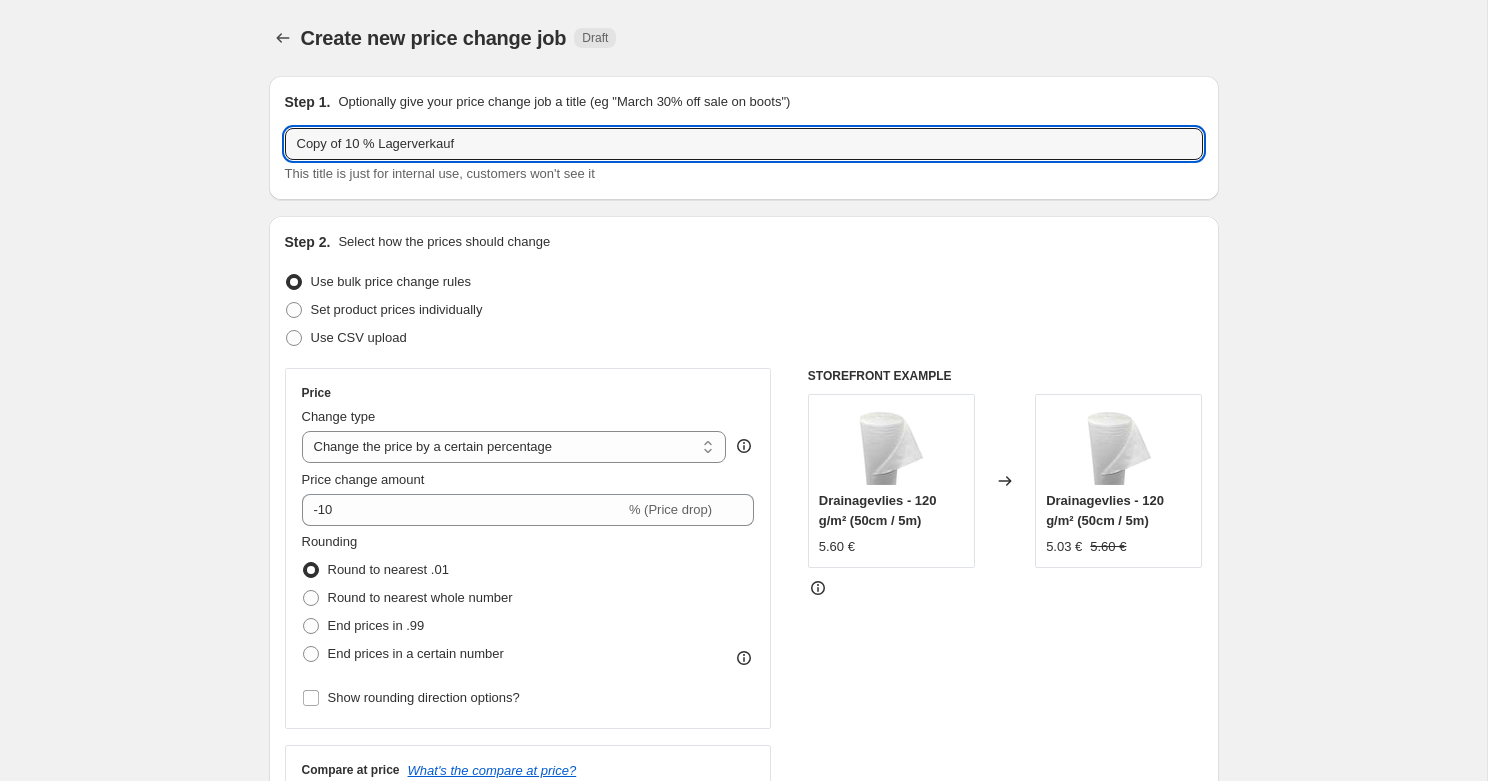 drag, startPoint x: 347, startPoint y: 145, endPoint x: 163, endPoint y: 134, distance: 184.3285 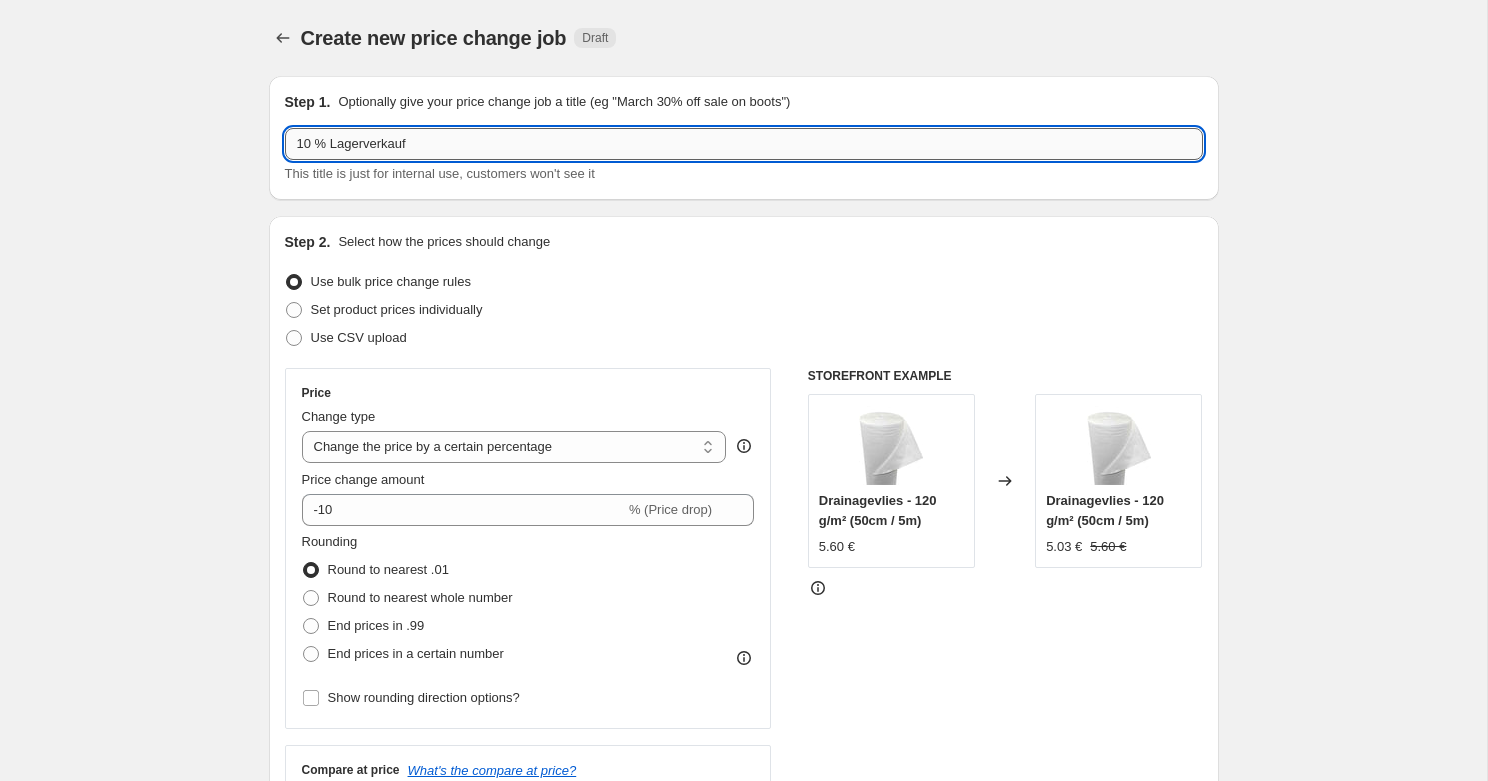 drag, startPoint x: 399, startPoint y: 146, endPoint x: 467, endPoint y: 146, distance: 68 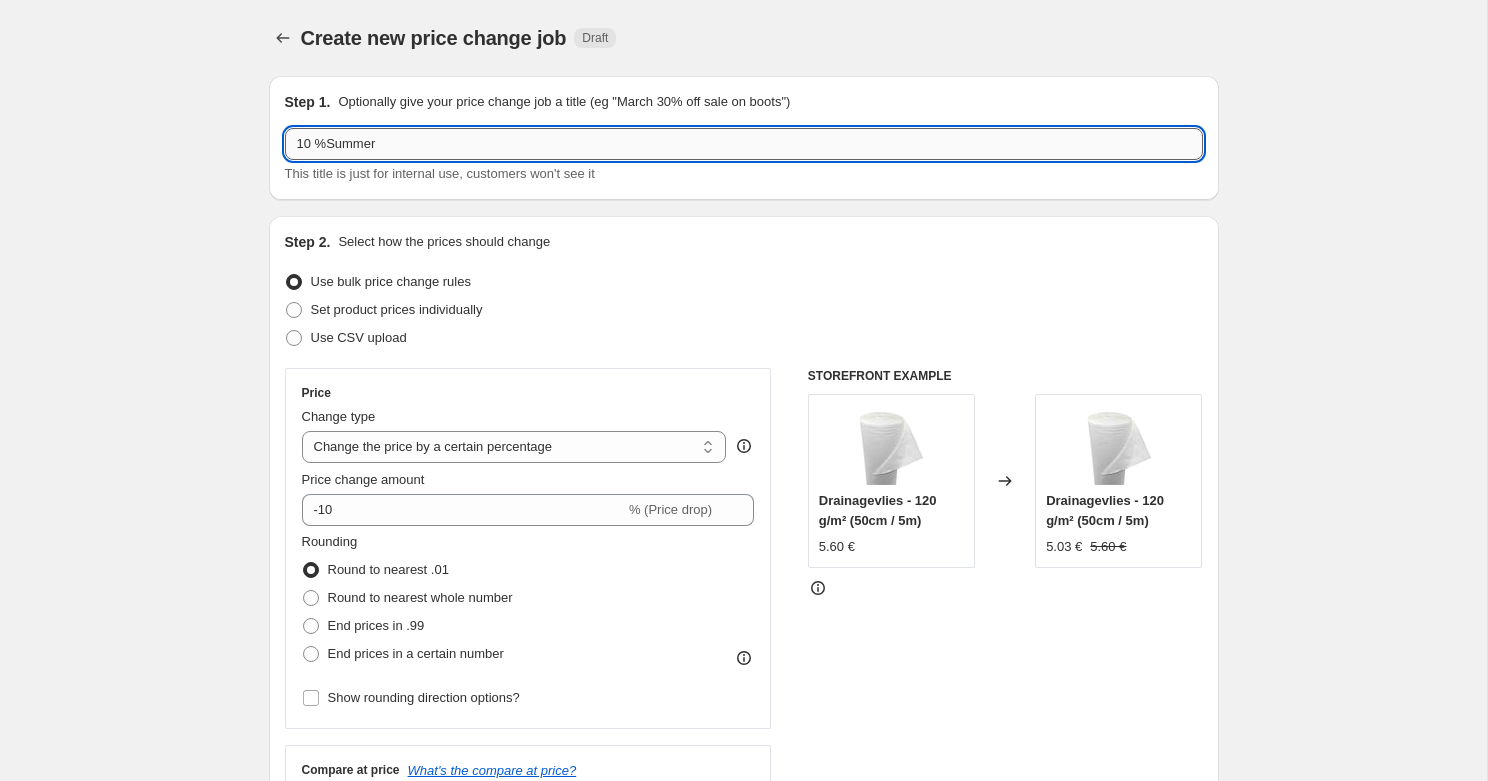 click on "10 %Summer" at bounding box center [744, 144] 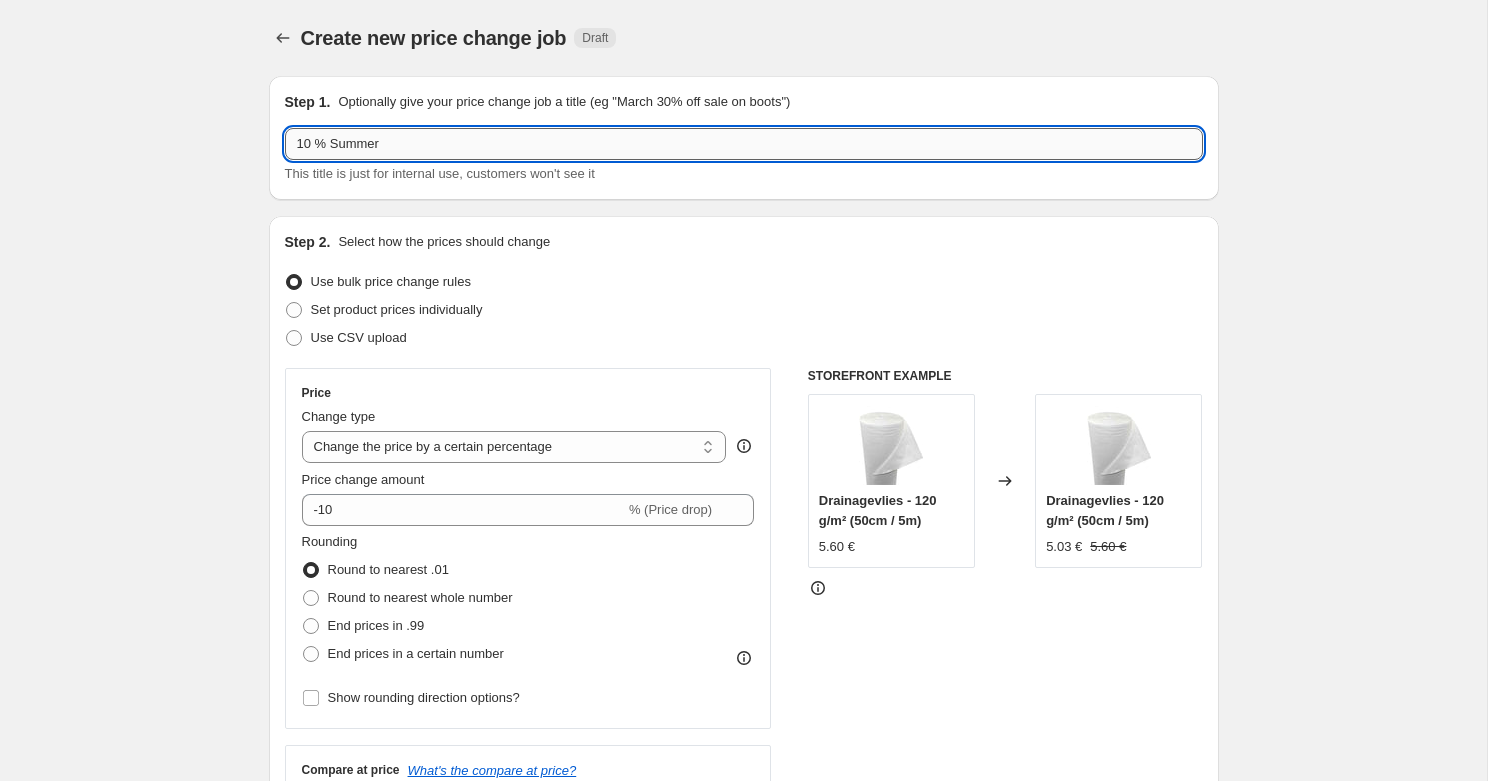 click on "10 % Summer" at bounding box center [744, 144] 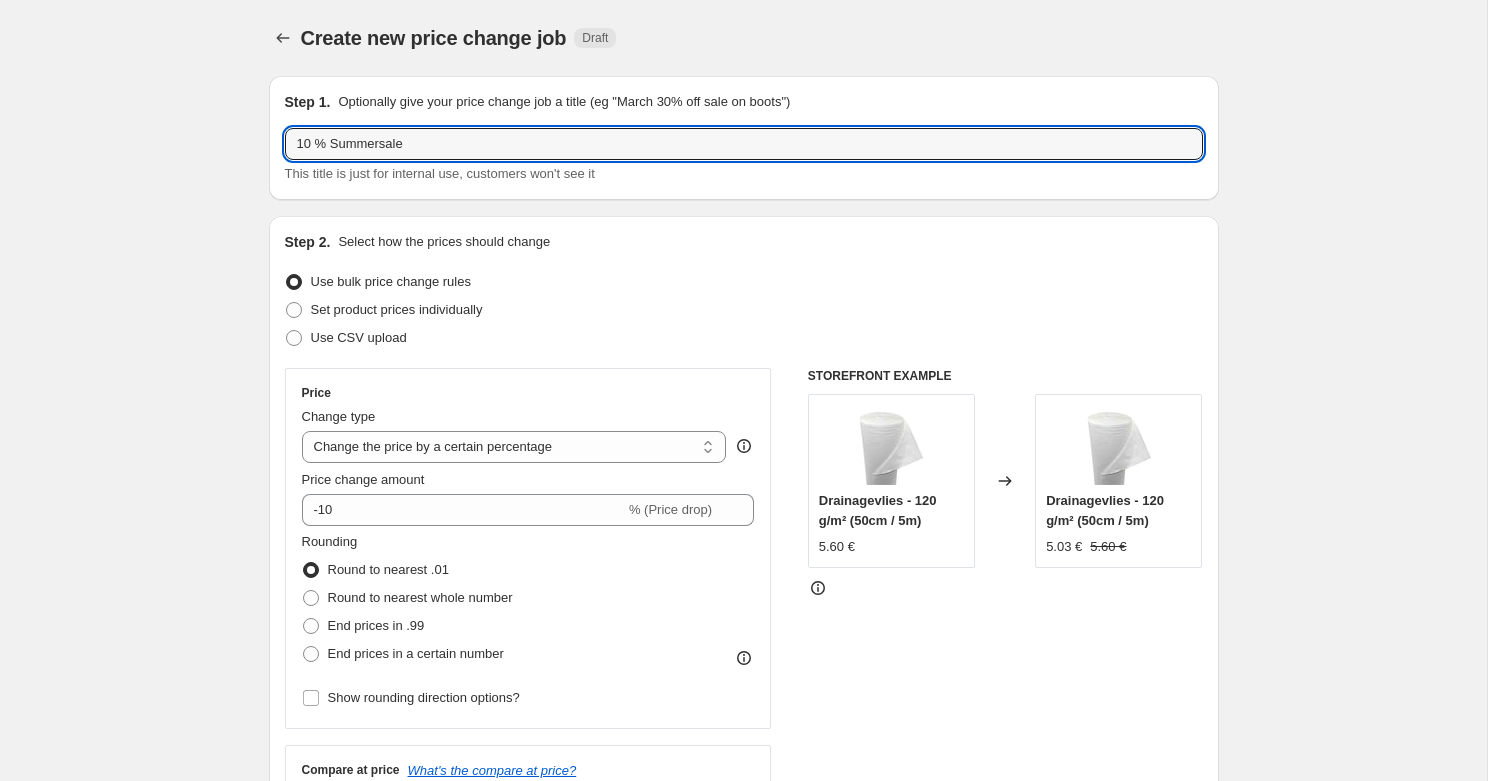 type on "10 % Summersale" 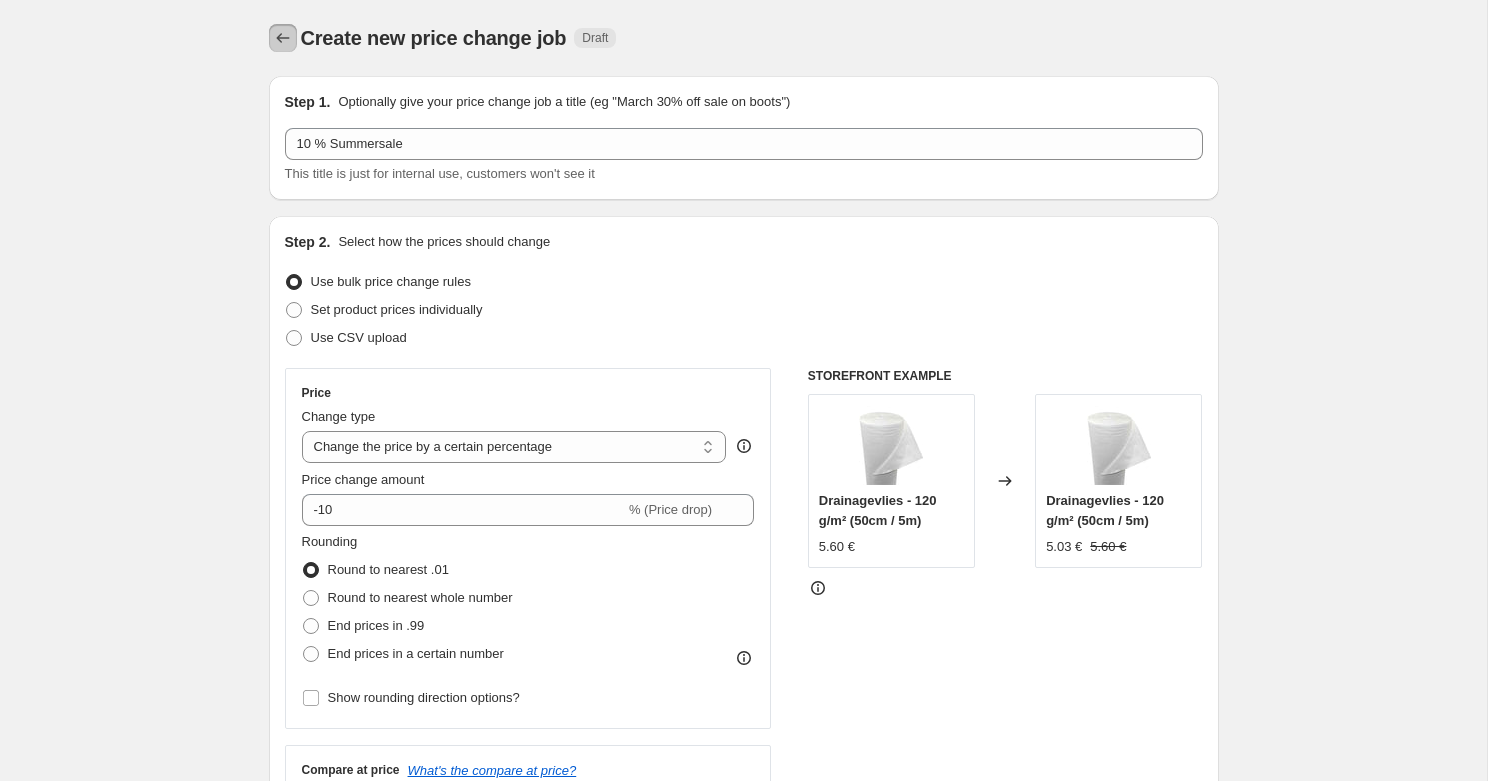 drag, startPoint x: 292, startPoint y: 31, endPoint x: 1156, endPoint y: 88, distance: 865.8782 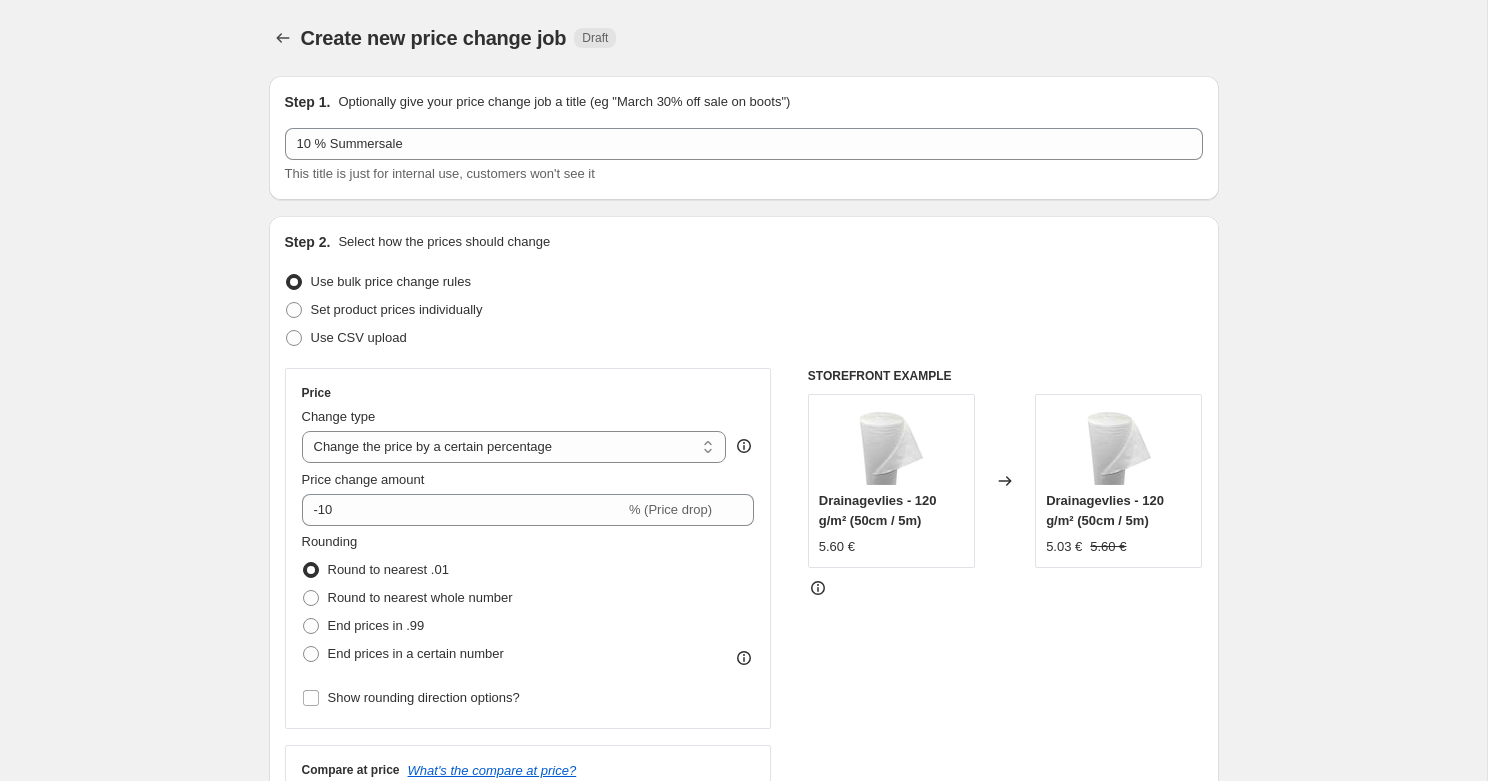 click on "Create new price change job. This page is ready Create new price change job Draft" at bounding box center (744, 38) 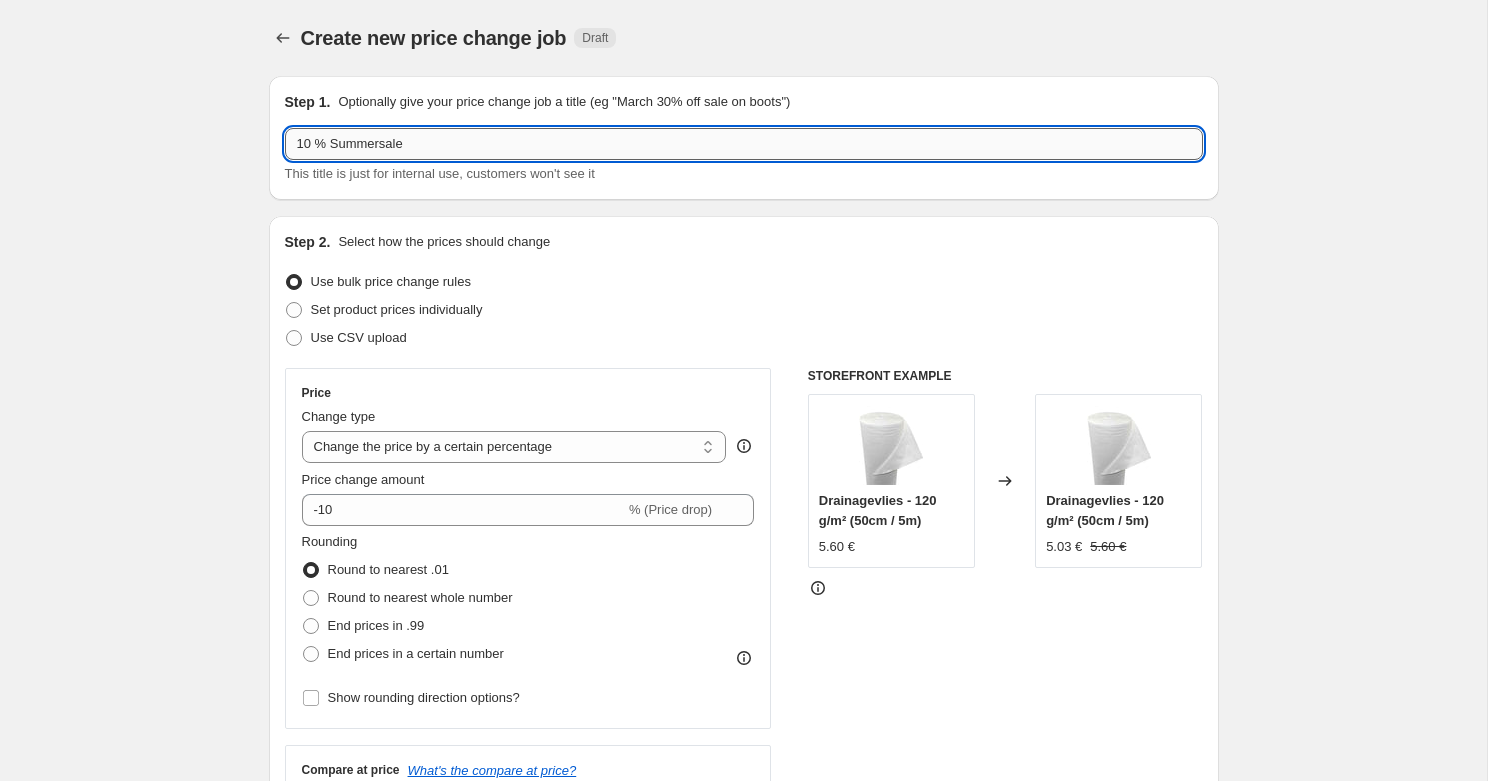 click on "10 % Summersale" at bounding box center (744, 144) 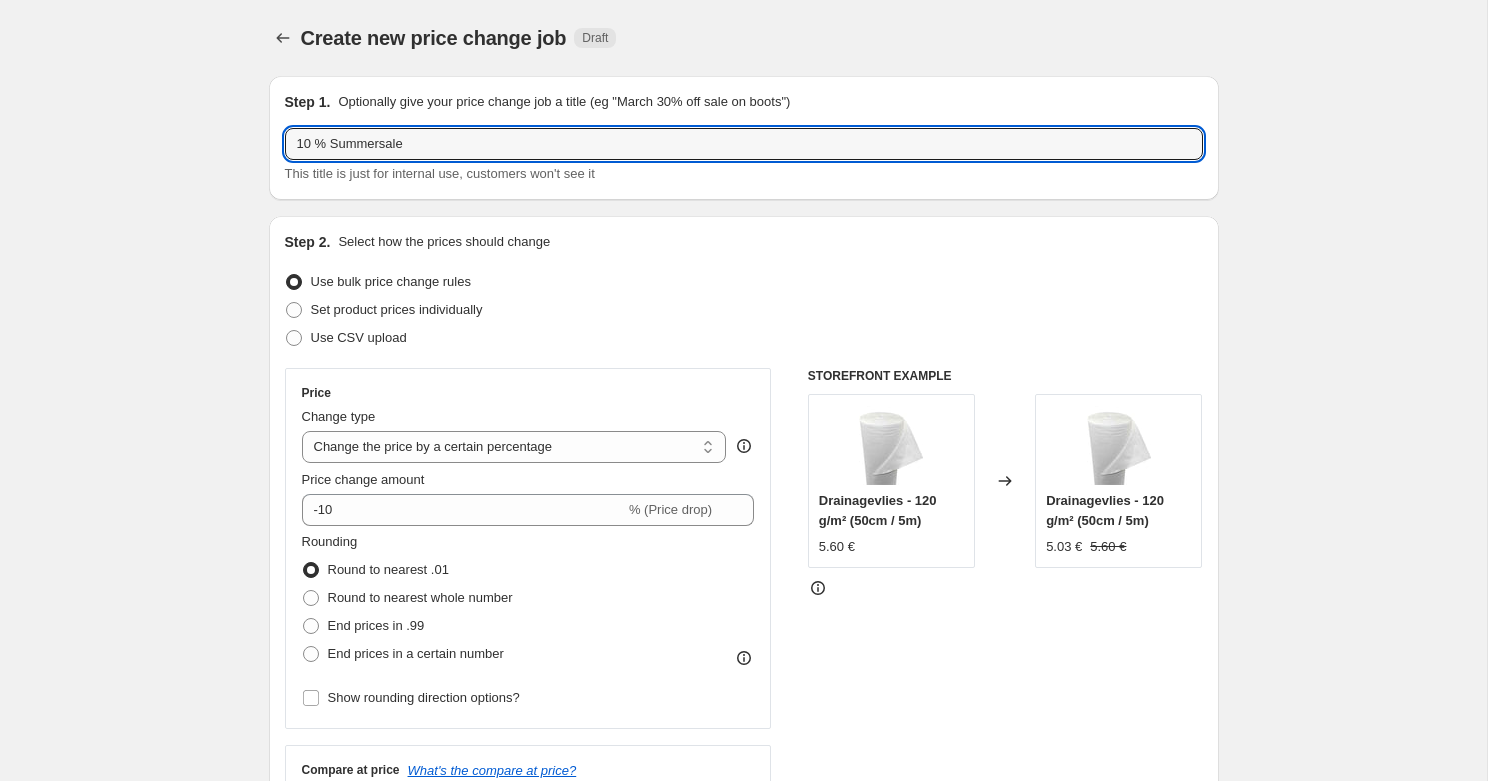 click on "Create new price change job. This page is ready Create new price change job Draft Step 1. Optionally give your price change job a title (eg "March 30% off sale on boots") 10 % Summersale This title is just for internal use, customers won't see it Step 2. Select how the prices should change Use bulk price change rules Set product prices individually Use CSV upload Price Change type Change the price to a certain amount Change the price by a certain amount Change the price by a certain percentage Change the price to the current compare at price (price before sale) Change the price by a certain amount relative to the compare at price Change the price by a certain percentage relative to the compare at price Don't change the price Change the price by a certain percentage relative to the cost per item Change price to certain cost margin Change the price by a certain percentage Price change amount -10 % (Price drop) Rounding Round to nearest .01 Round to nearest whole number End prices in .99 Compare at price Step 3." at bounding box center [743, 1112] 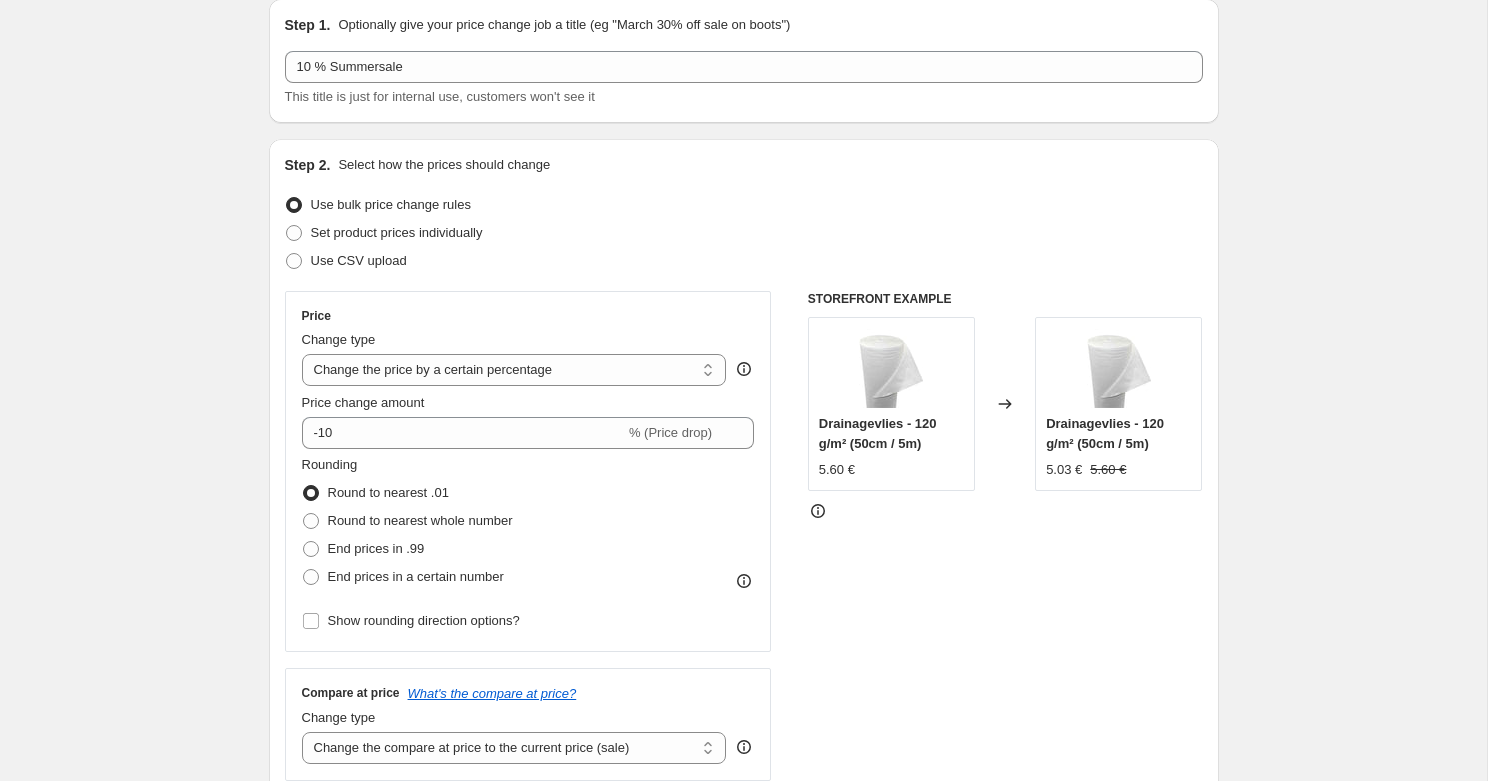 scroll, scrollTop: 114, scrollLeft: 0, axis: vertical 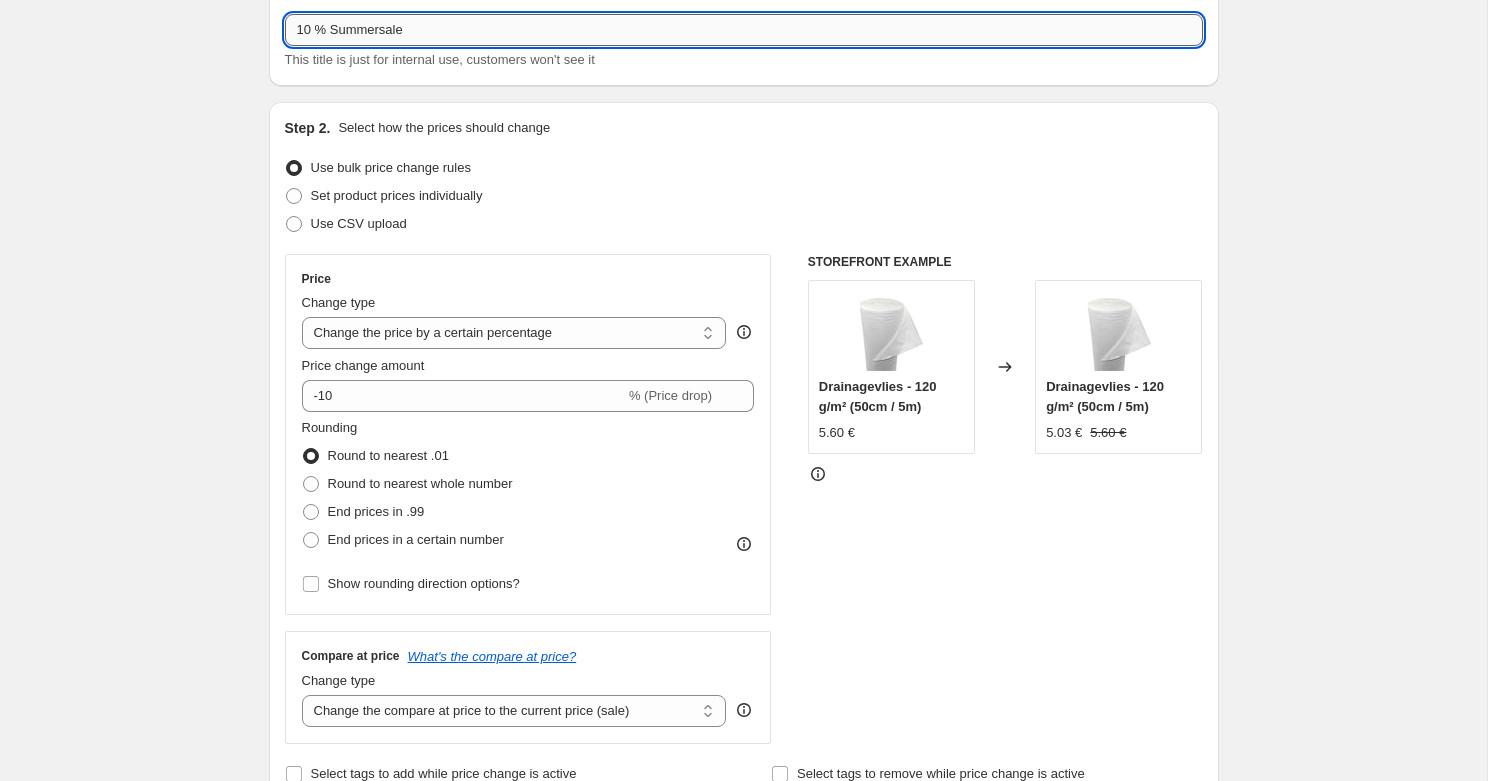 click on "10 % Summersale" at bounding box center (744, 30) 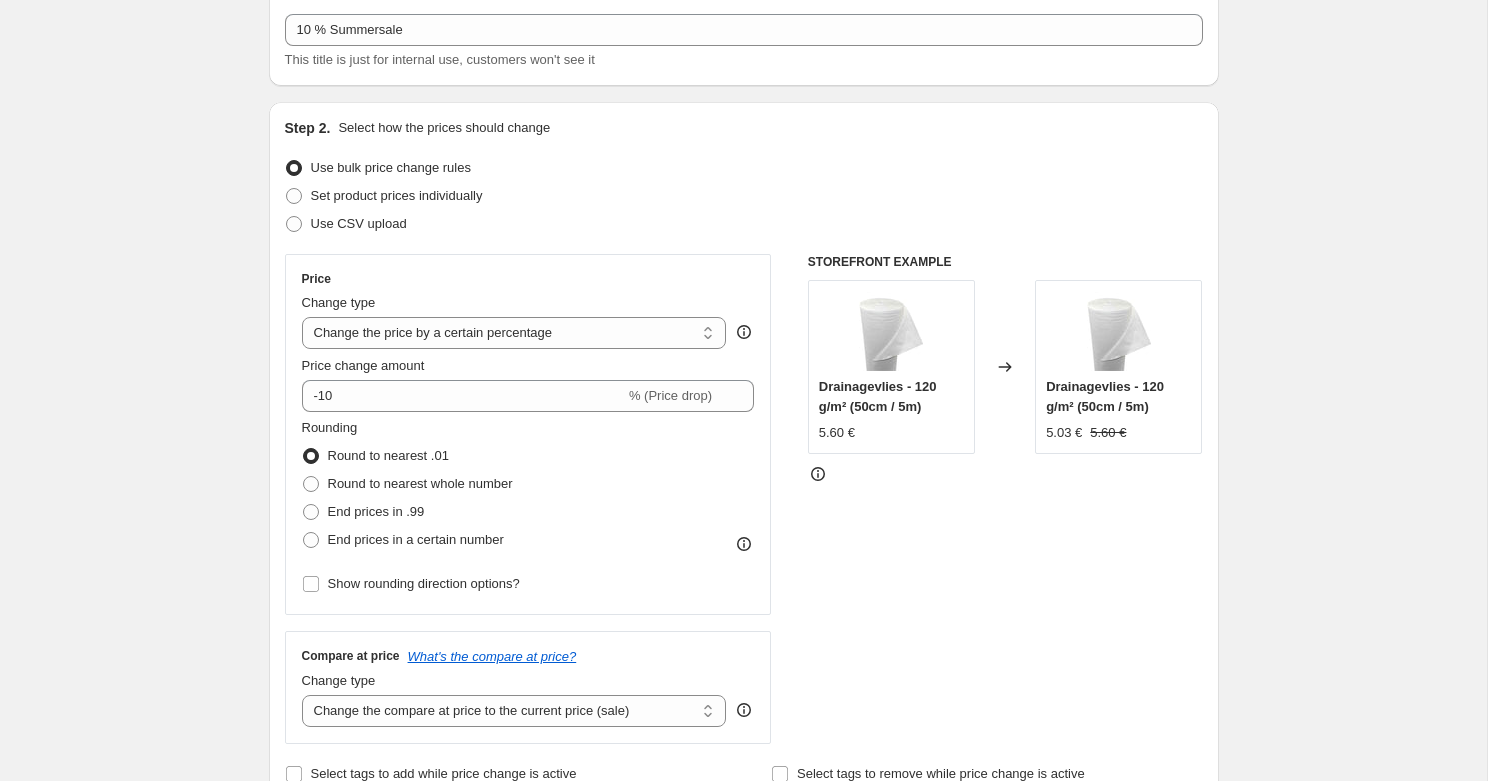 click on "Create new price change job. This page is ready Create new price change job Draft Step 1. Optionally give your price change job a title (eg "March 30% off sale on boots") 10 % Summersale This title is just for internal use, customers won't see it Step 2. Select how the prices should change Use bulk price change rules Set product prices individually Use CSV upload Price Change type Change the price to a certain amount Change the price by a certain amount Change the price by a certain percentage Change the price to the current compare at price (price before sale) Change the price by a certain amount relative to the compare at price Change the price by a certain percentage relative to the compare at price Don't change the price Change the price by a certain percentage relative to the cost per item Change price to certain cost margin Change the price by a certain percentage Price change amount -10 % (Price drop) Rounding Round to nearest .01 Round to nearest whole number End prices in .99 Compare at price Step 3." at bounding box center (743, 998) 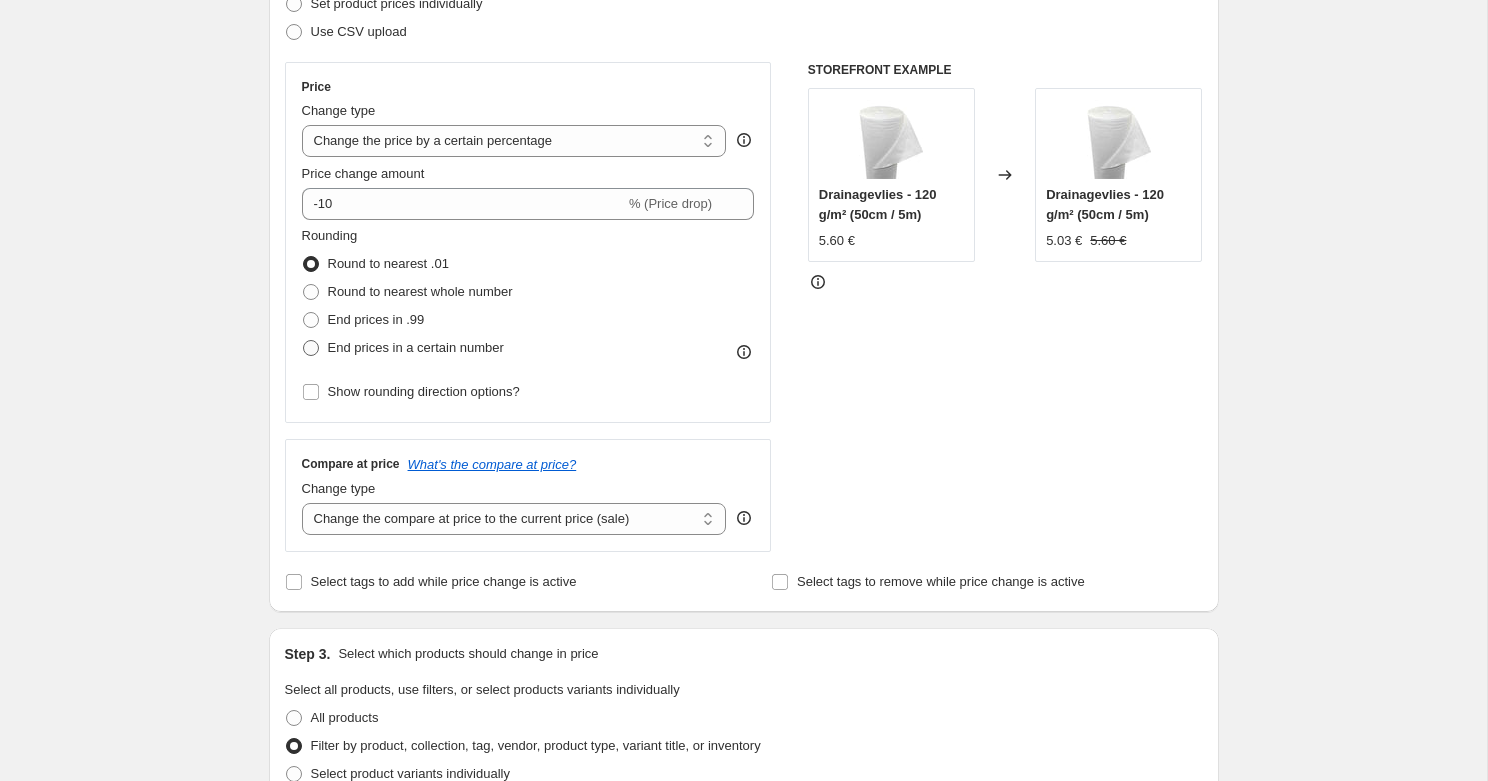 scroll, scrollTop: 310, scrollLeft: 0, axis: vertical 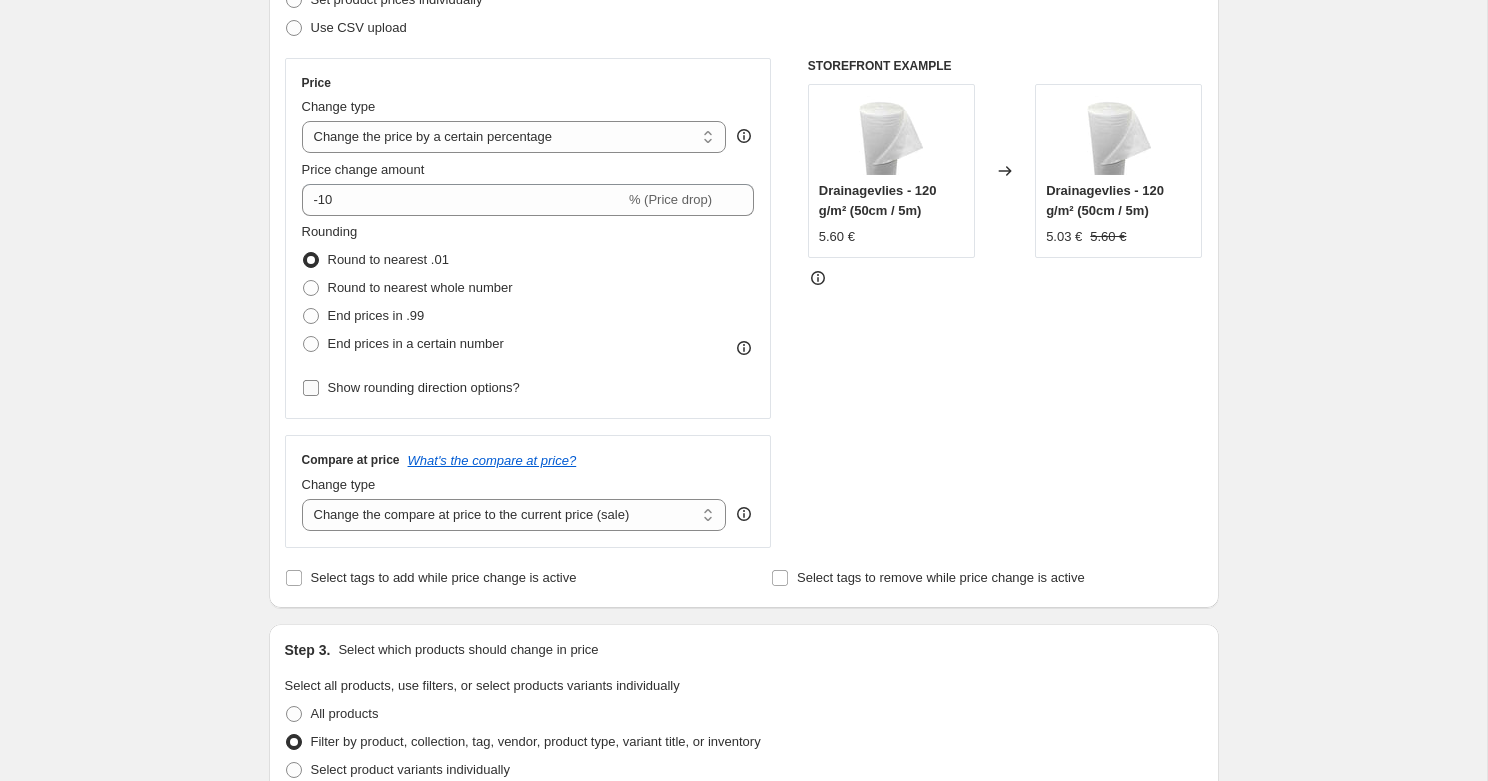 click on "Show rounding direction options?" at bounding box center [424, 387] 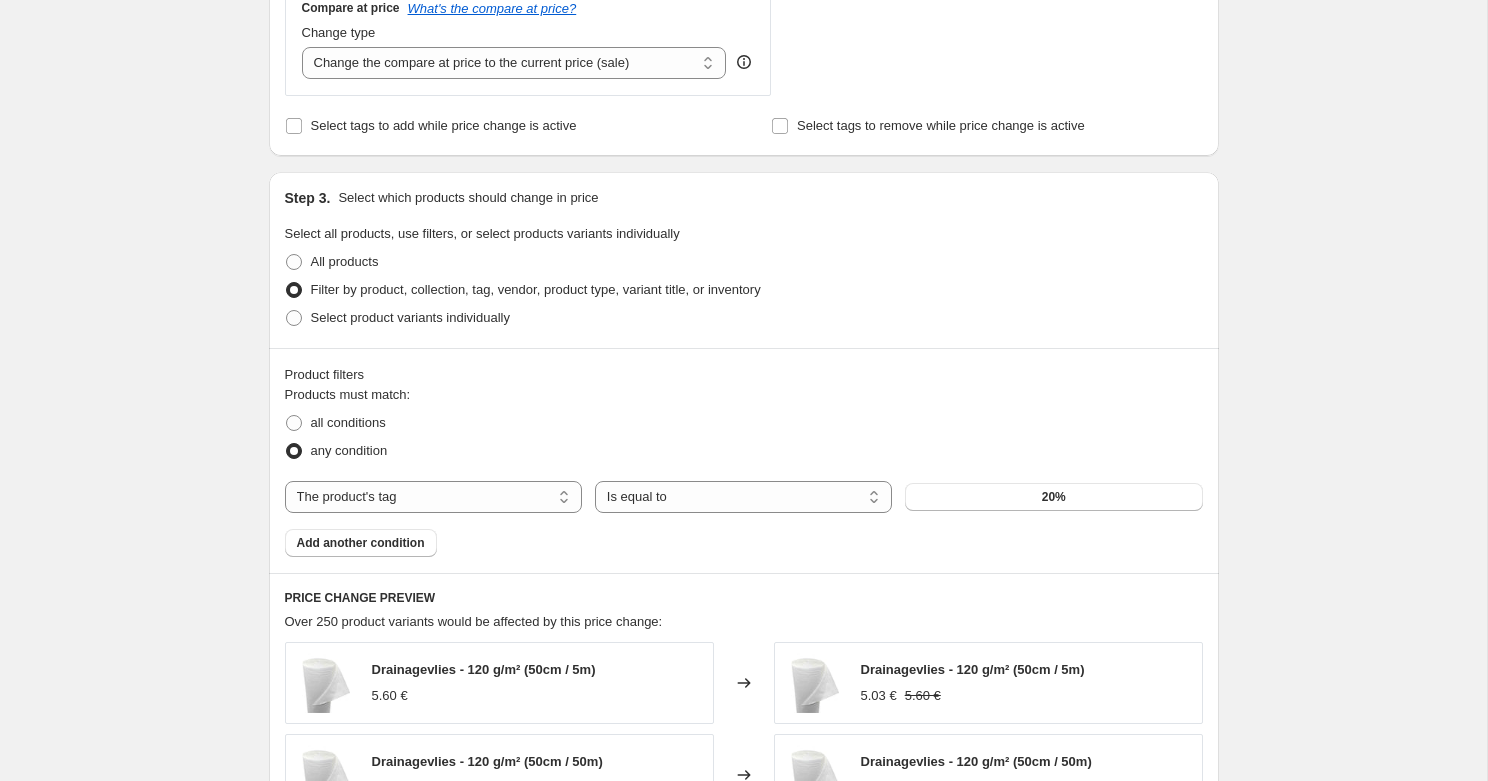 scroll, scrollTop: 888, scrollLeft: 0, axis: vertical 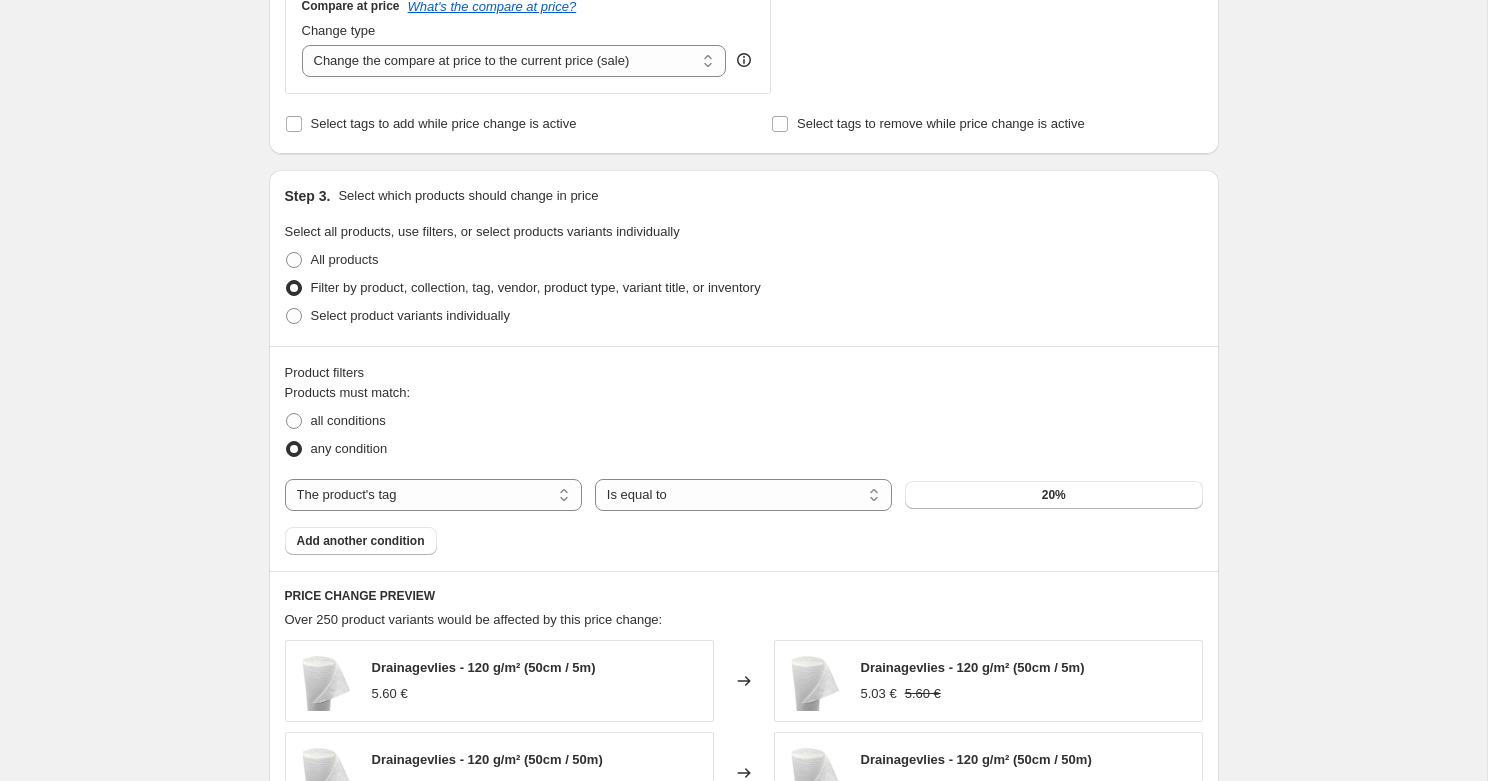 click on "Create new price change job. This page is ready Create new price change job Draft Step 1. Optionally give your price change job a title (eg "March 30% off sale on boots") 10 % Summersale This title is just for internal use, customers won't see it Step 2. Select how the prices should change Use bulk price change rules Set product prices individually Use CSV upload Price Change type Change the price to a certain amount Change the price by a certain amount Change the price by a certain percentage Change the price to the current compare at price (price before sale) Change the price by a certain amount relative to the compare at price Change the price by a certain percentage relative to the compare at price Don't change the price Change the price by a certain percentage relative to the cost per item Change price to certain cost margin Change the price by a certain percentage Price change amount -10 % (Price drop) Rounding Round to nearest .01 Round to nearest whole number End prices in .99 Rounding direction 20%" at bounding box center (743, 286) 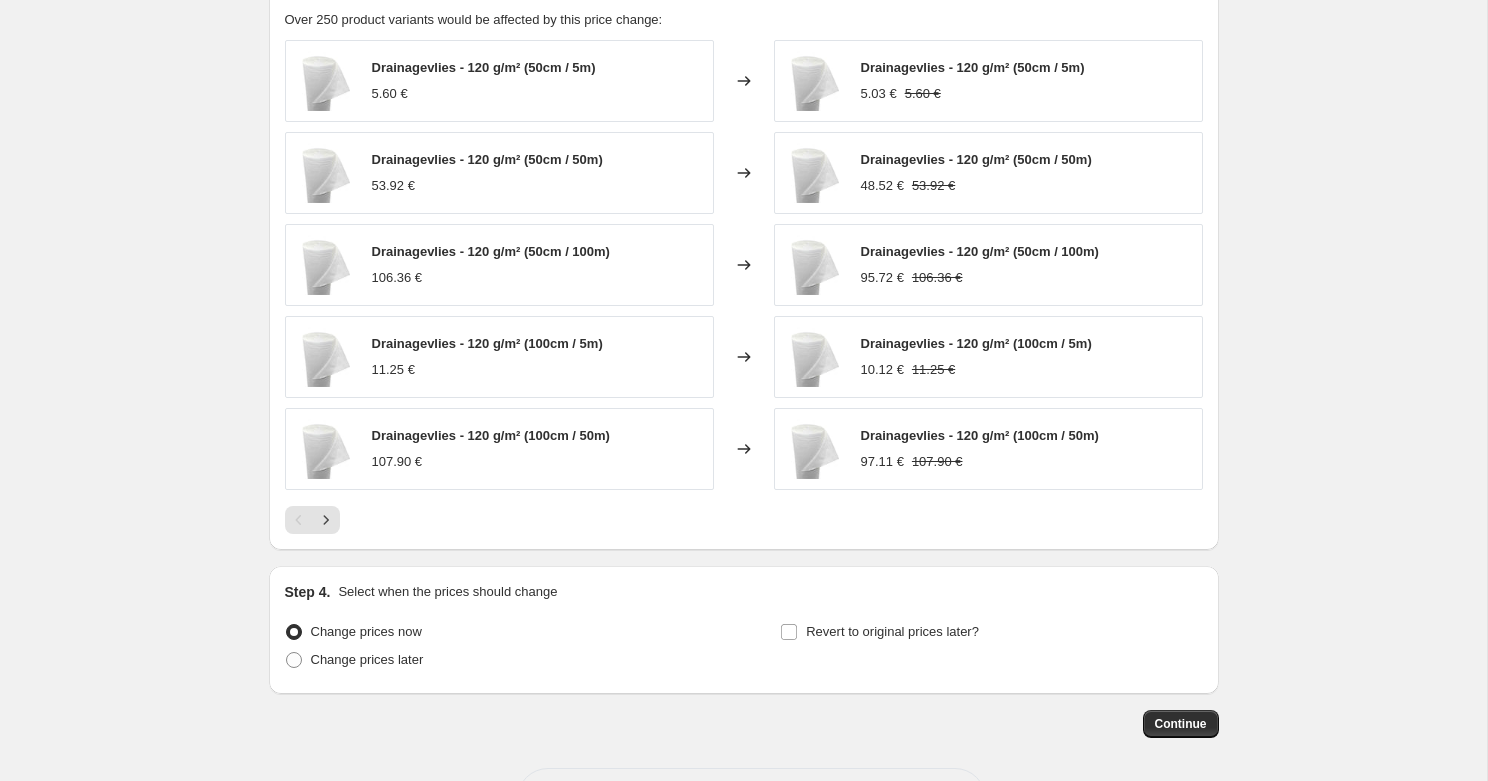 scroll, scrollTop: 1567, scrollLeft: 0, axis: vertical 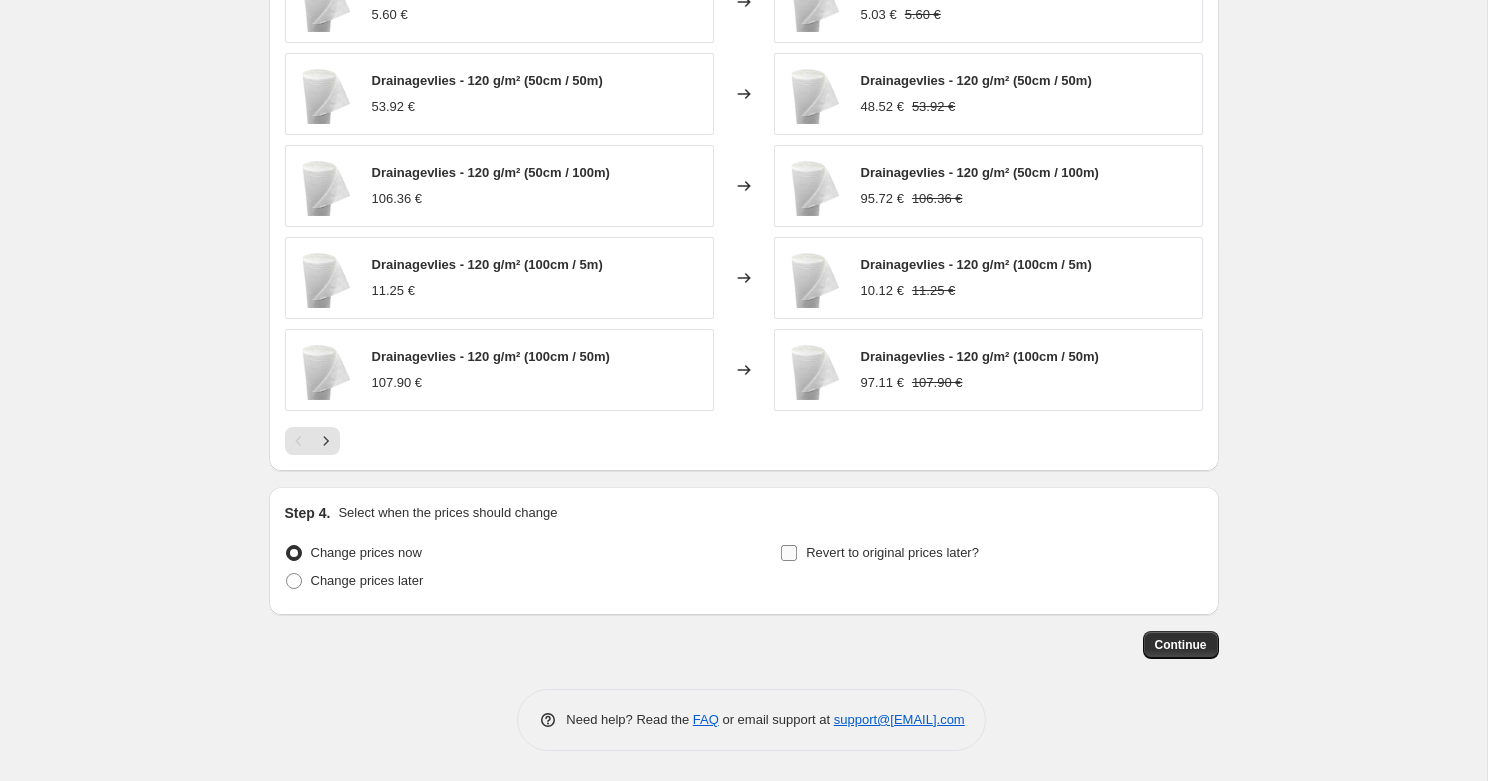 click on "Revert to original prices later?" at bounding box center [892, 552] 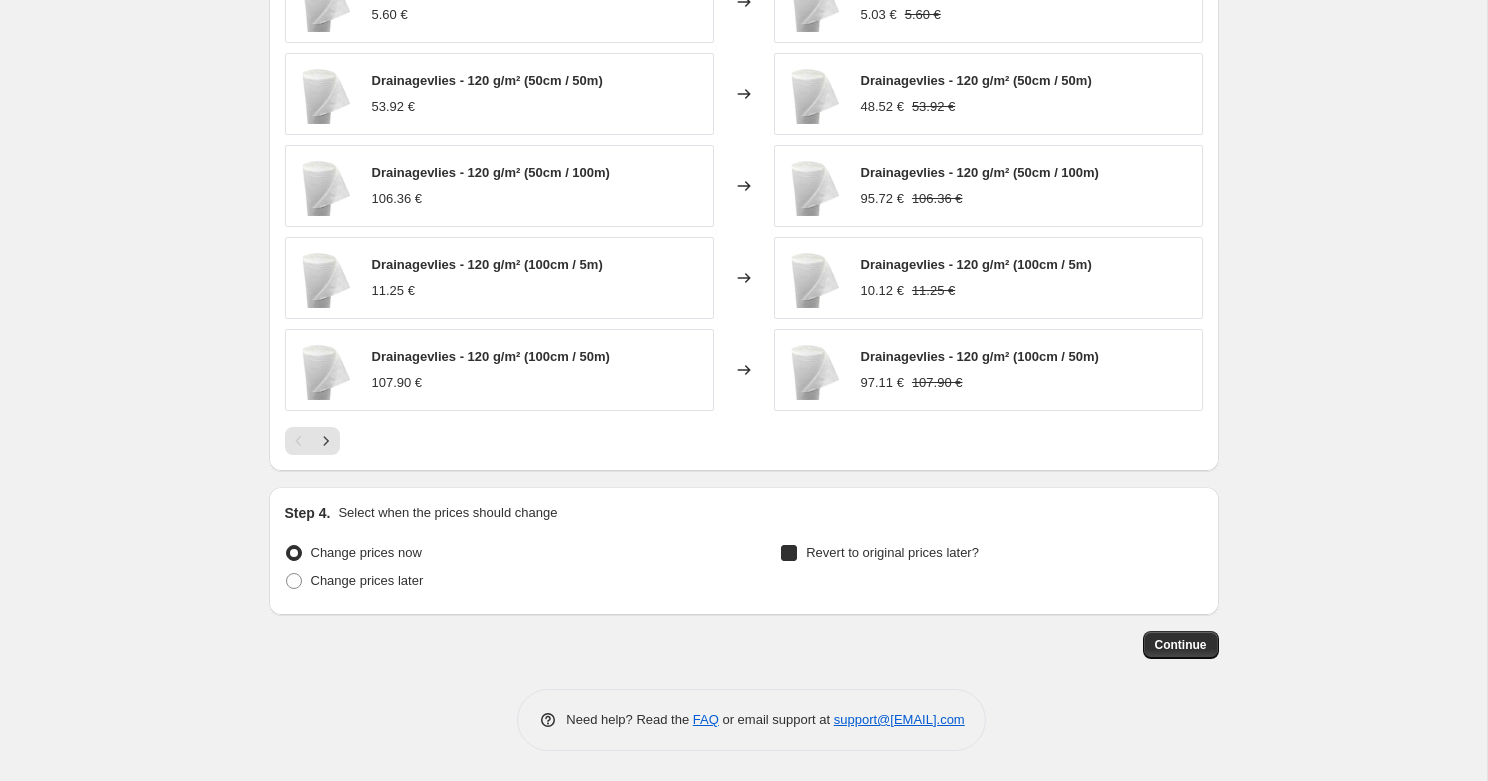 checkbox on "true" 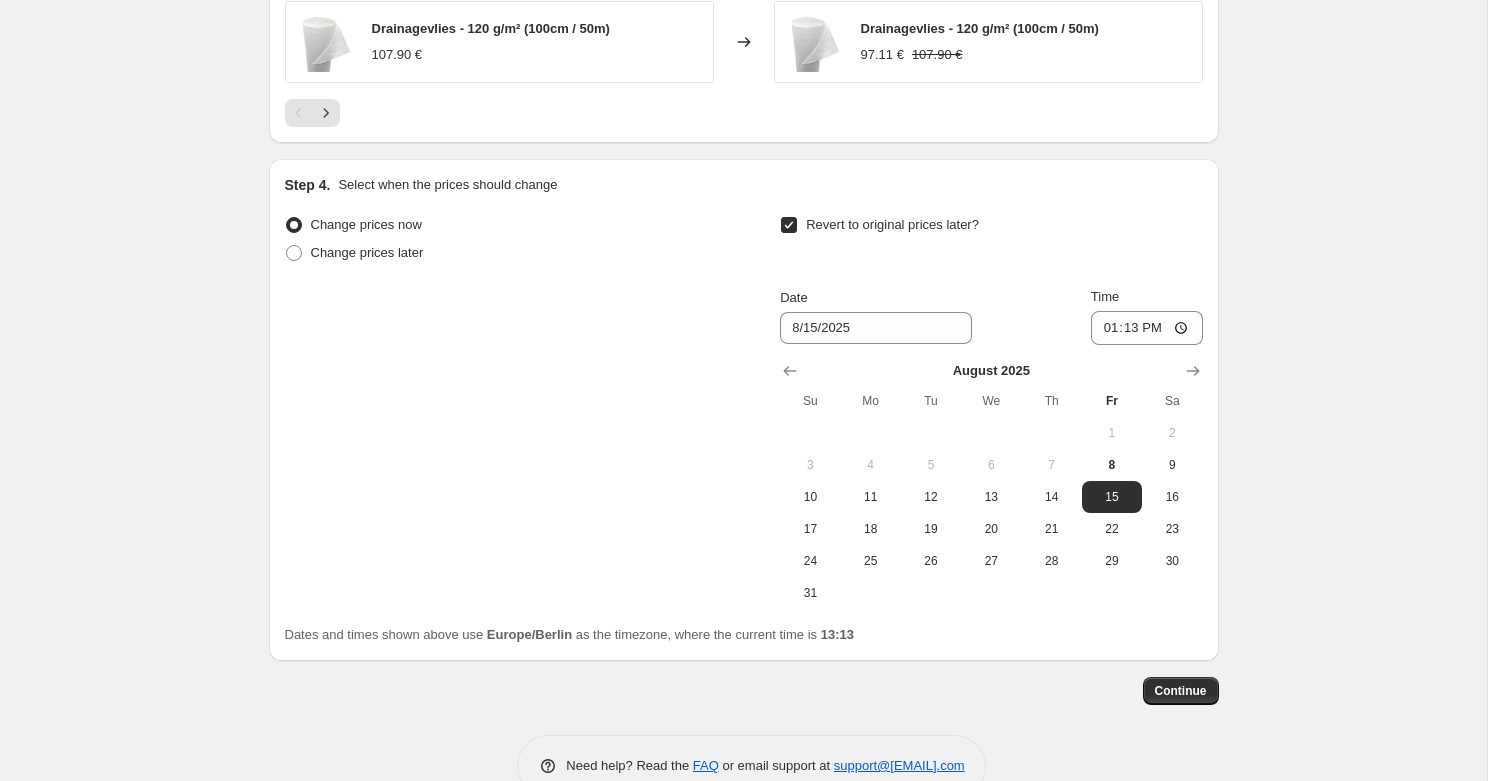 scroll, scrollTop: 1941, scrollLeft: 0, axis: vertical 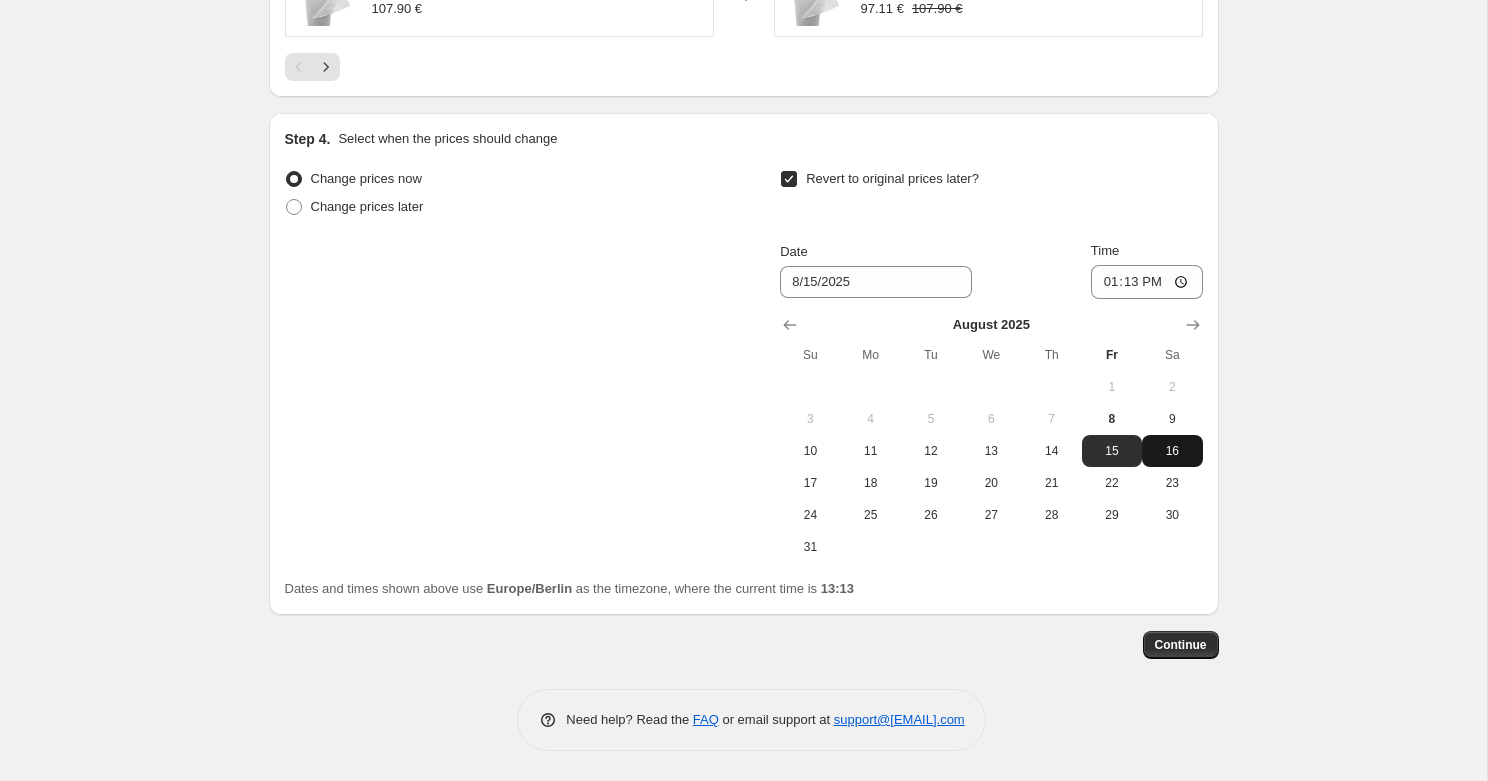 click on "16" at bounding box center (1172, 451) 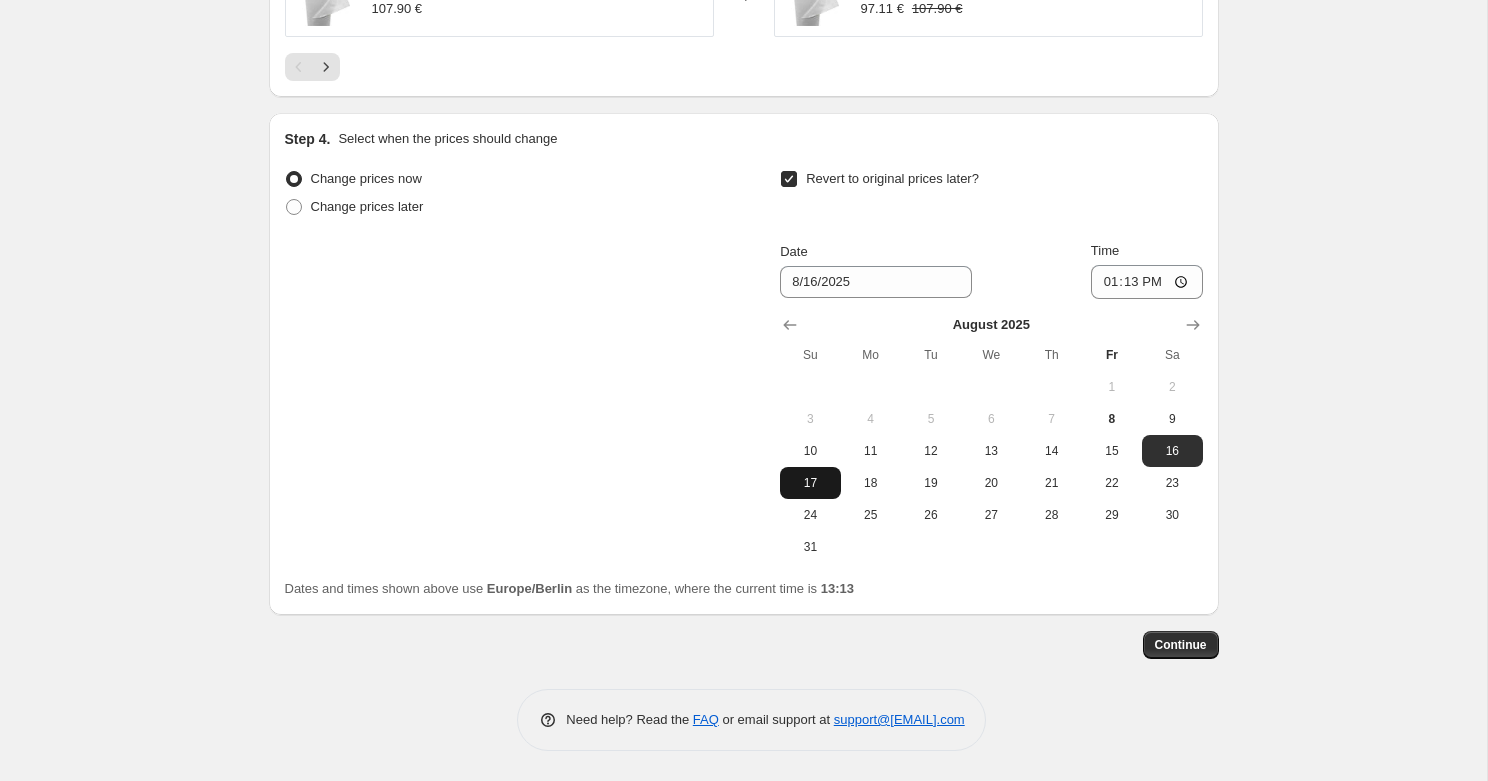 click on "17" at bounding box center (810, 483) 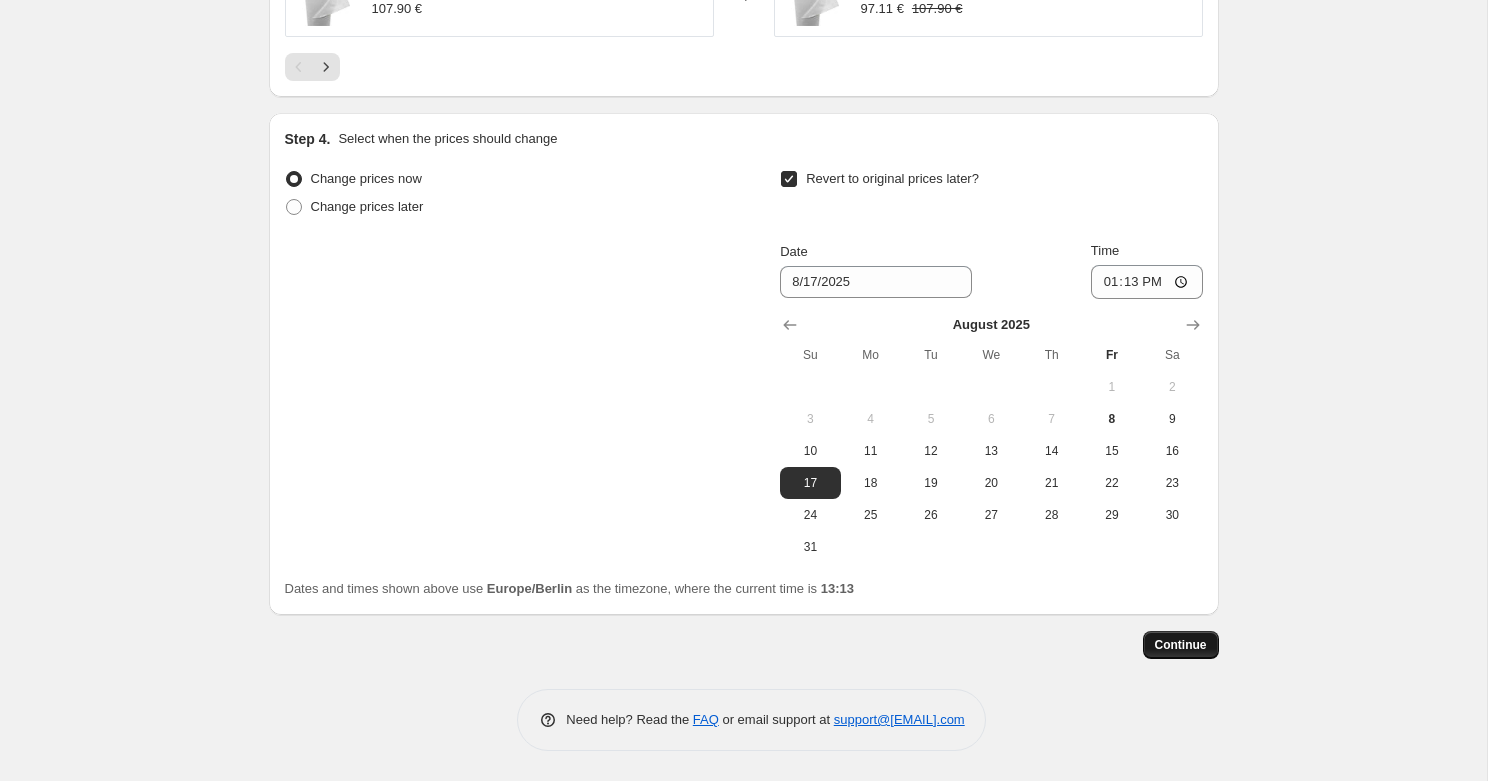 click on "Continue" at bounding box center (1181, 645) 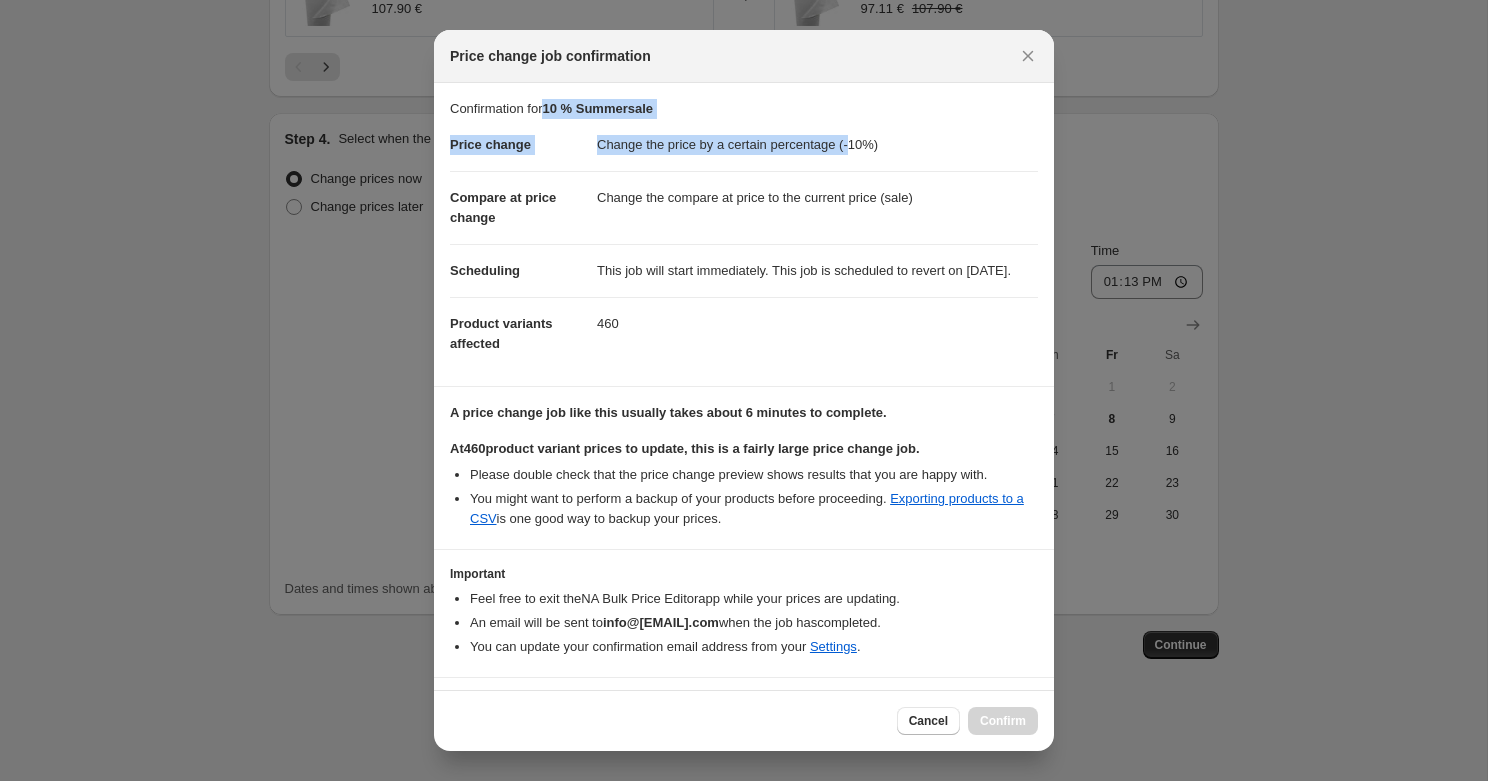 drag, startPoint x: 552, startPoint y: 113, endPoint x: 904, endPoint y: 149, distance: 353.83612 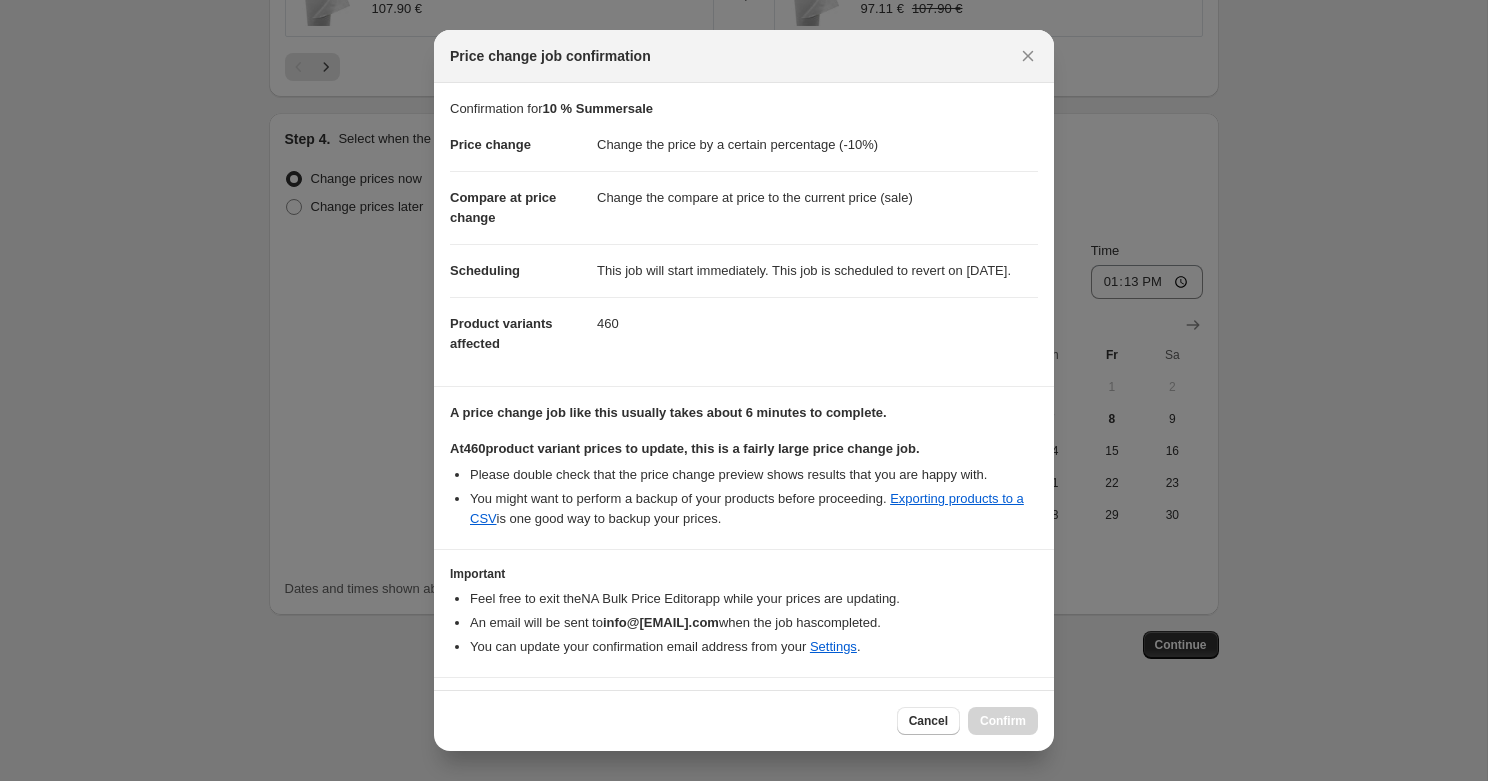 click on "This job will start immediately. This job is scheduled to revert on 17. August 2025." at bounding box center [817, 270] 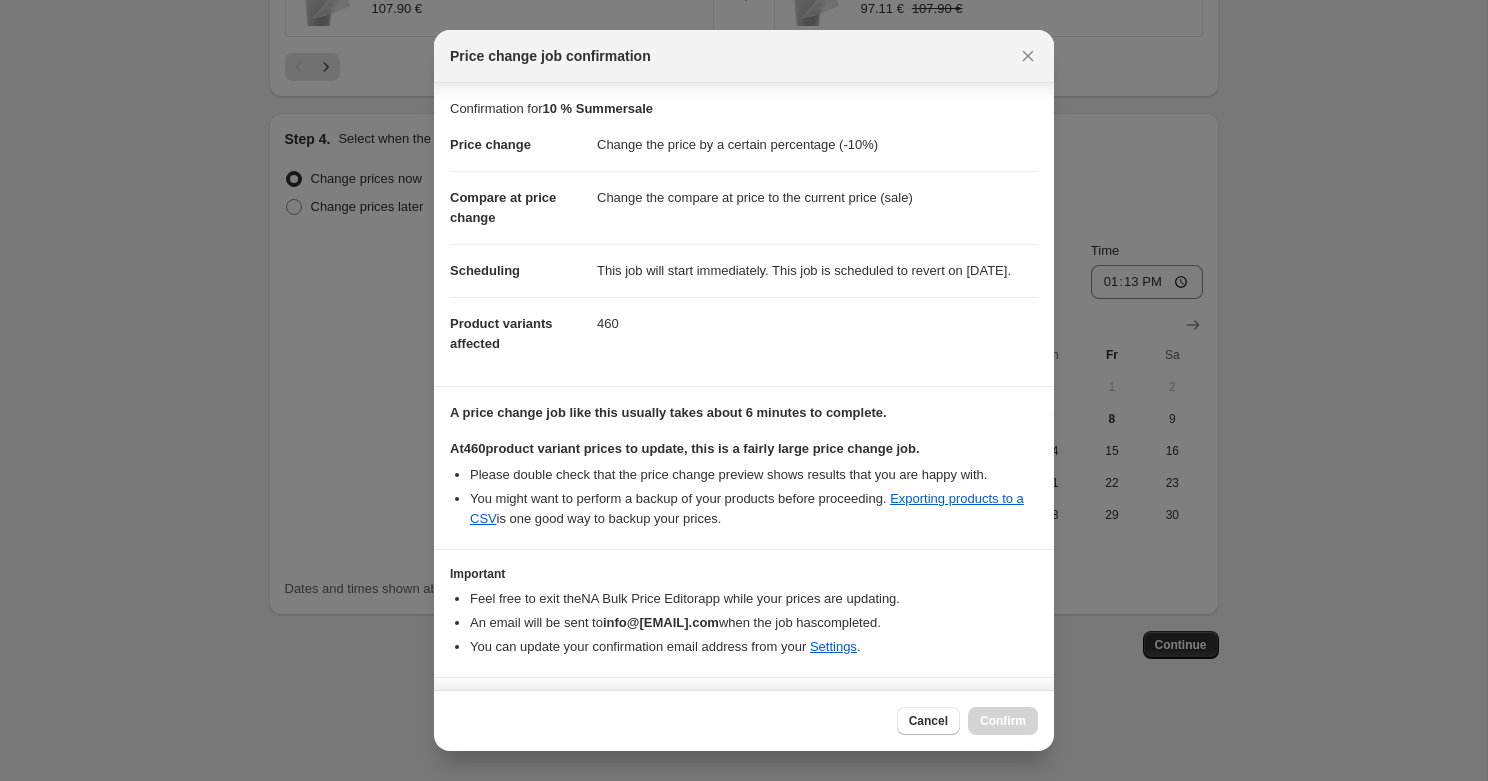 scroll, scrollTop: 68, scrollLeft: 0, axis: vertical 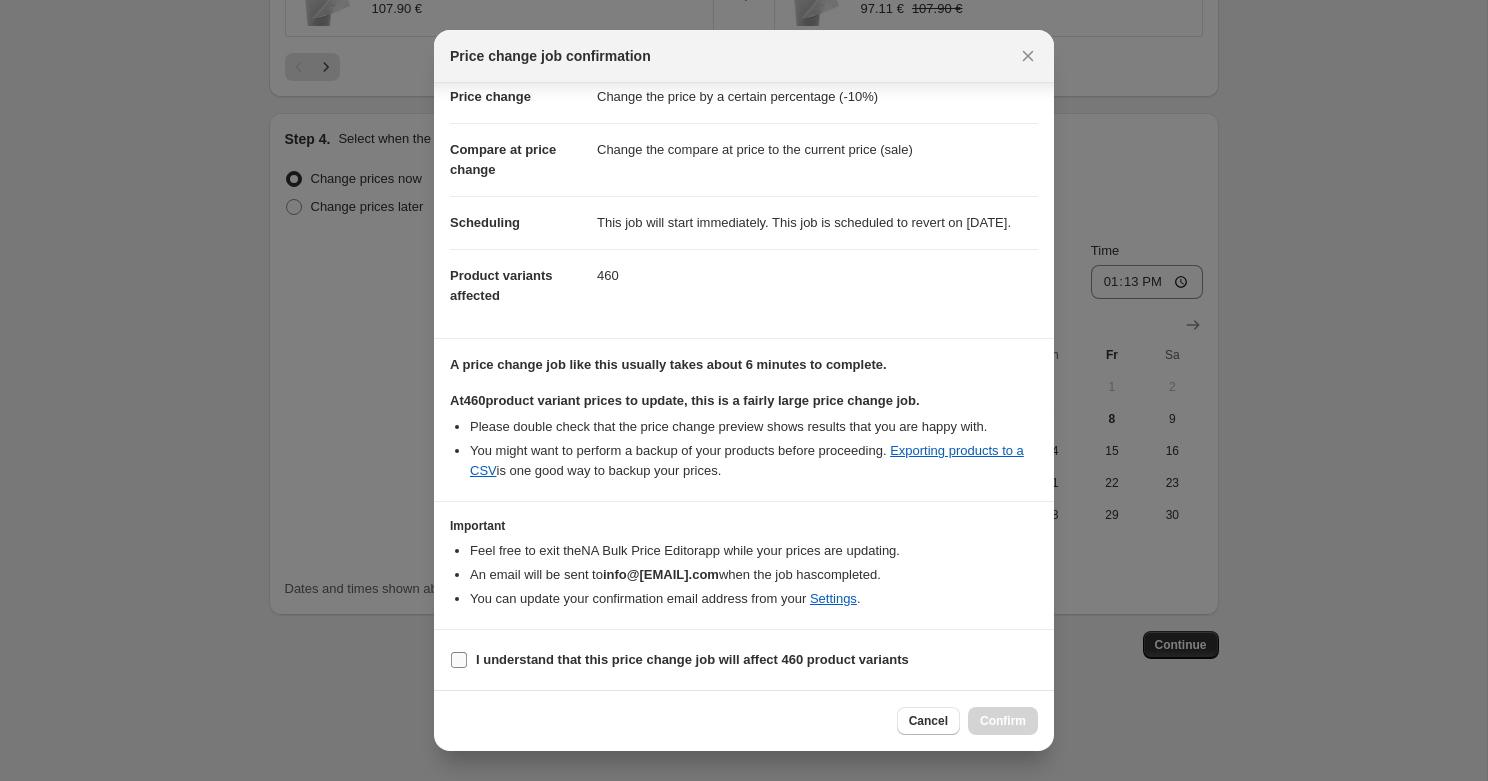 click on "I understand that this price change job will affect 460 product variants" at bounding box center [692, 659] 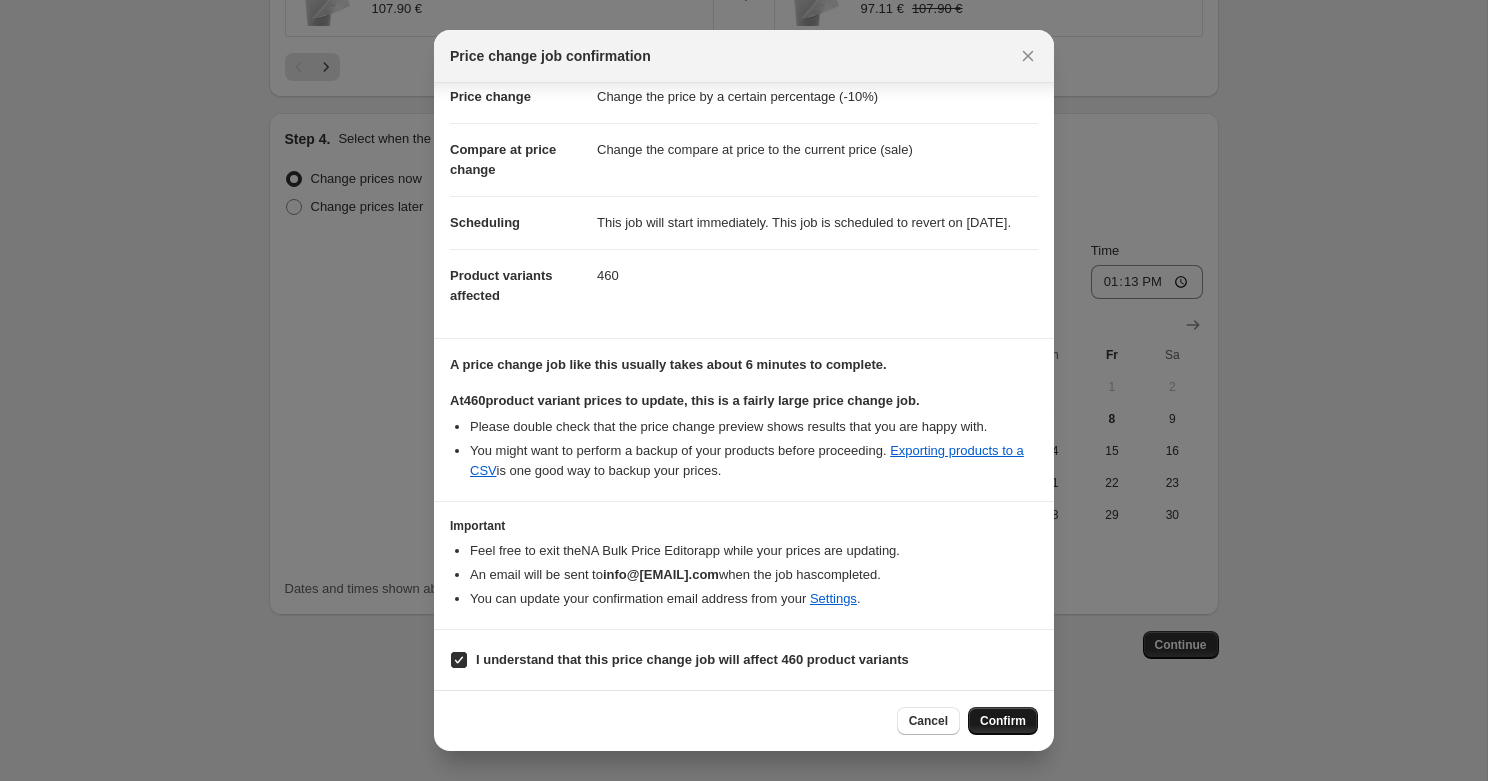 click on "Confirm" at bounding box center [1003, 721] 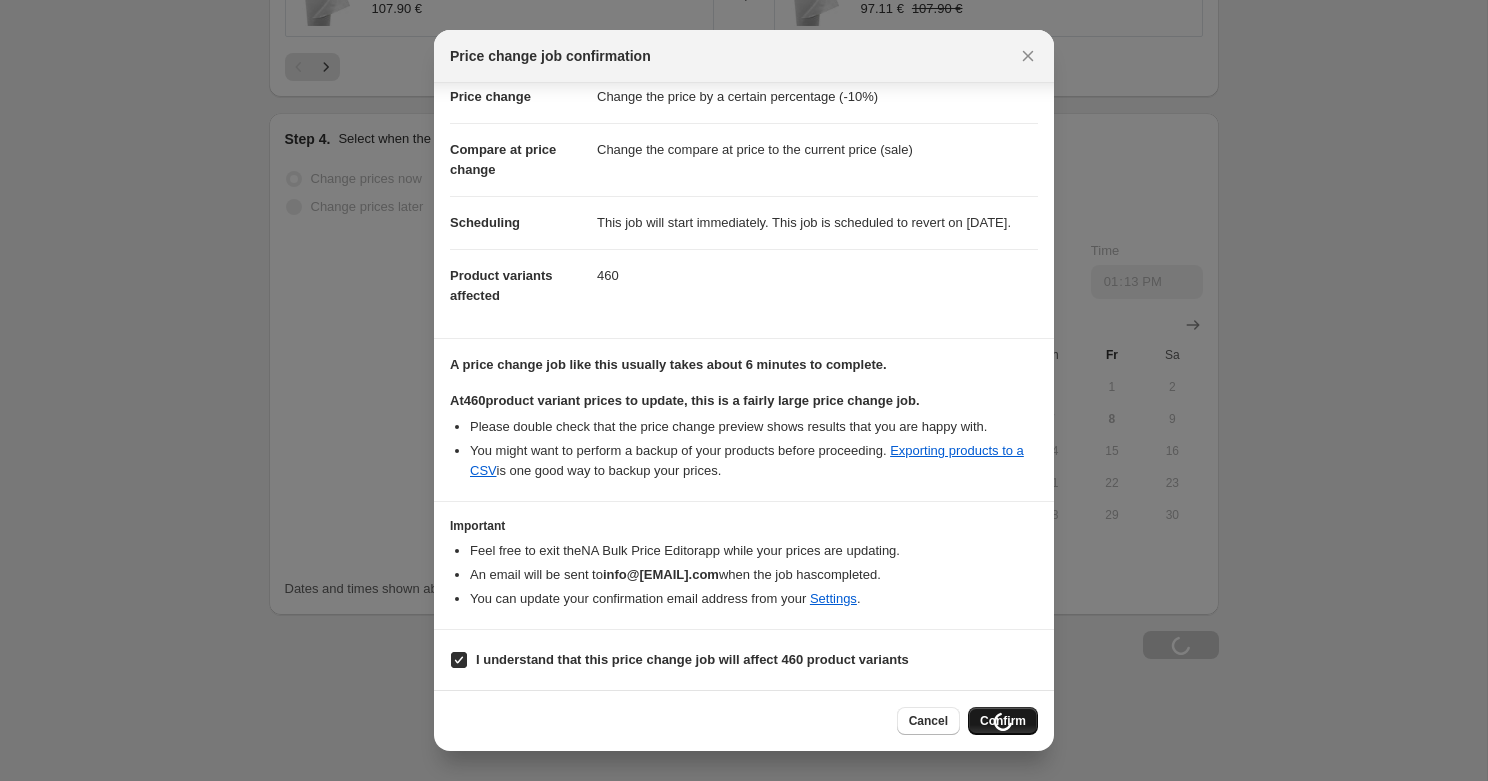scroll, scrollTop: 2009, scrollLeft: 0, axis: vertical 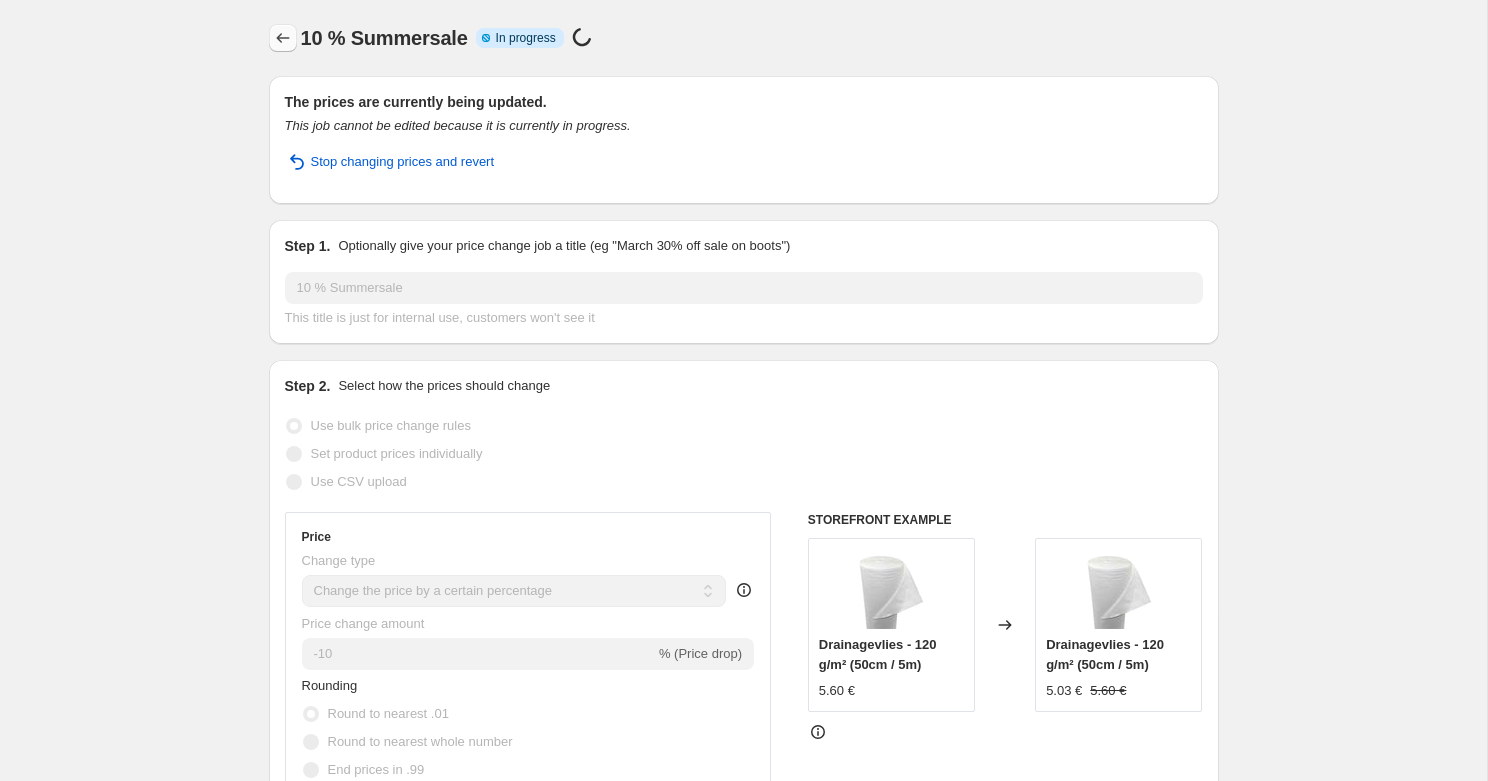 click 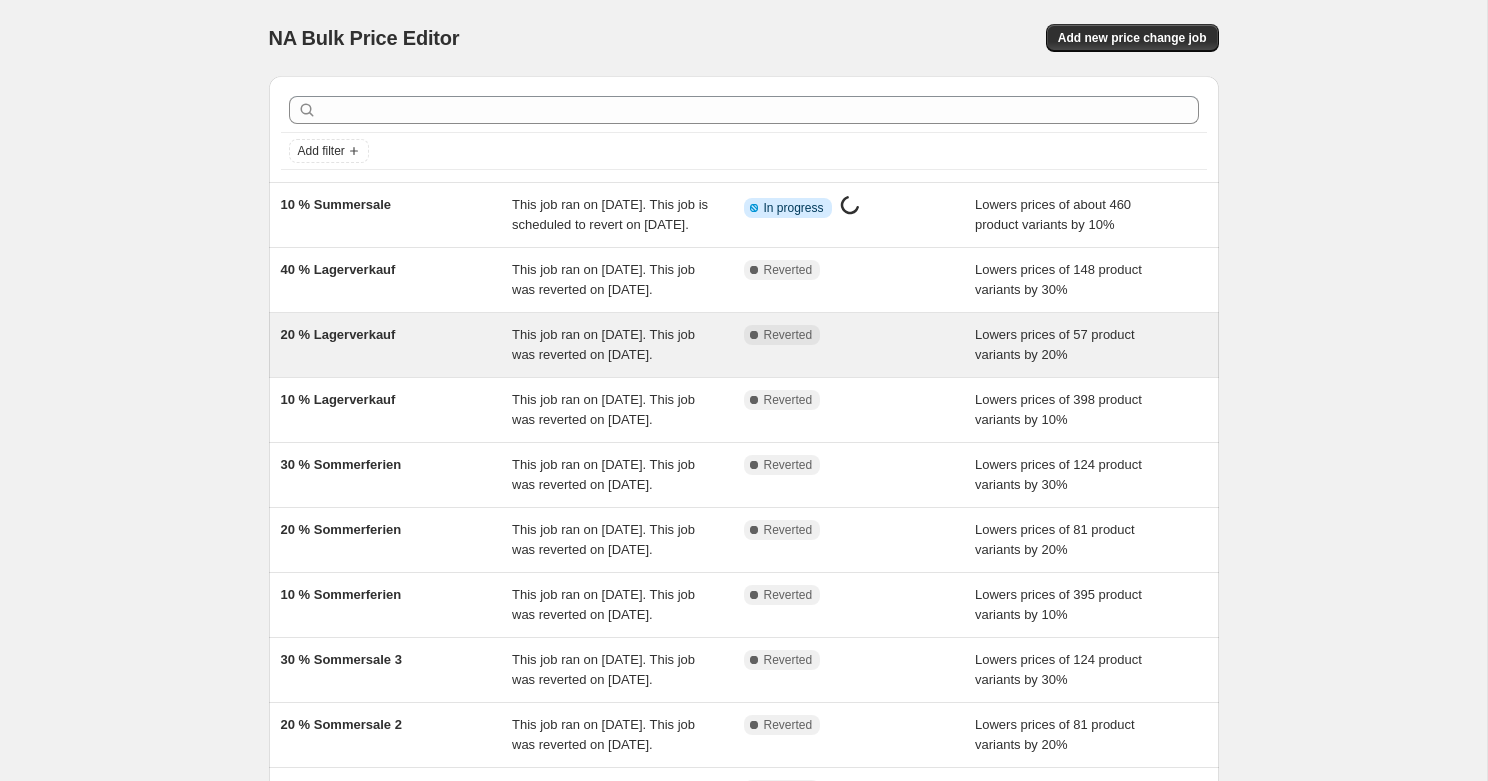 click on "20 % Lagerverkauf" at bounding box center (397, 345) 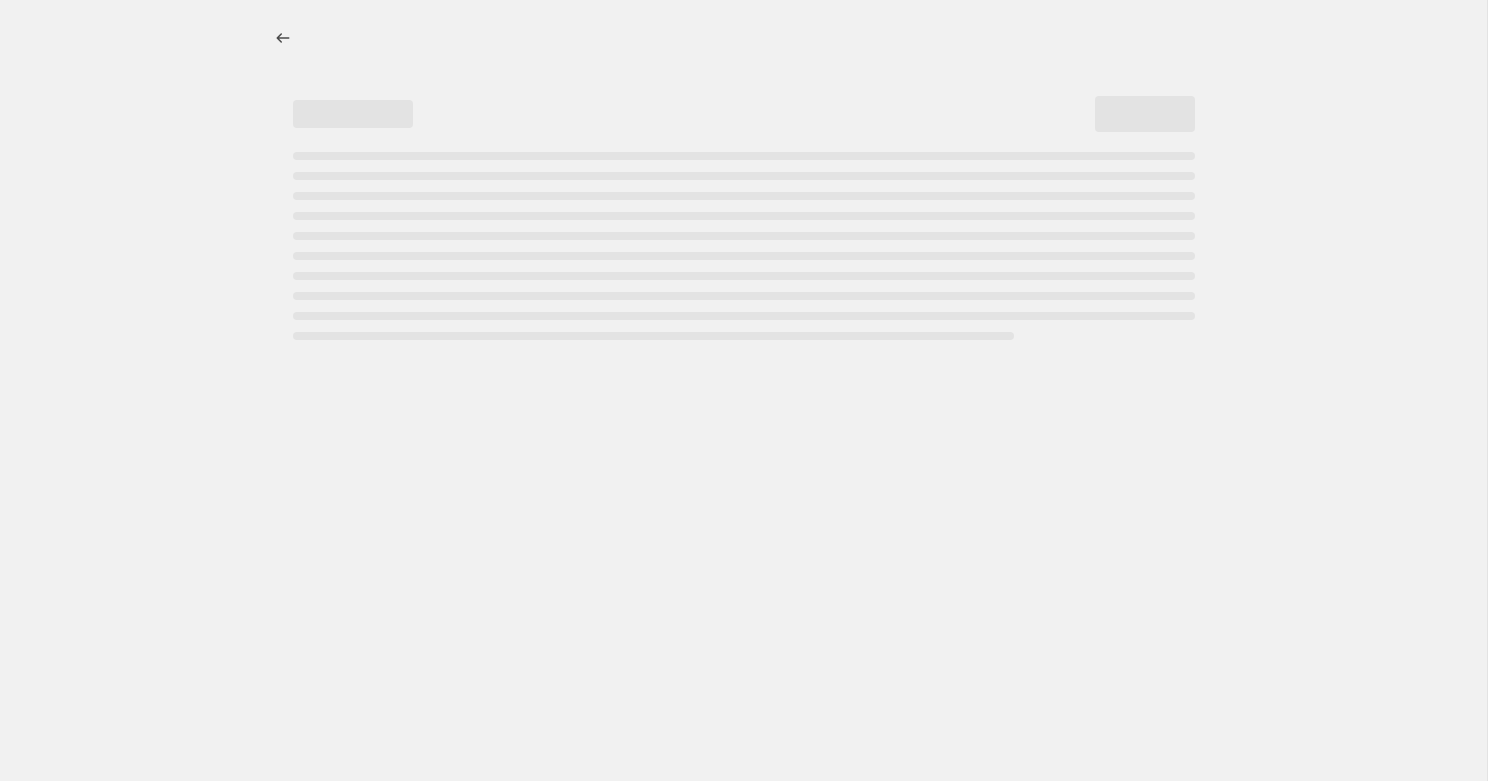 select on "percentage" 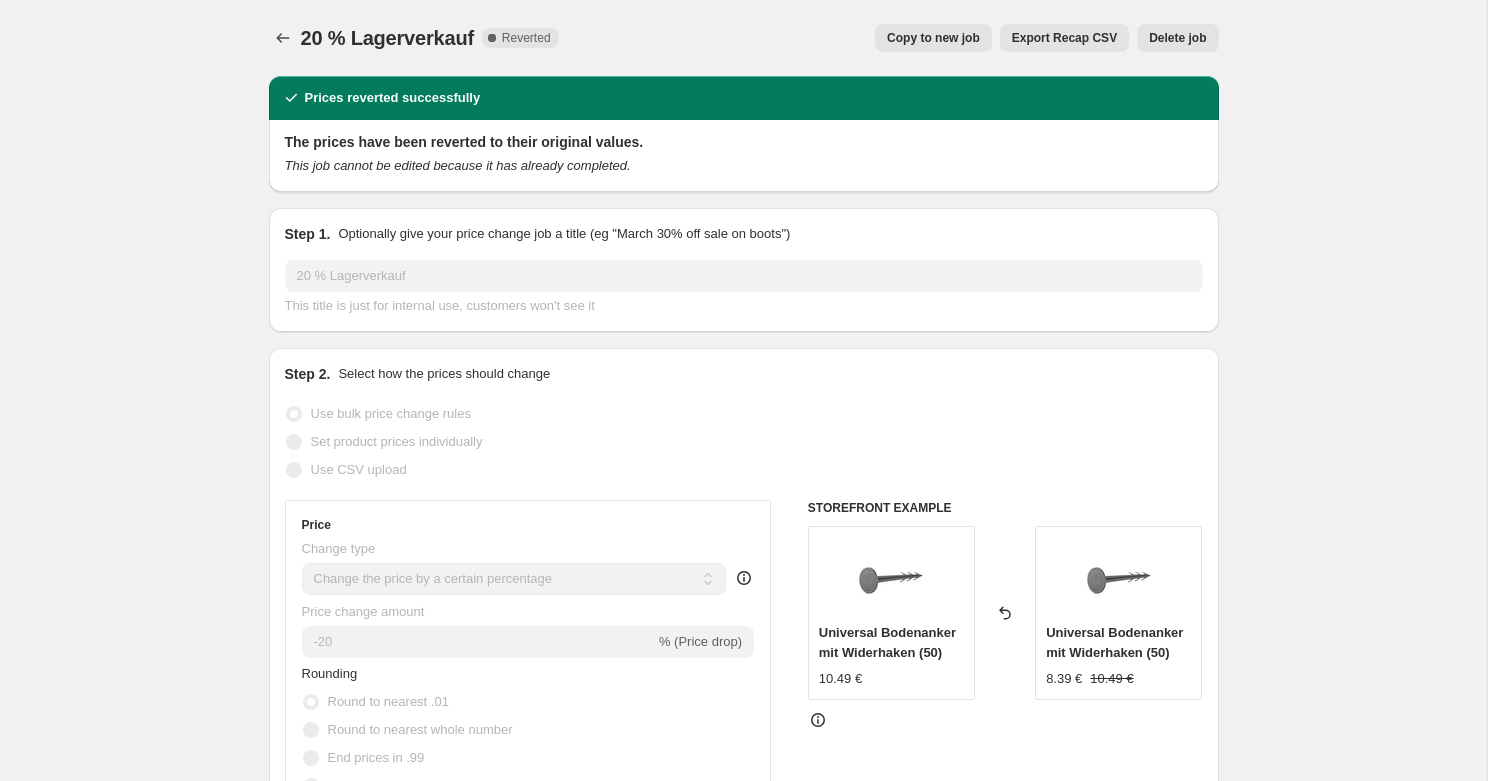 click on "Copy to new job" at bounding box center (933, 38) 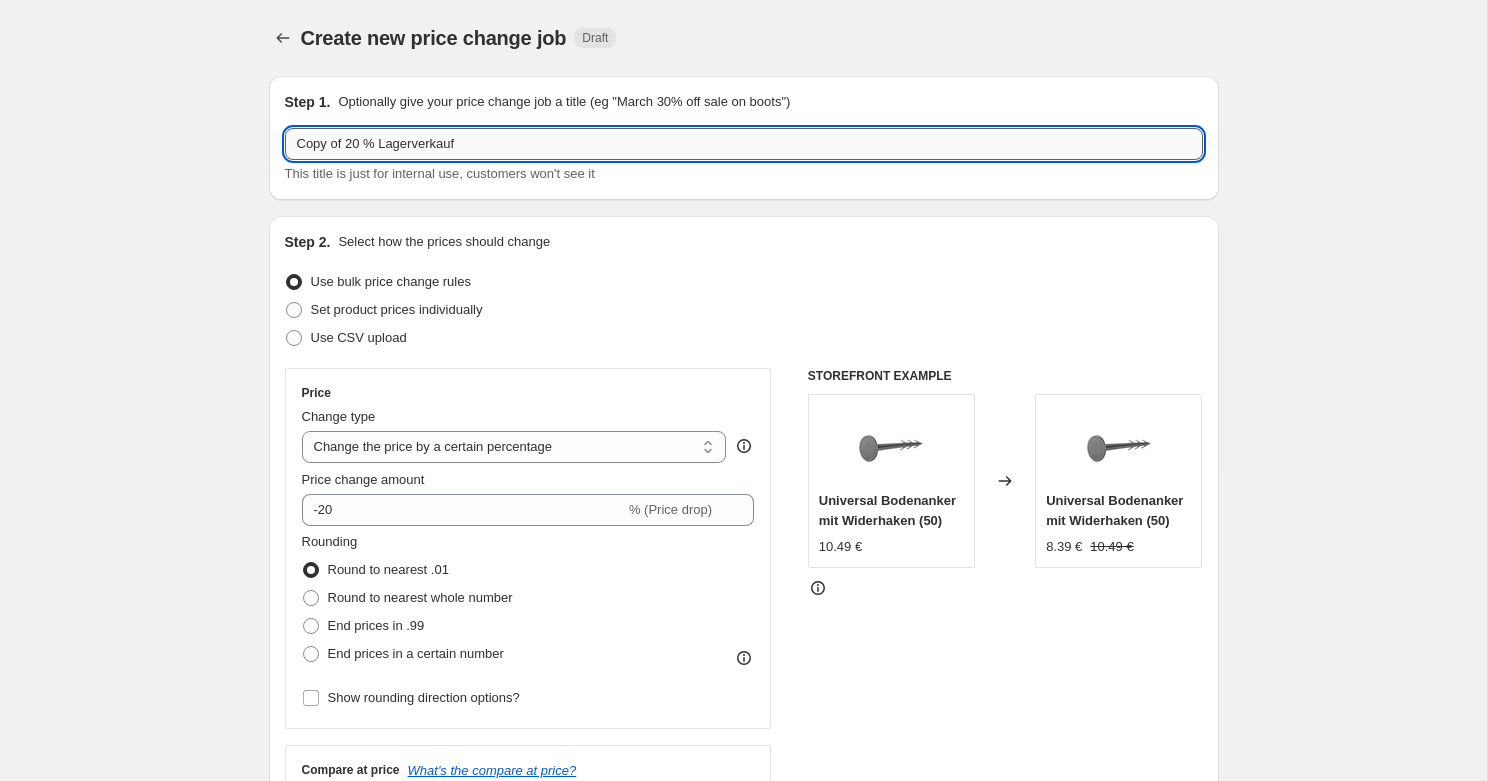 click on "Copy of 20 % Lagerverkauf" at bounding box center (744, 144) 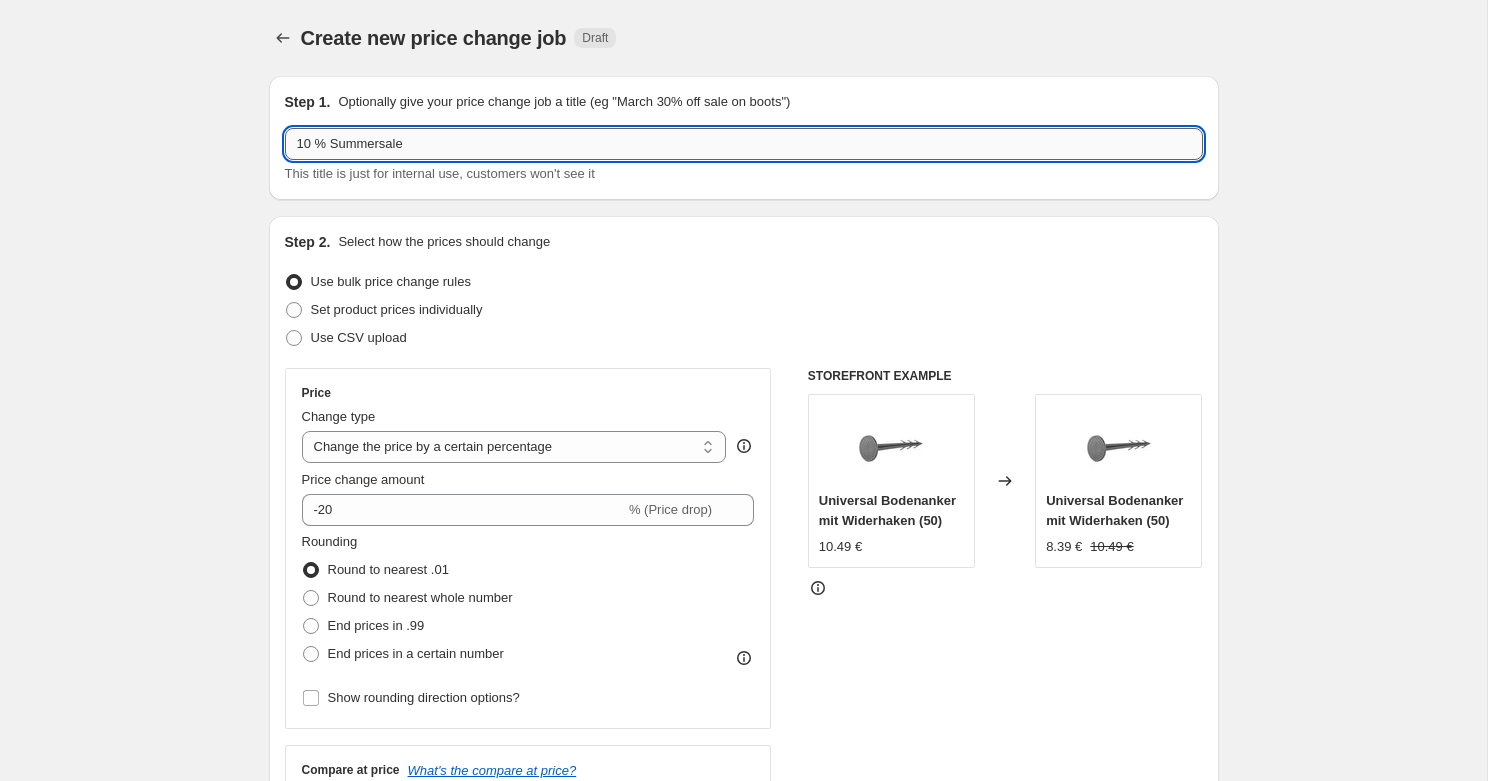 click on "10 % Summersale" at bounding box center (744, 144) 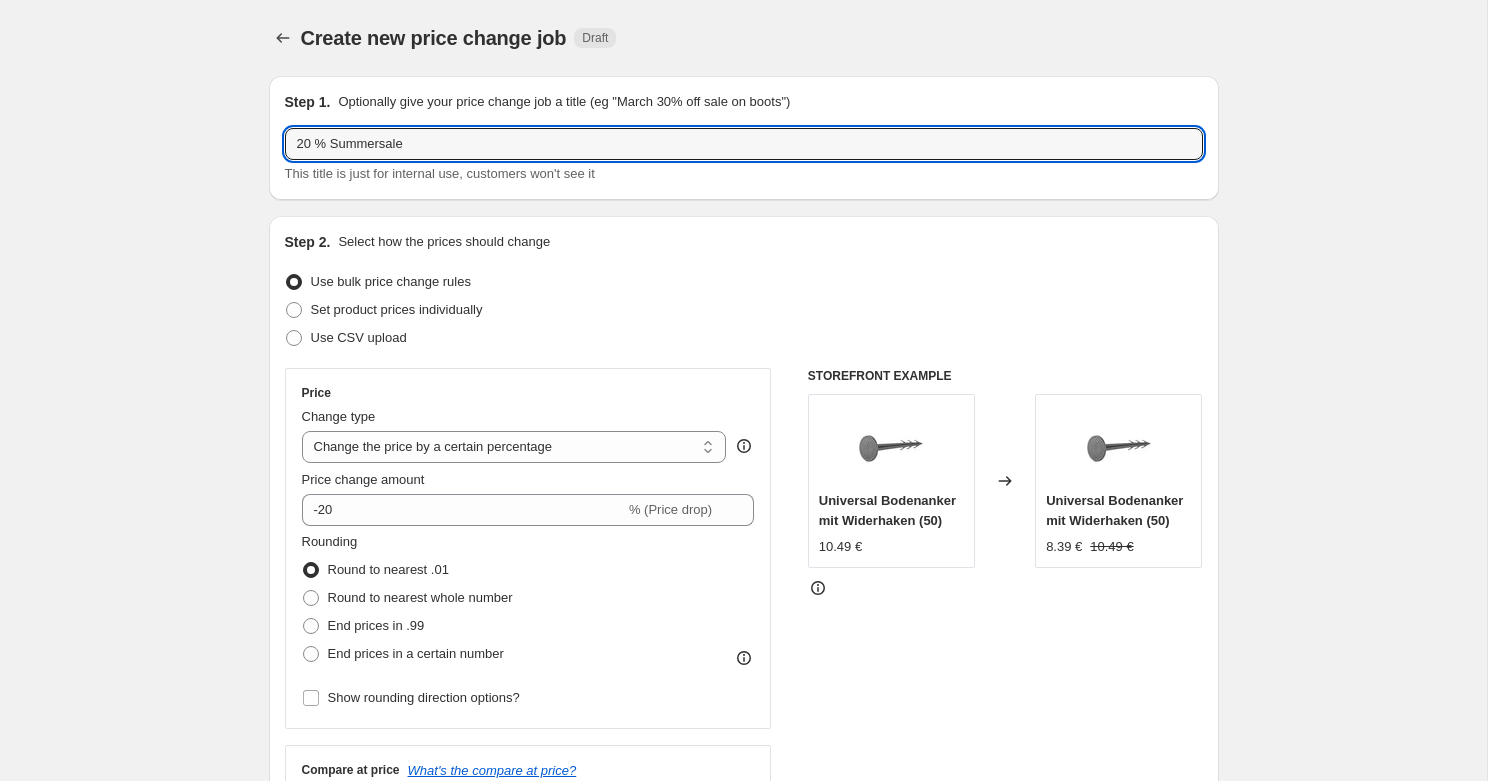 type on "20 % Summersale" 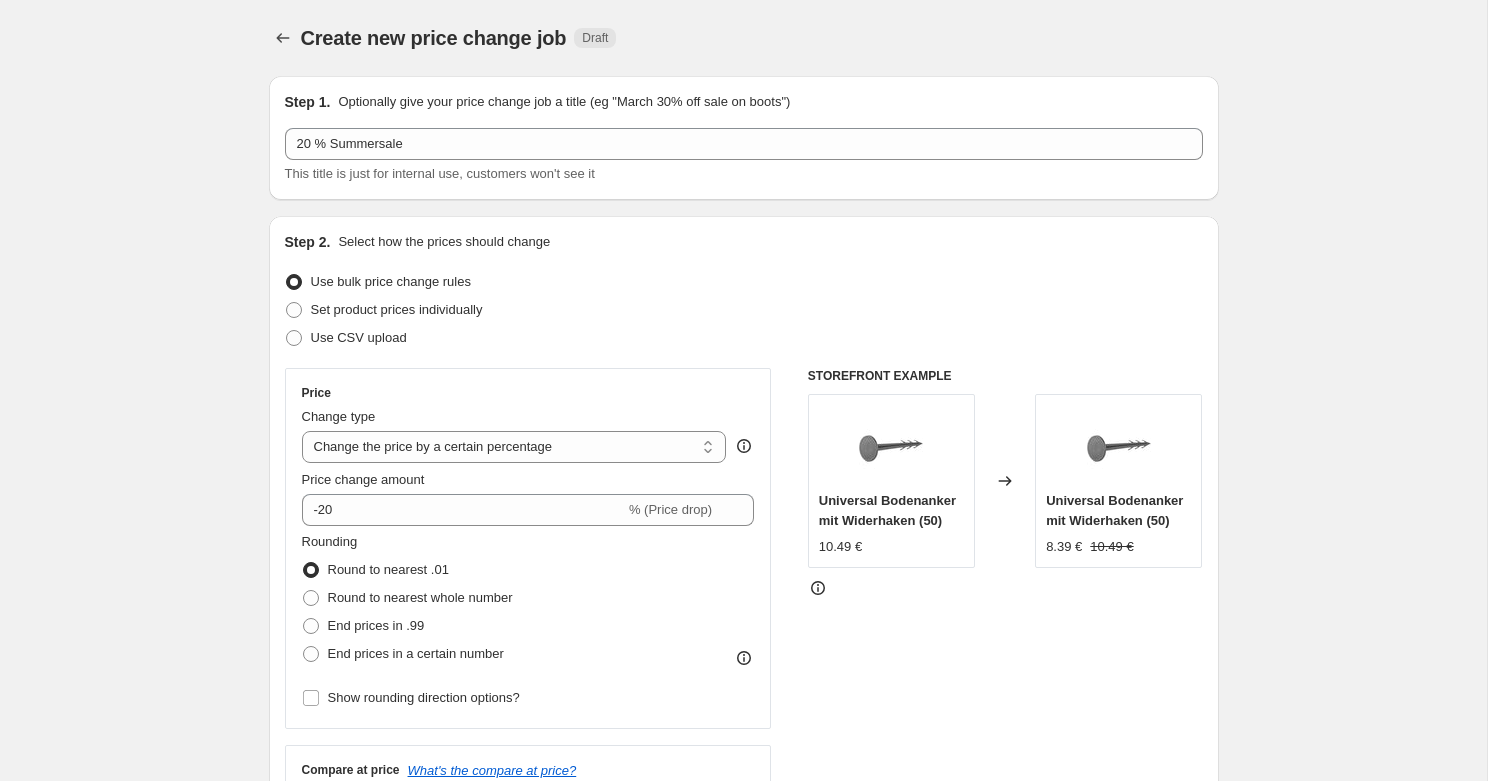 drag, startPoint x: 226, startPoint y: 184, endPoint x: 325, endPoint y: 266, distance: 128.5496 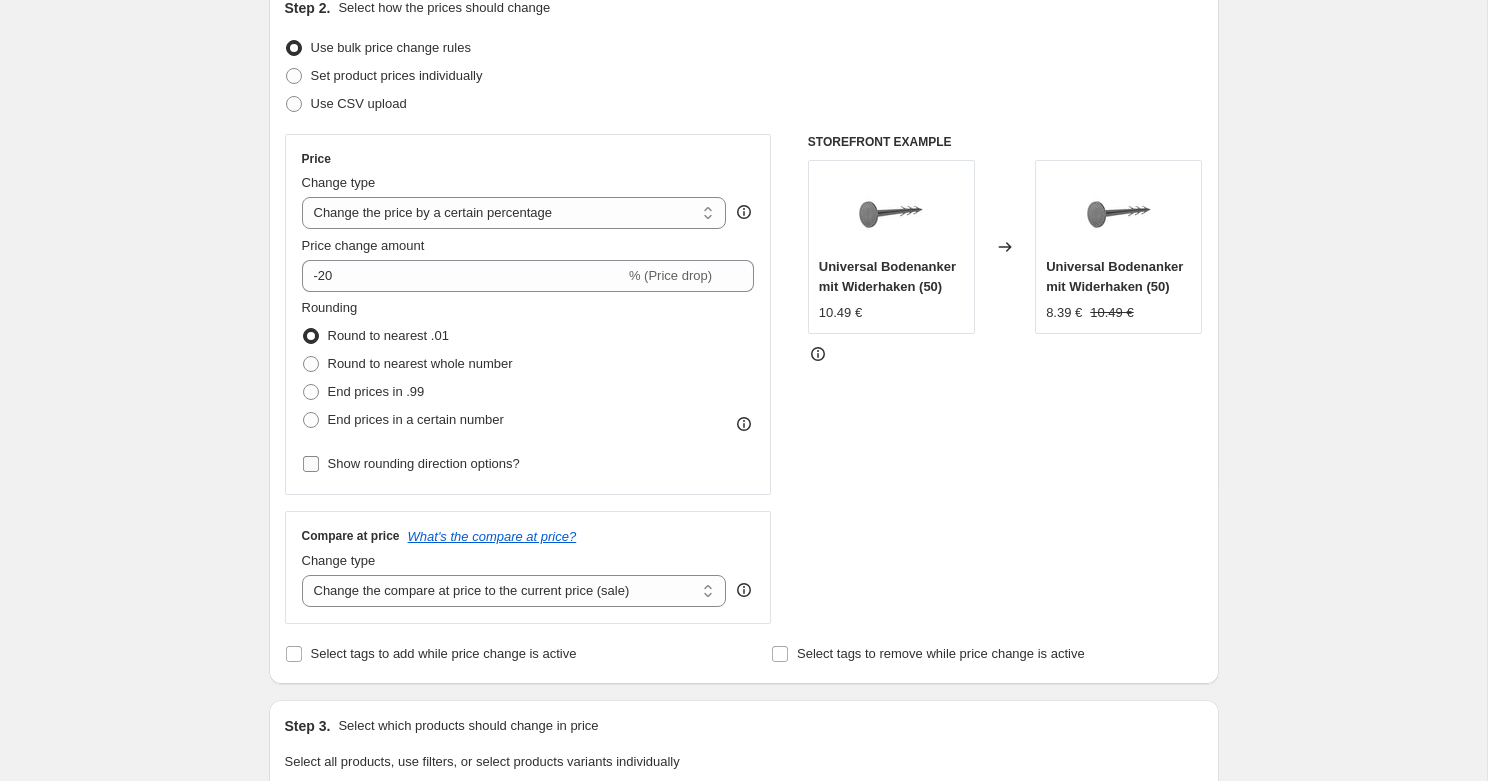click on "Show rounding direction options?" at bounding box center (411, 464) 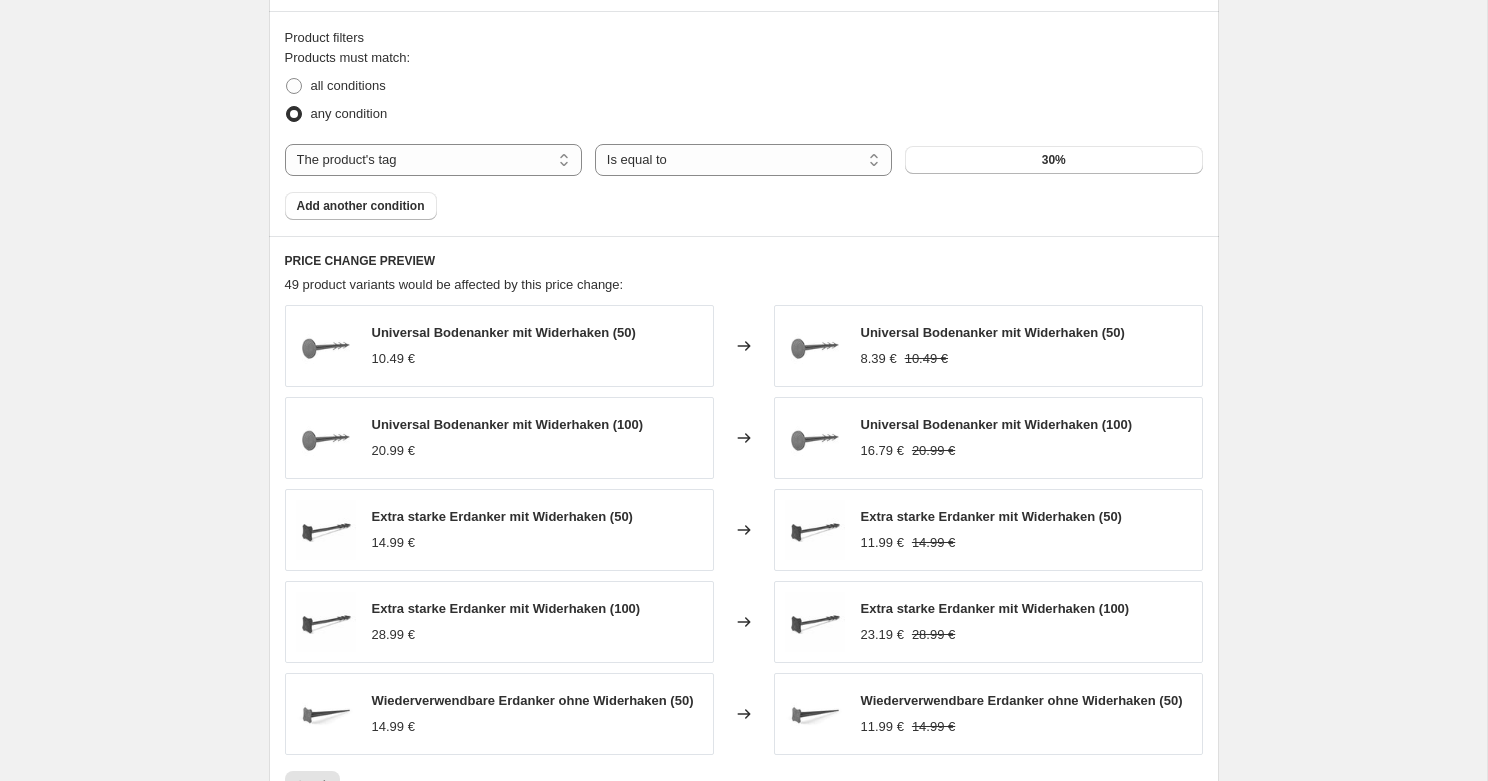 scroll, scrollTop: 1573, scrollLeft: 0, axis: vertical 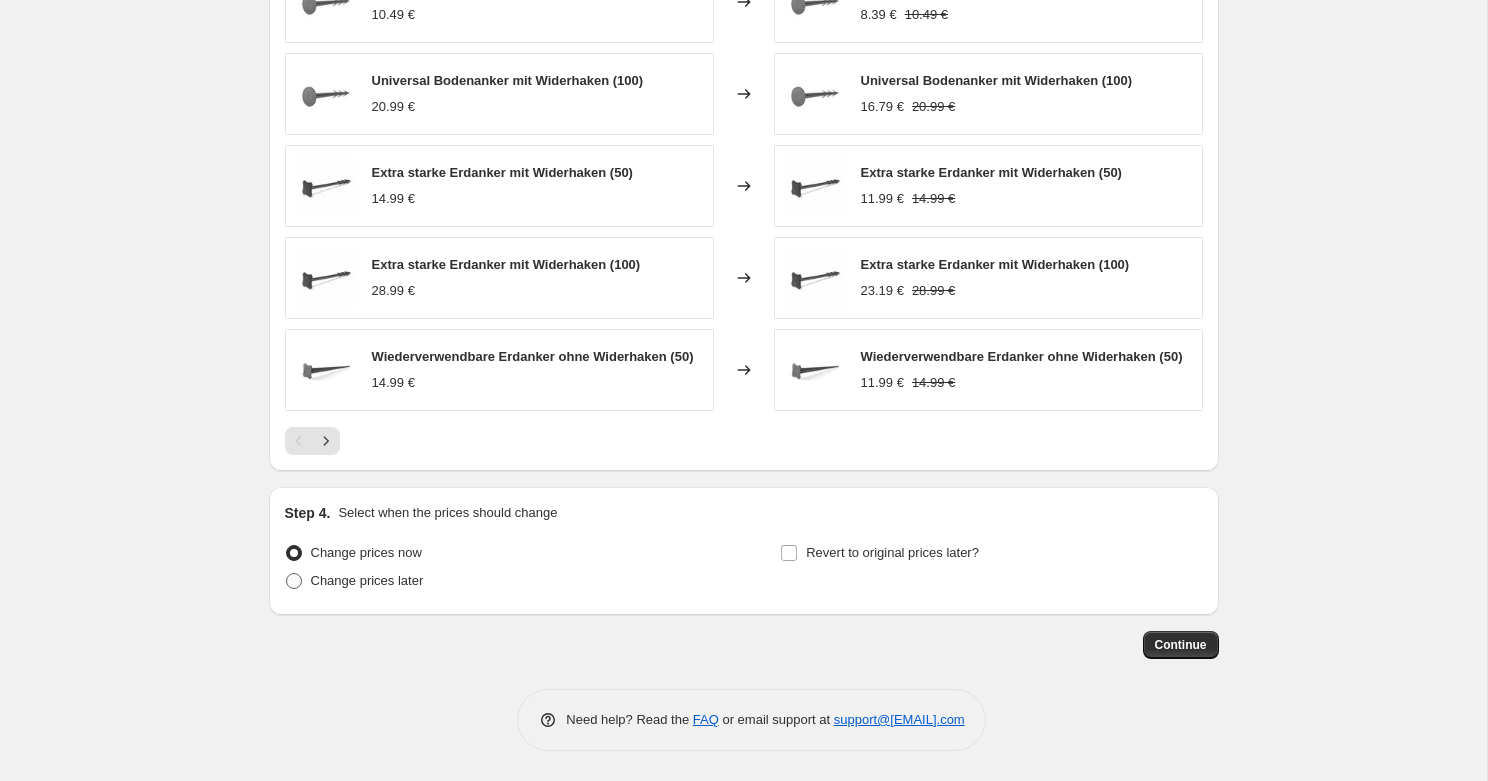 click on "Change prices later" at bounding box center [367, 580] 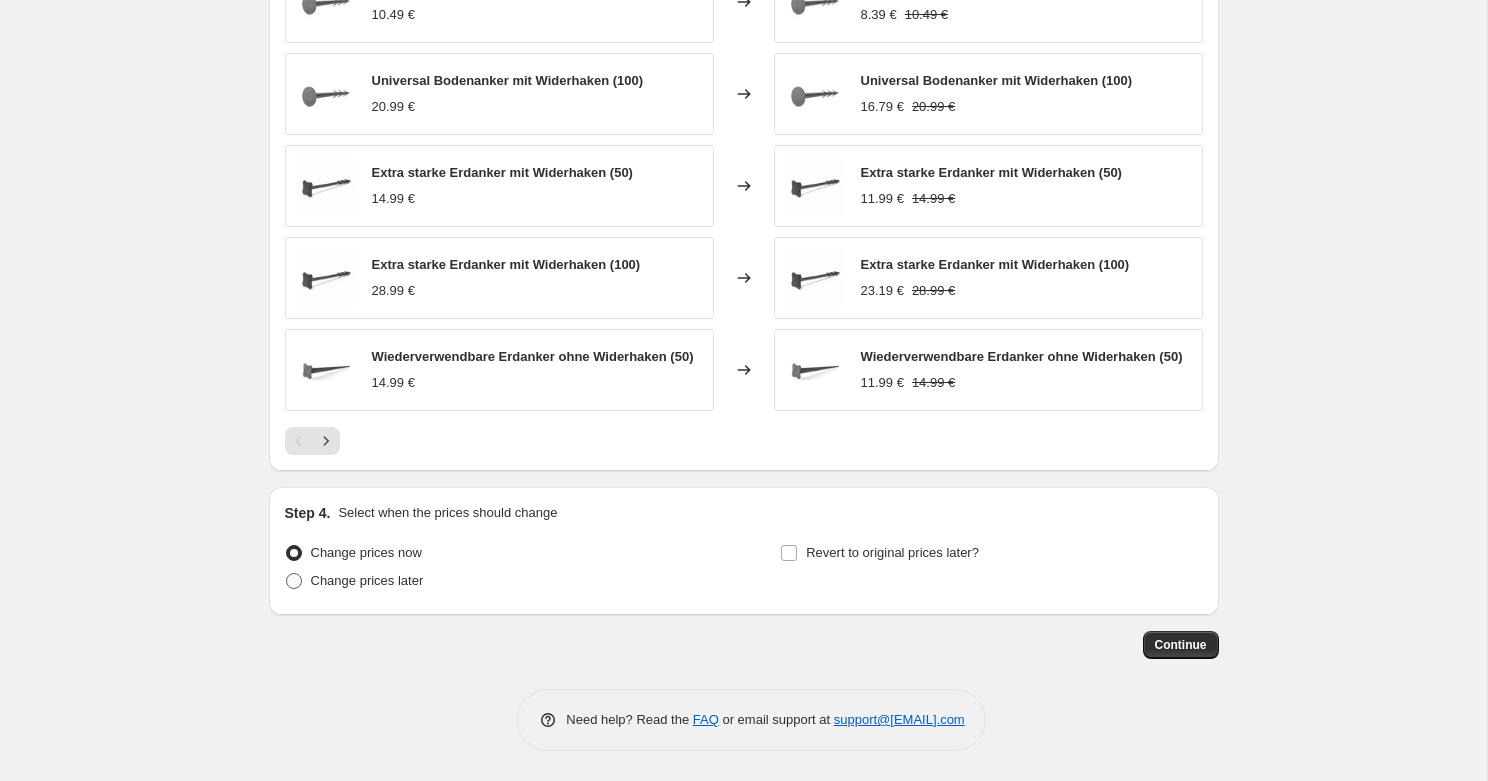 radio on "true" 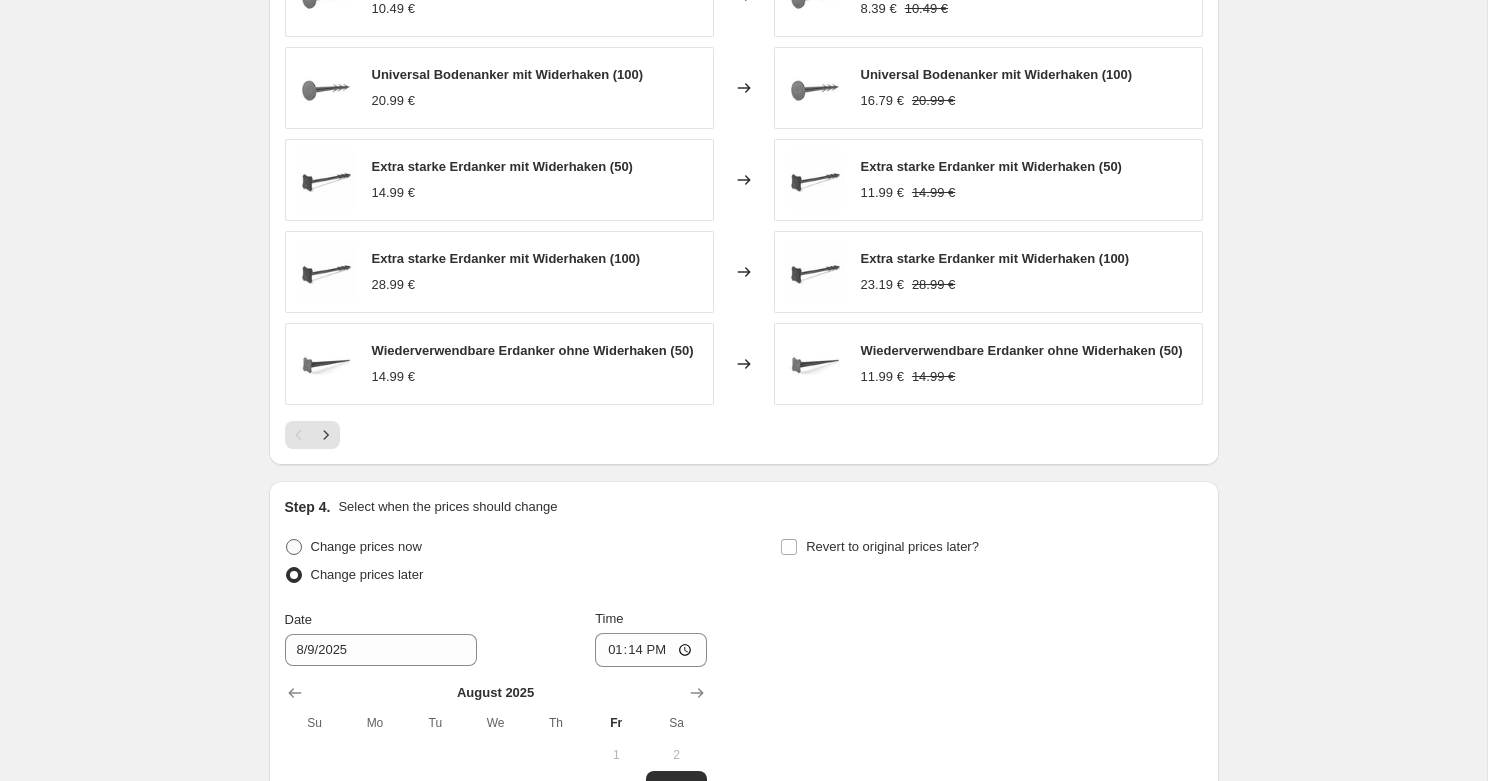 click on "Change prices now" at bounding box center (366, 546) 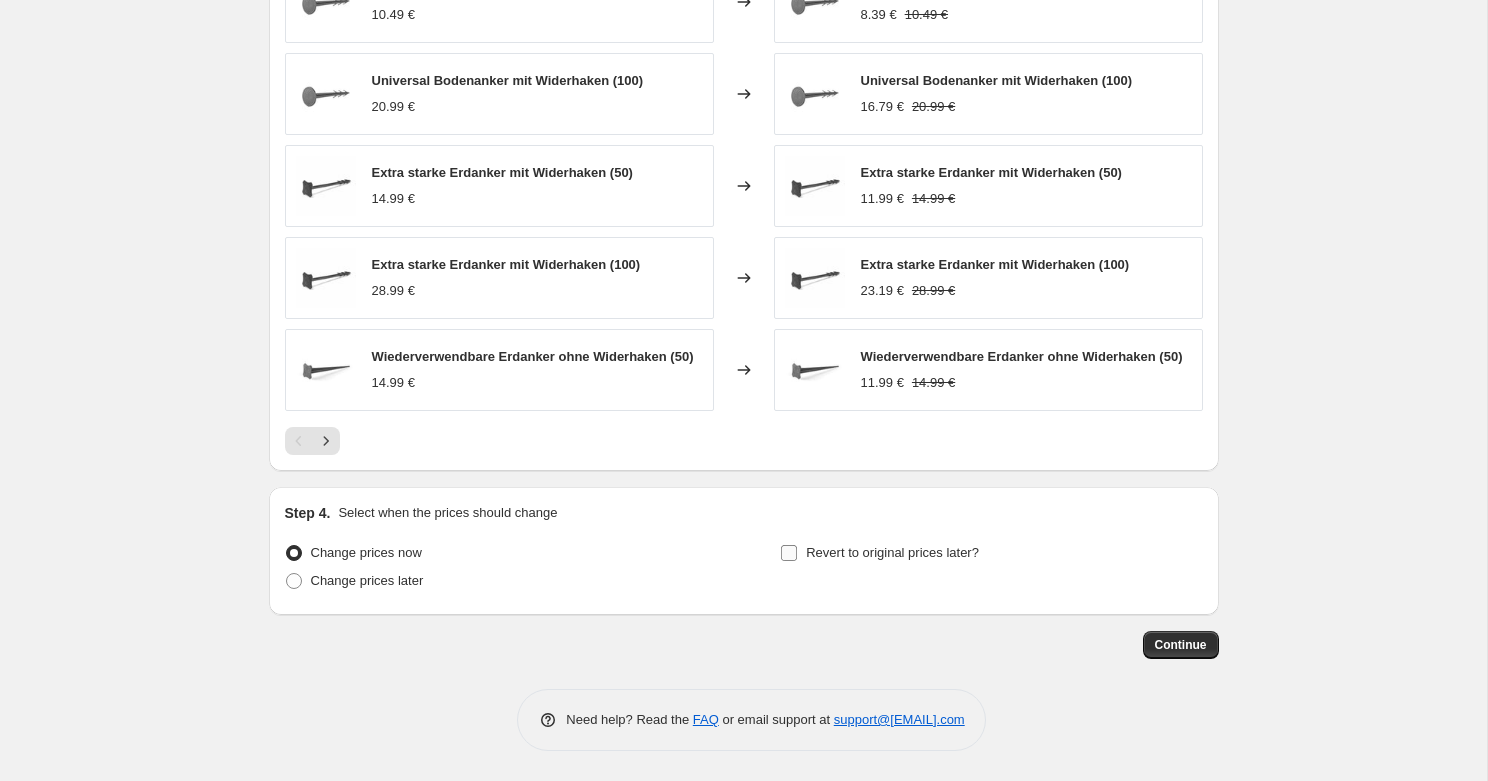 click on "Revert to original prices later?" at bounding box center [892, 552] 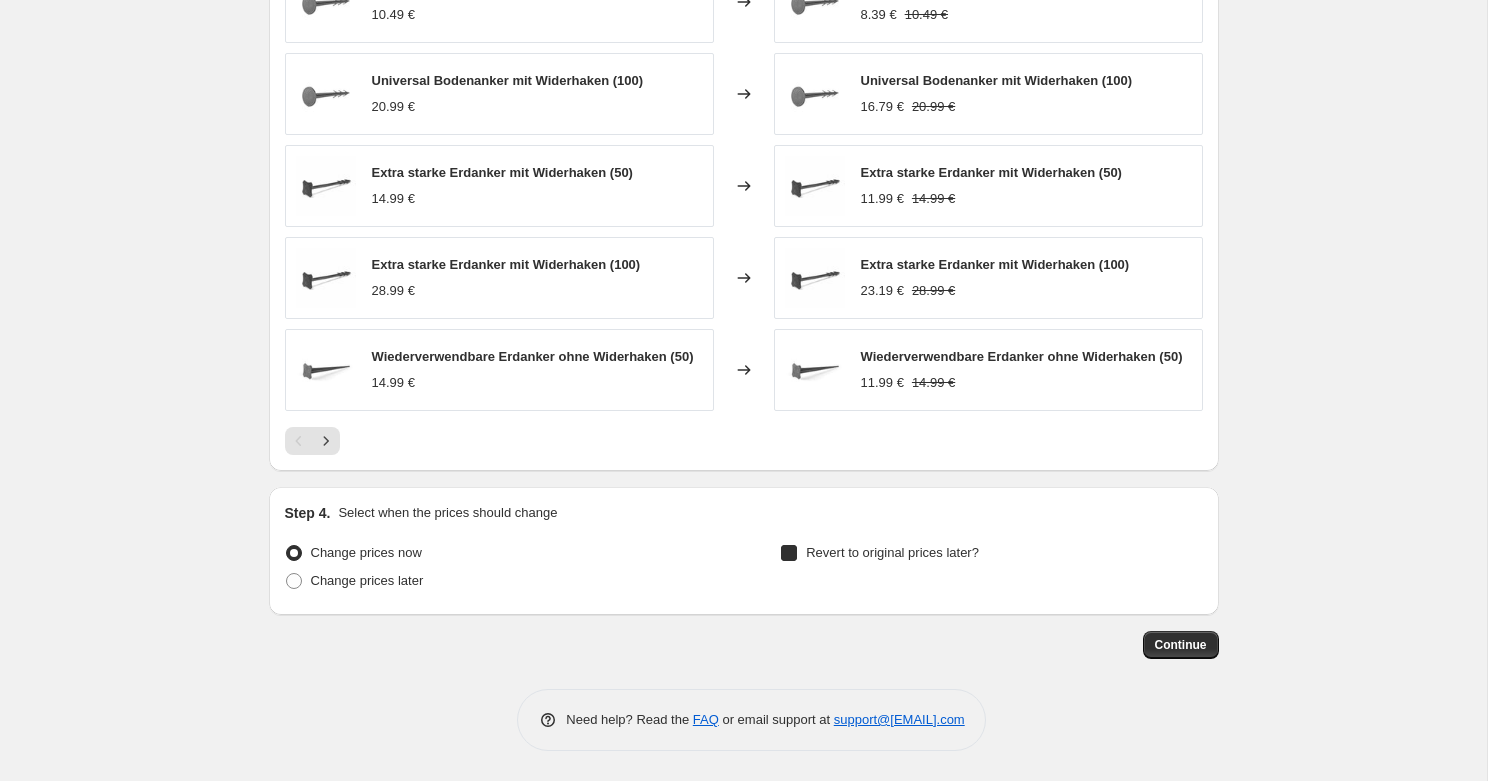 checkbox on "true" 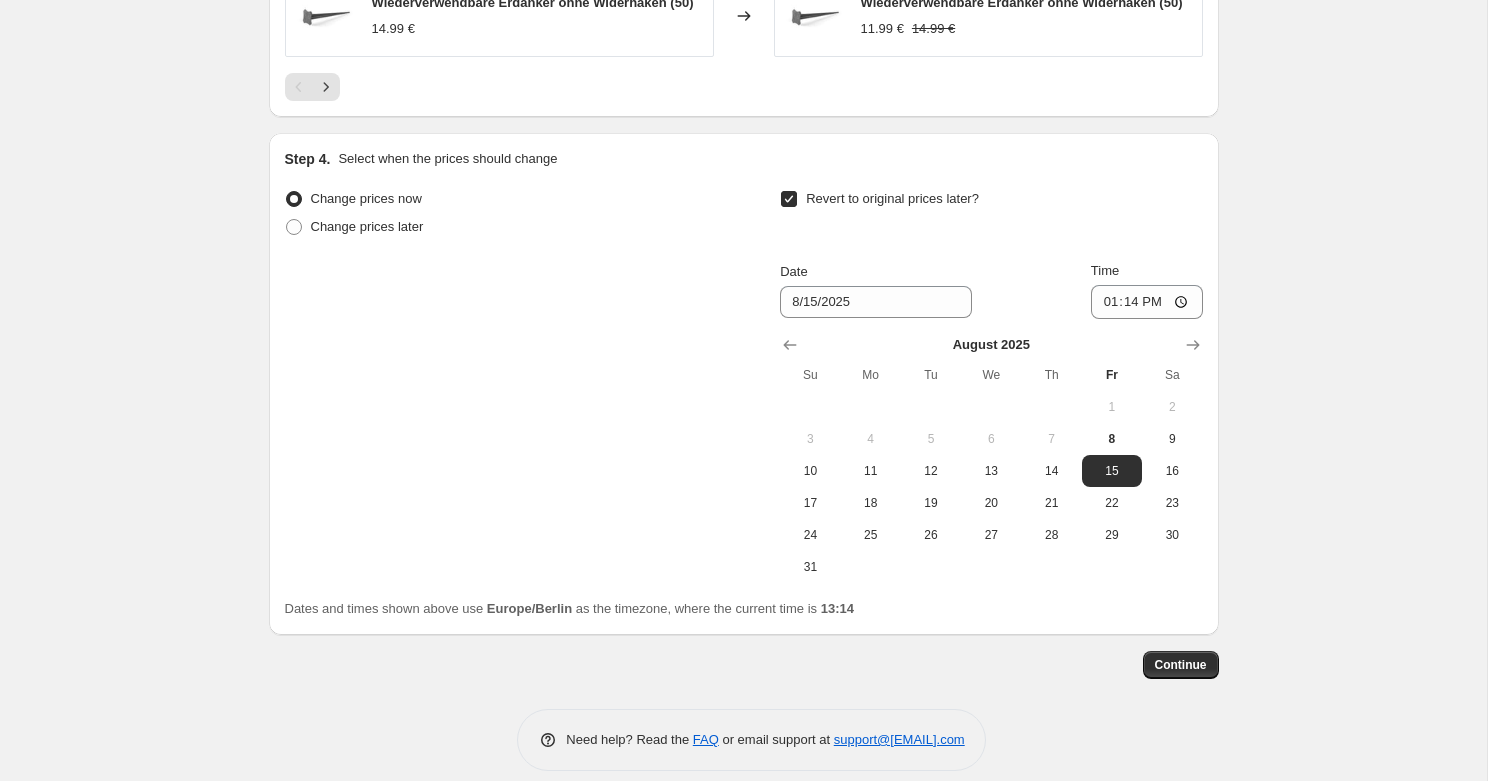 scroll, scrollTop: 1947, scrollLeft: 0, axis: vertical 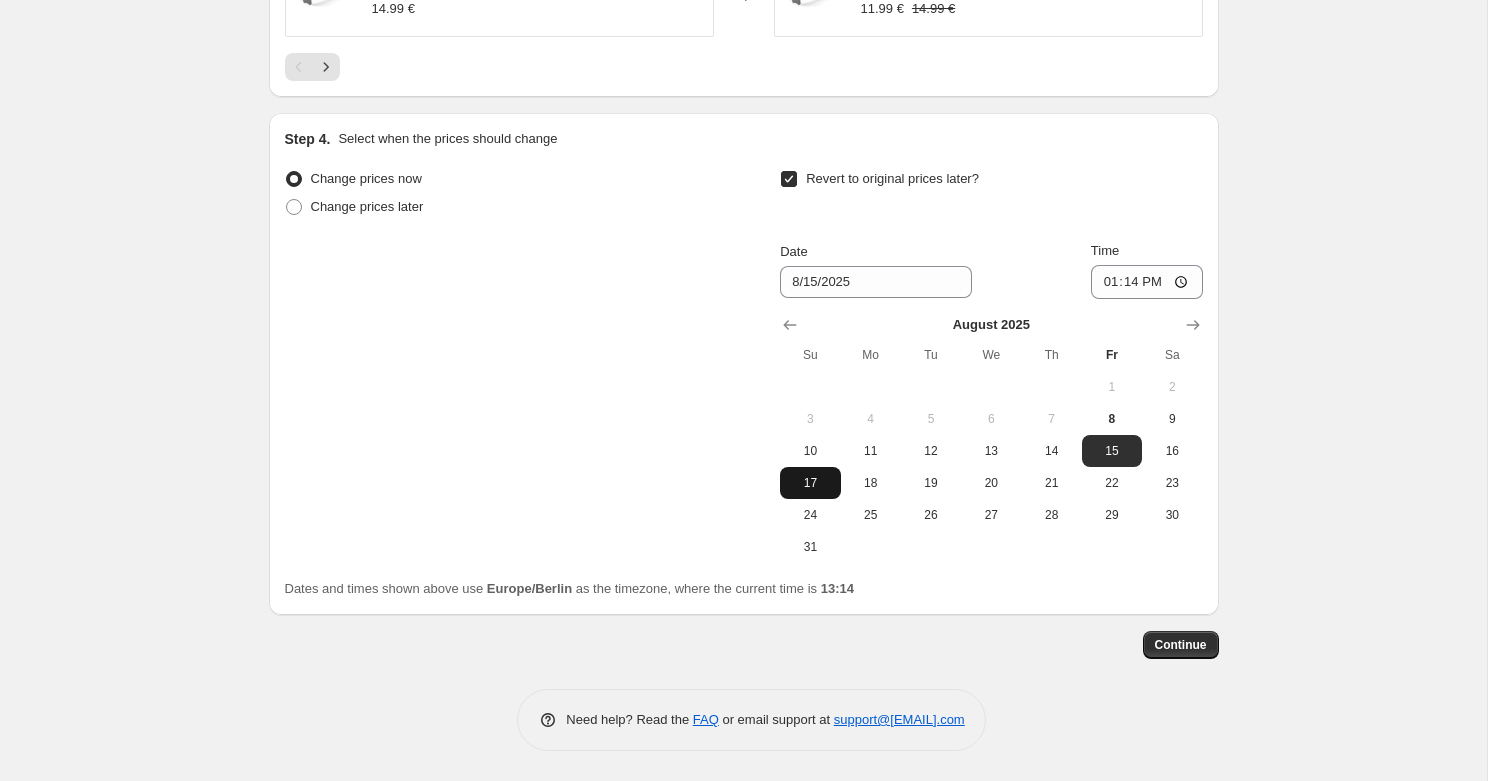 click on "17" at bounding box center [810, 483] 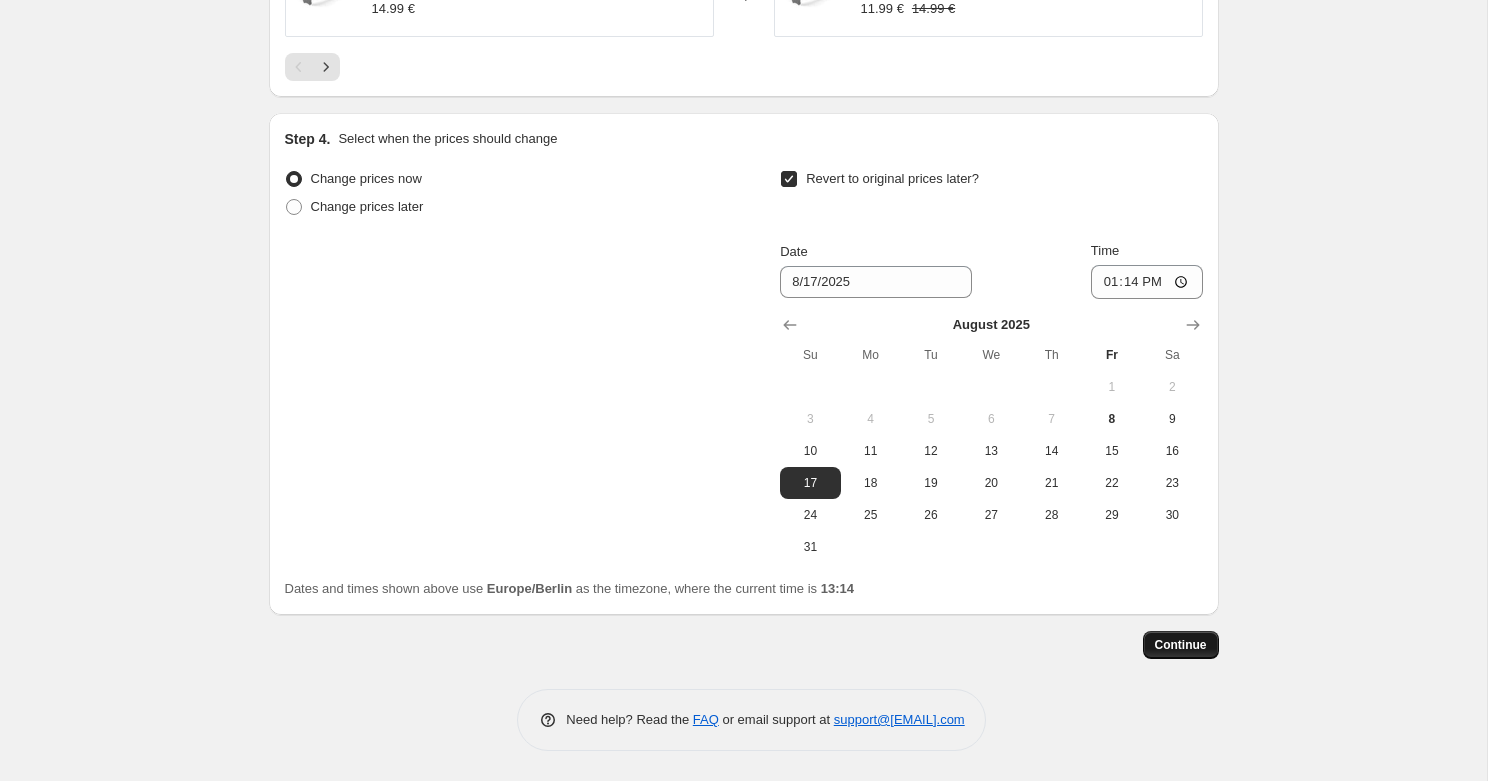 click on "Continue" at bounding box center [1181, 645] 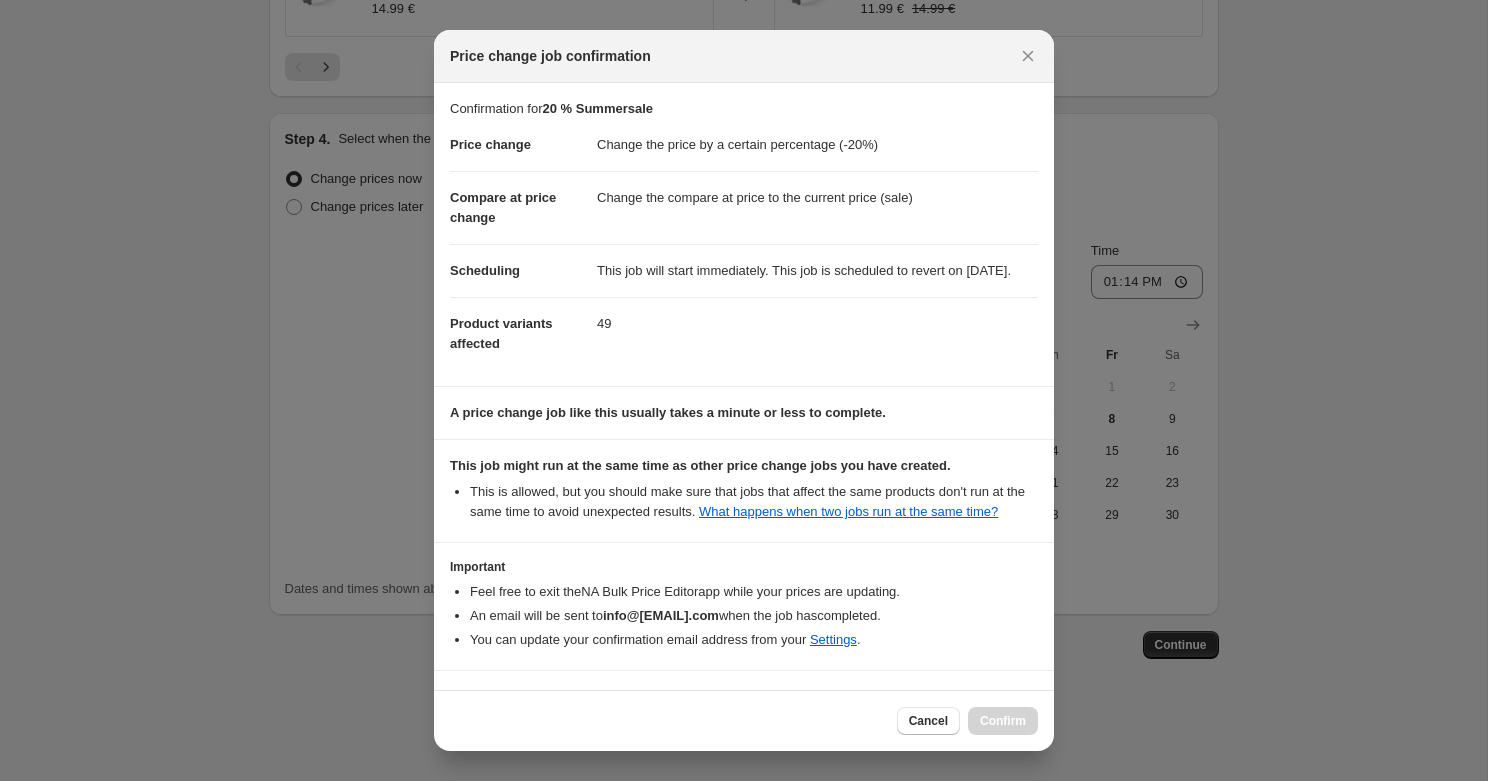 scroll, scrollTop: 101, scrollLeft: 0, axis: vertical 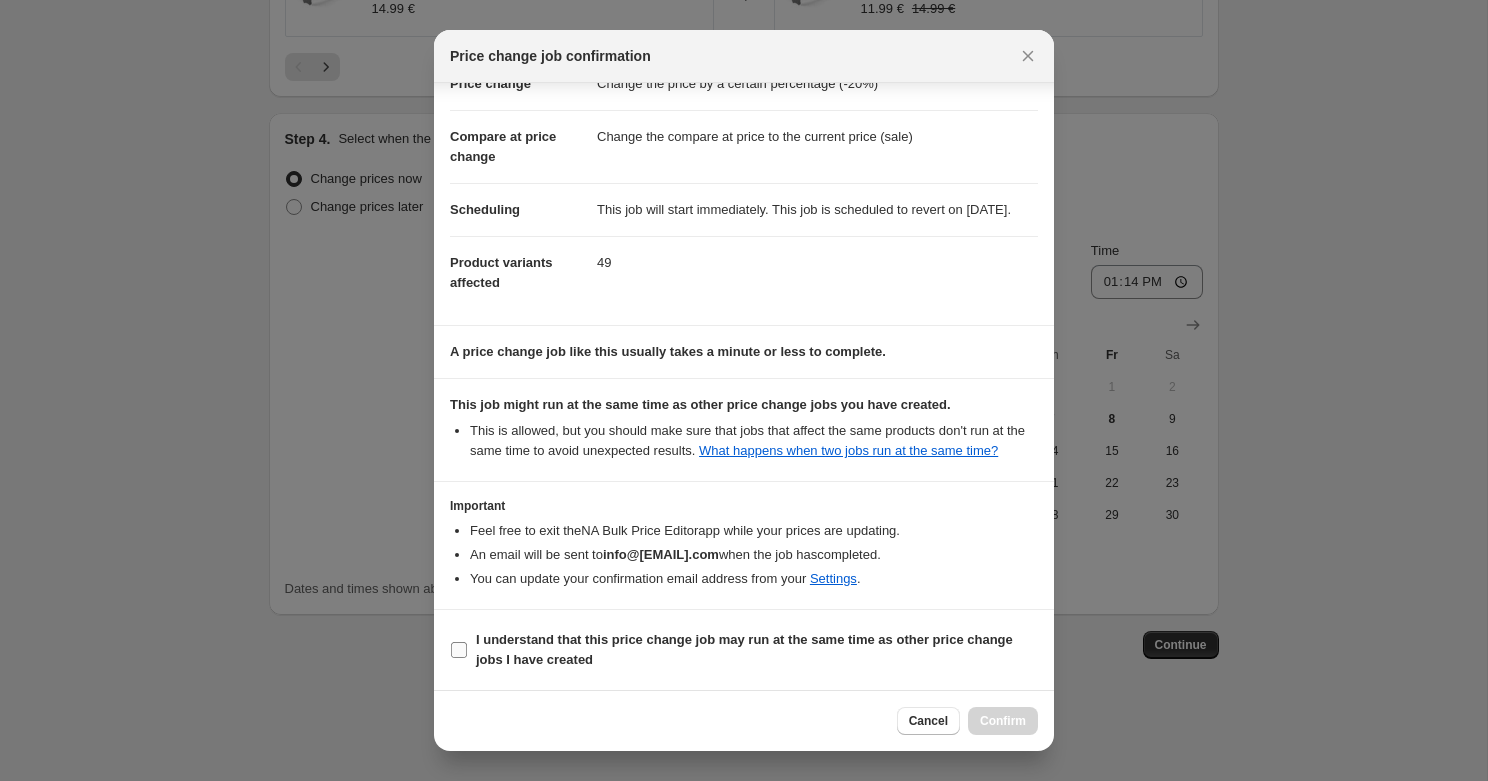 click on "I understand that this price change job may run at the same time as other price change jobs I have created" at bounding box center (757, 650) 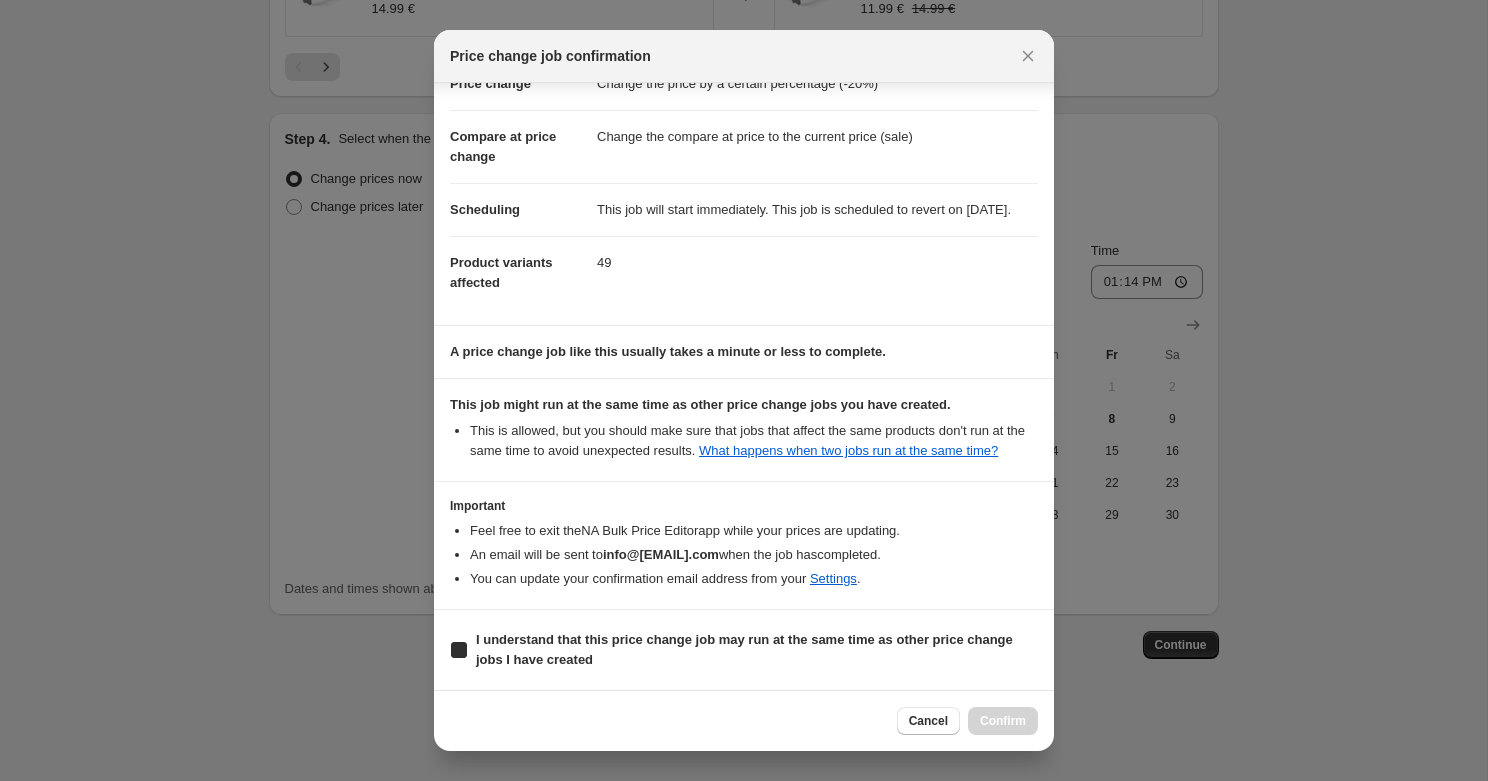 checkbox on "true" 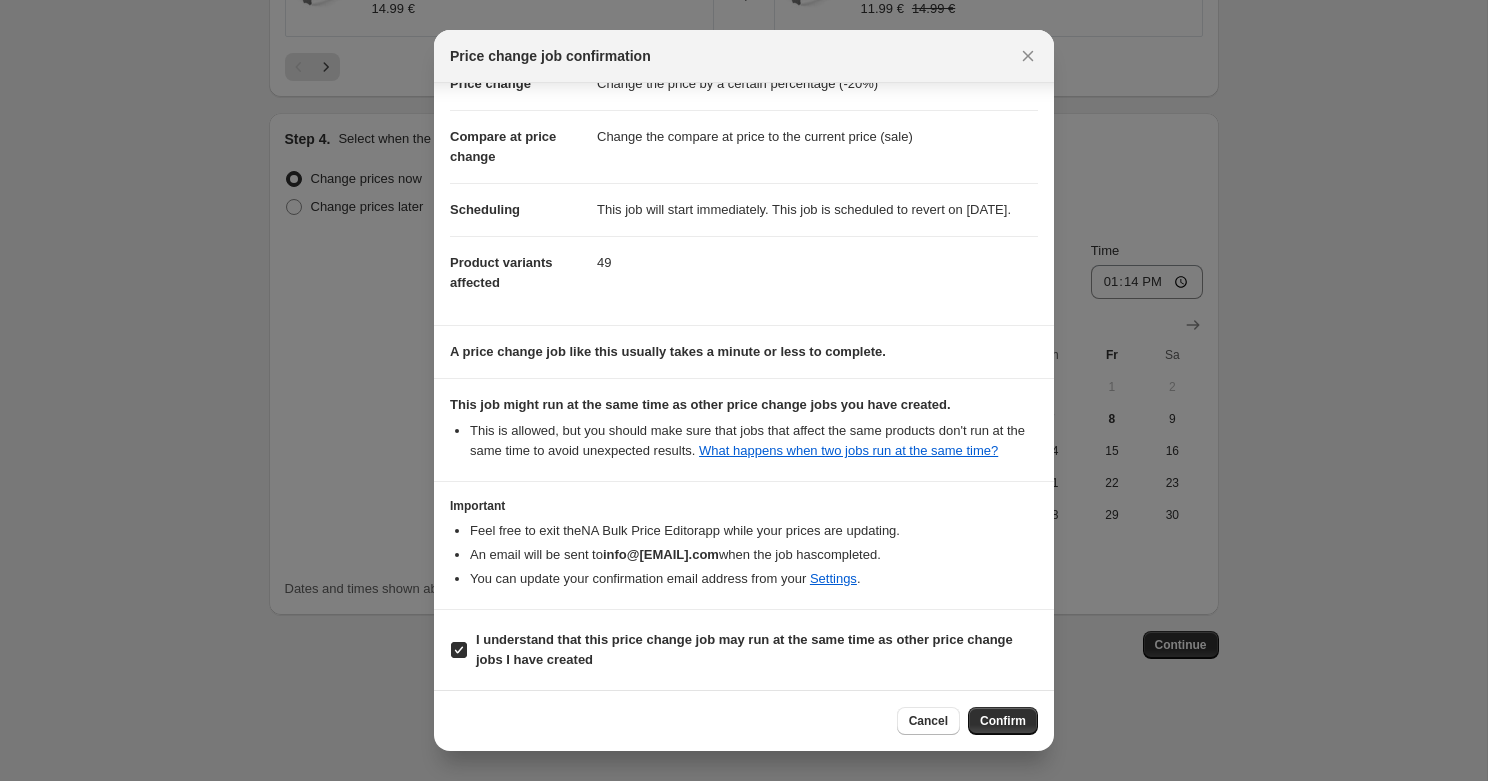 click on "Confirm" at bounding box center [1003, 721] 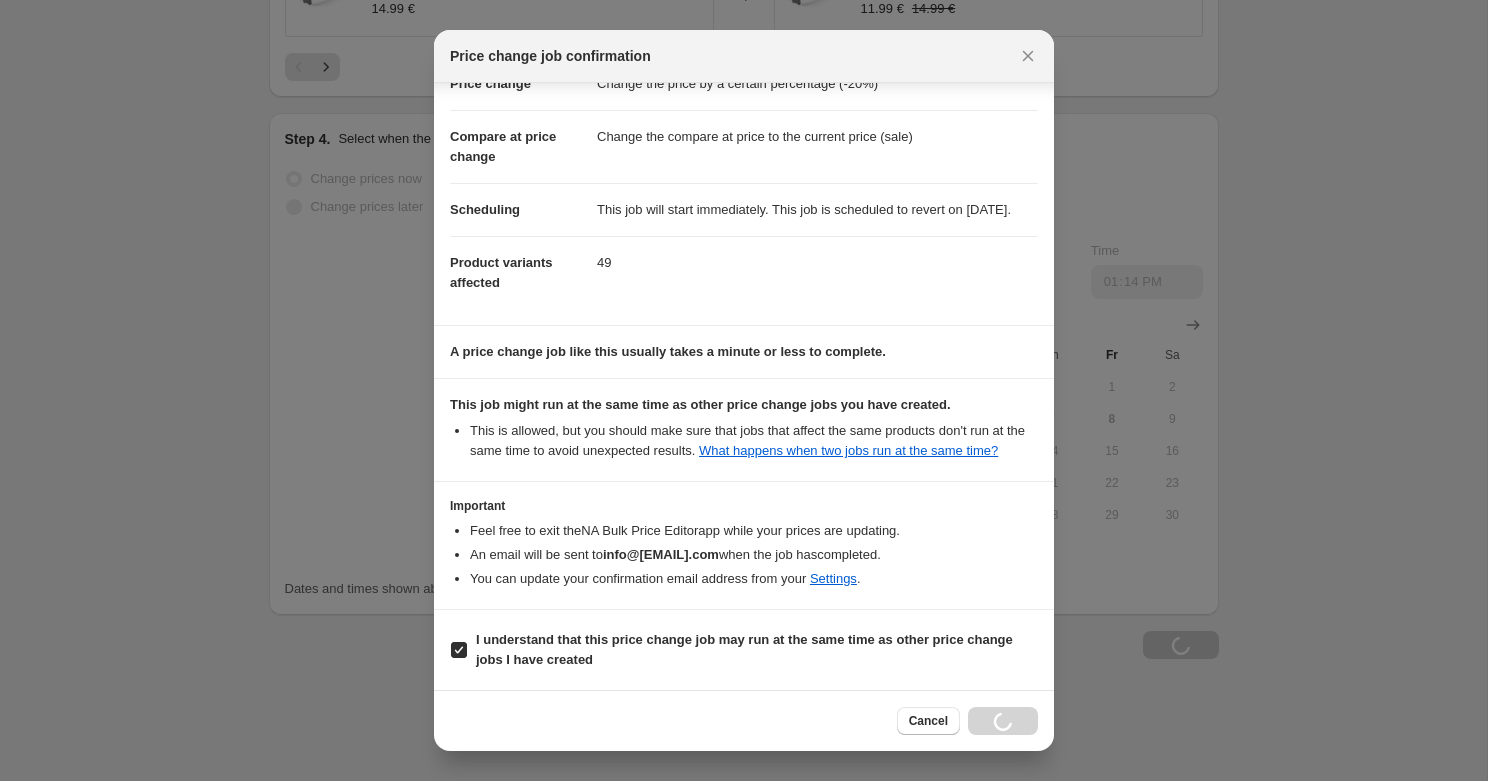 scroll, scrollTop: 2015, scrollLeft: 0, axis: vertical 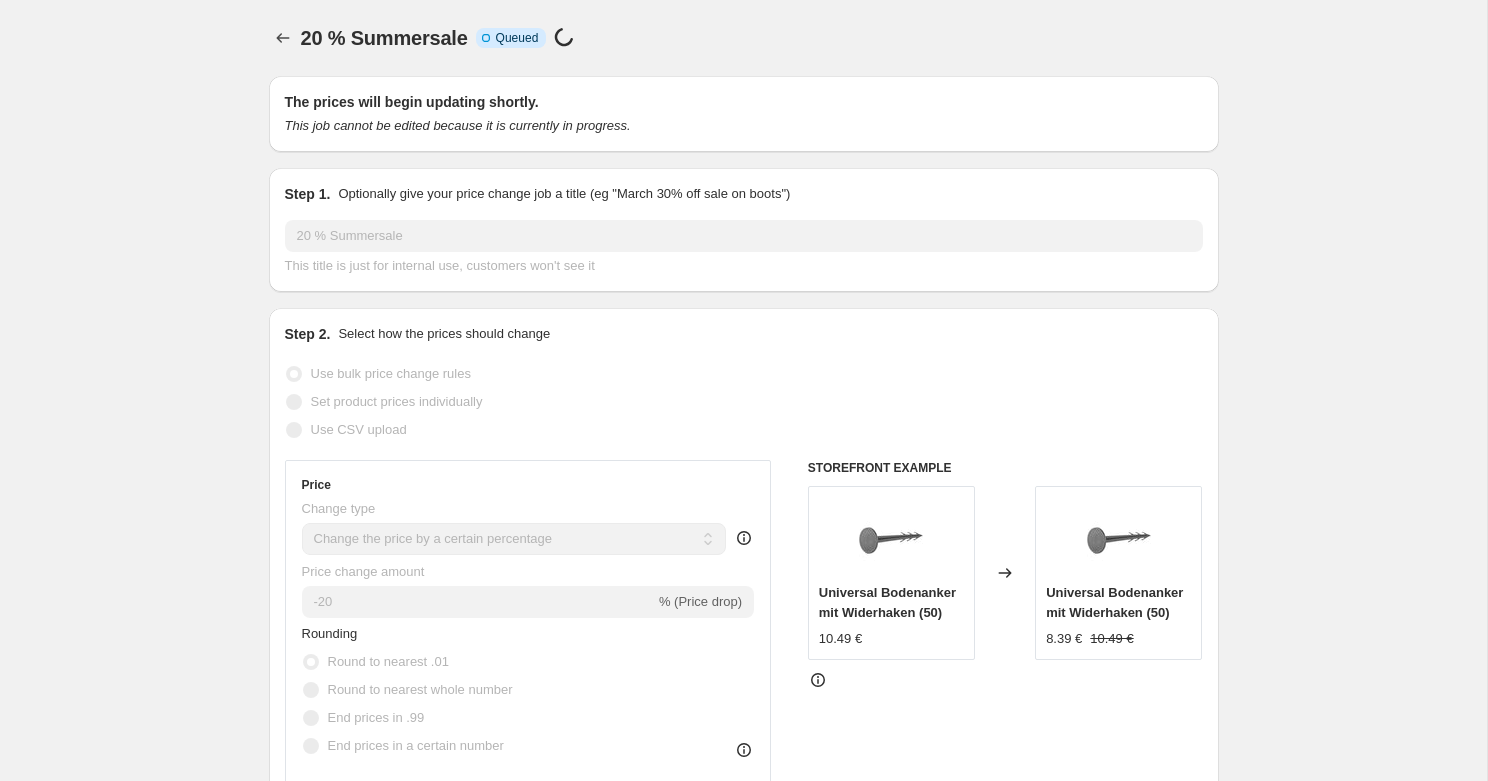 select on "percentage" 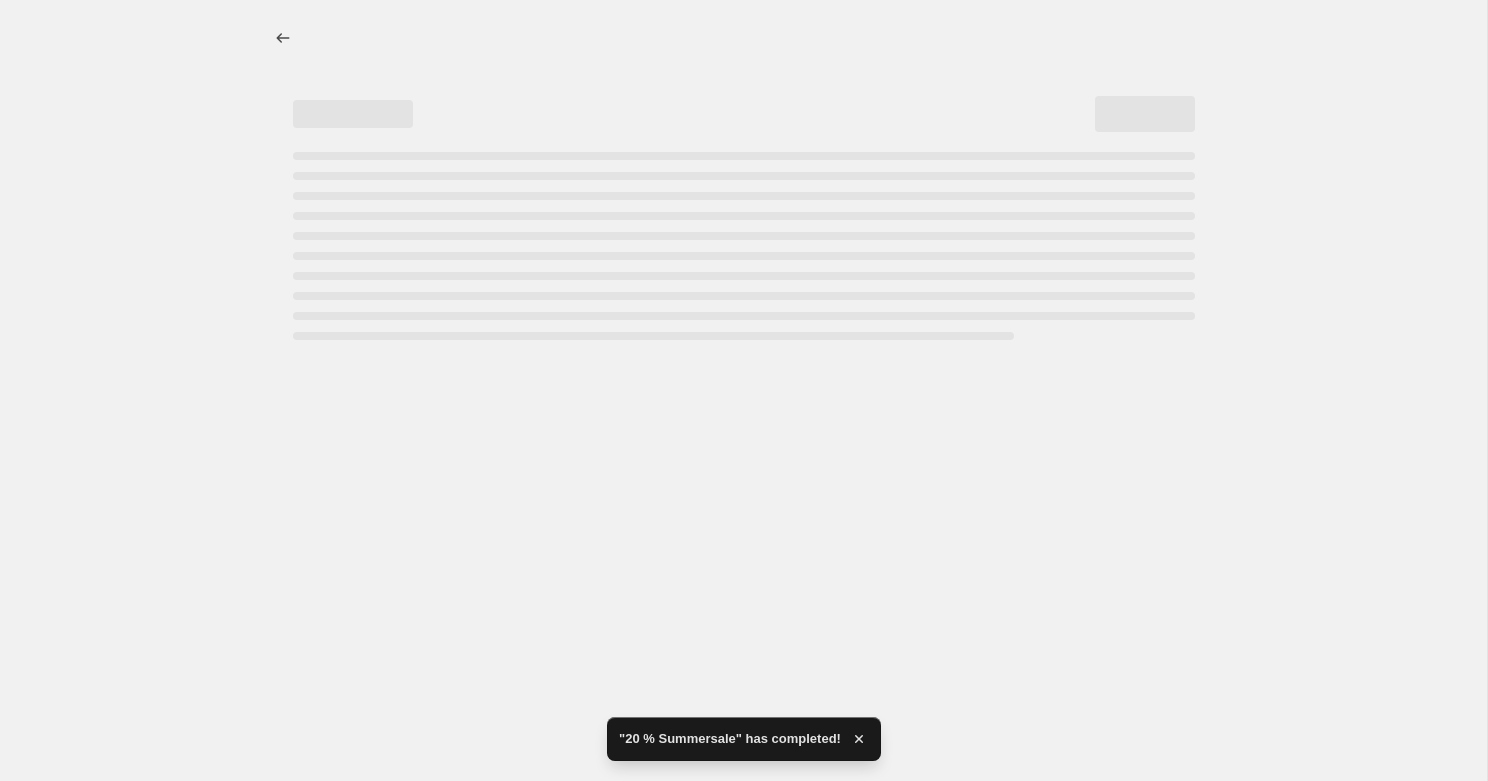 select on "percentage" 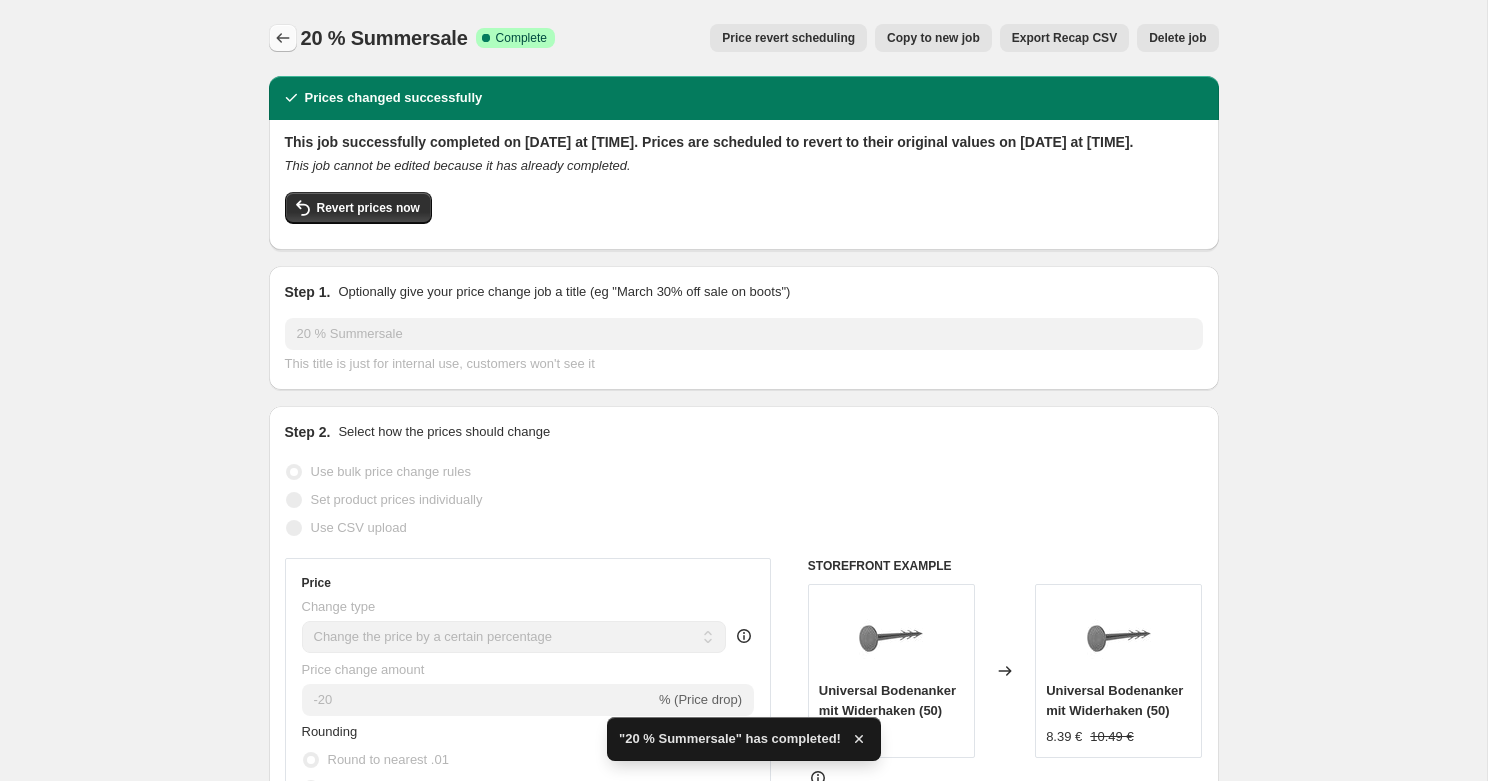 click 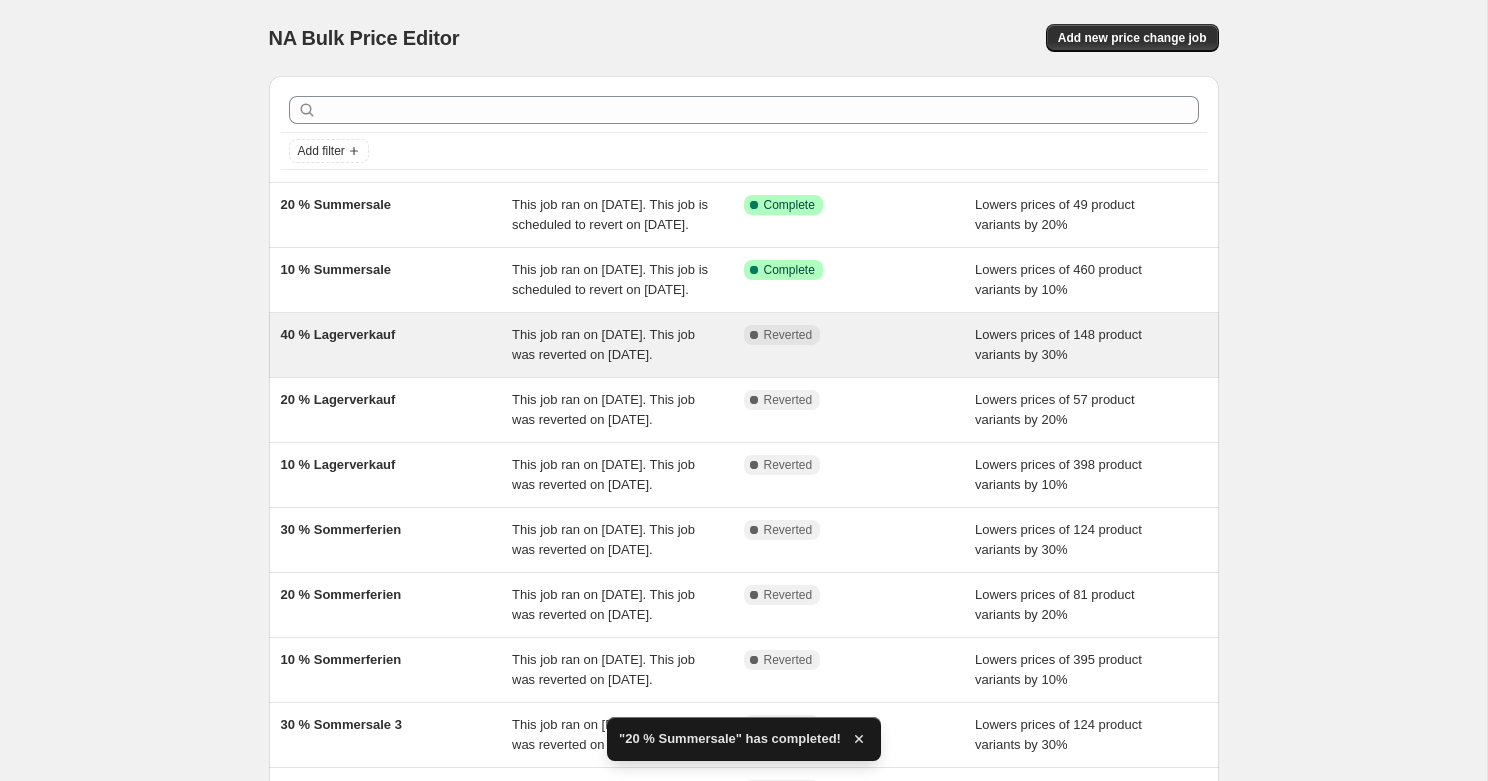 click on "40 % Lagerverkauf" at bounding box center (397, 345) 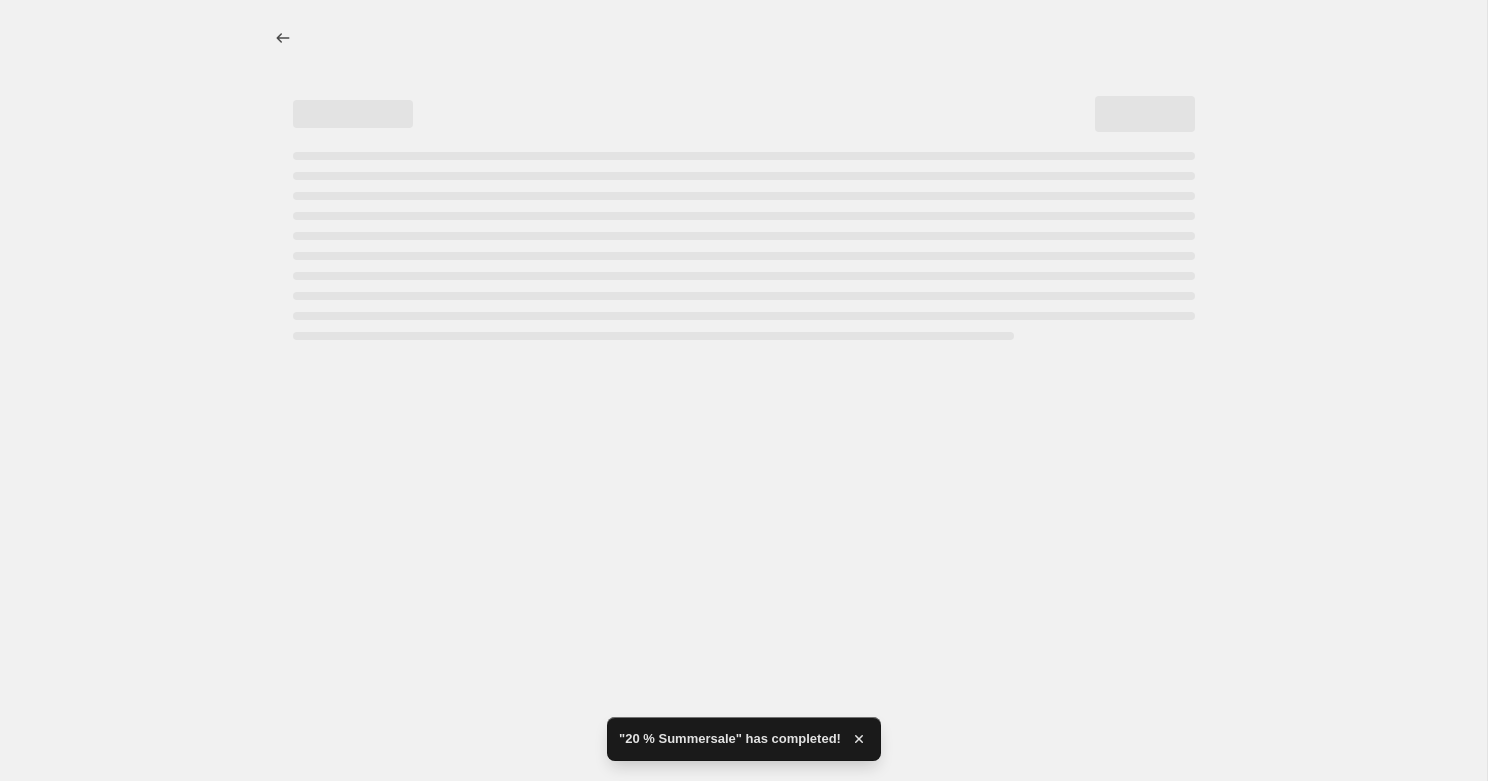 select on "percentage" 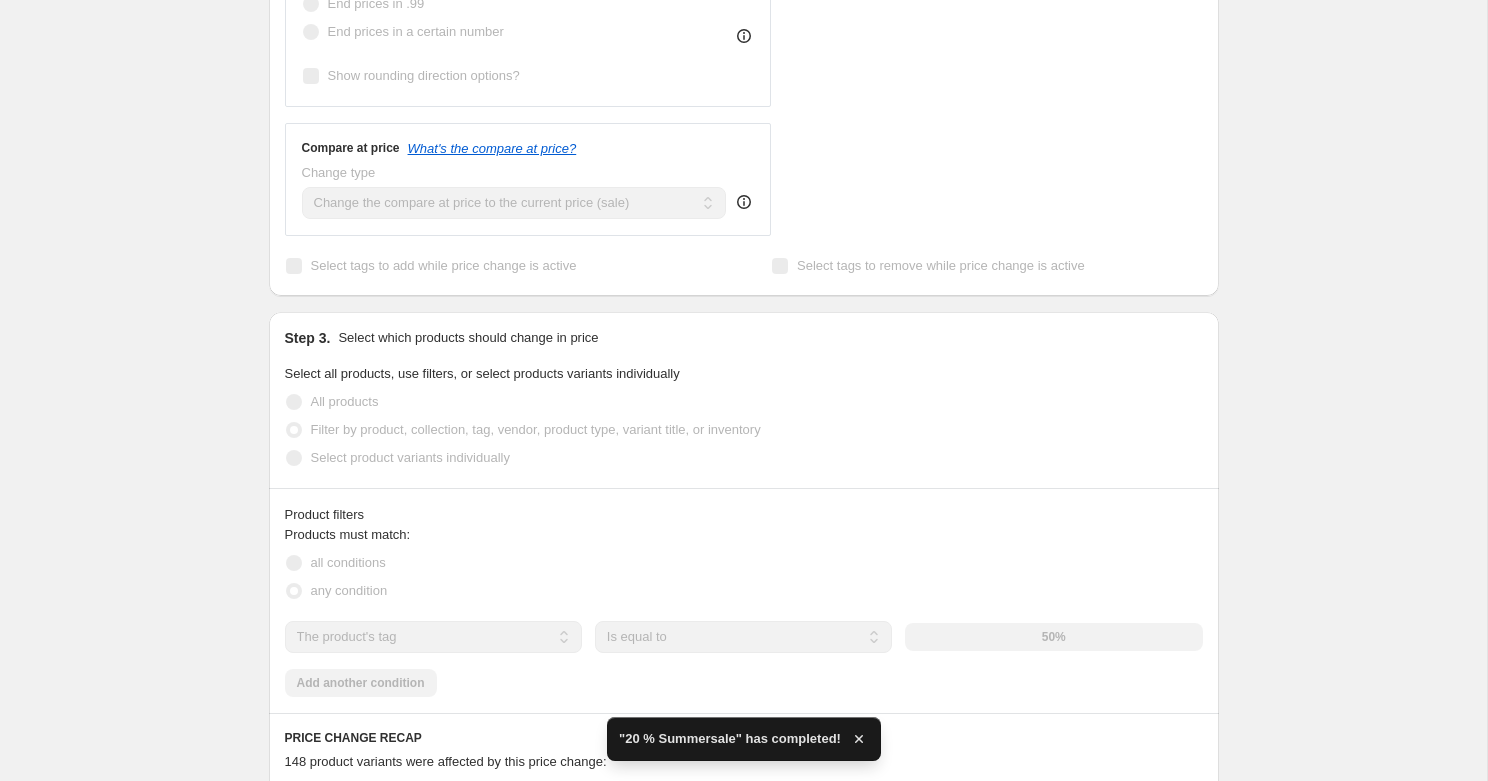 scroll, scrollTop: 0, scrollLeft: 0, axis: both 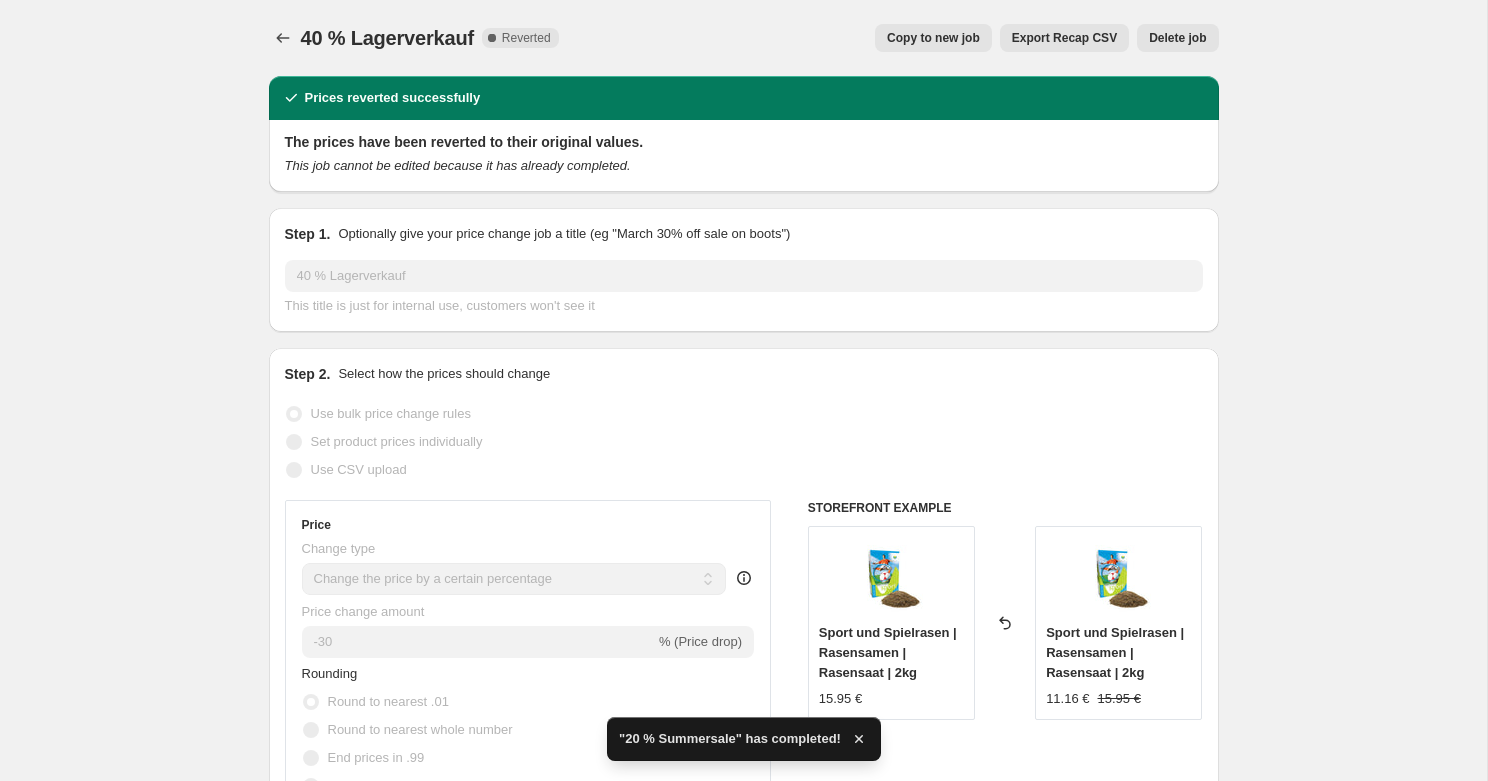 click on "Copy to new job" at bounding box center [933, 38] 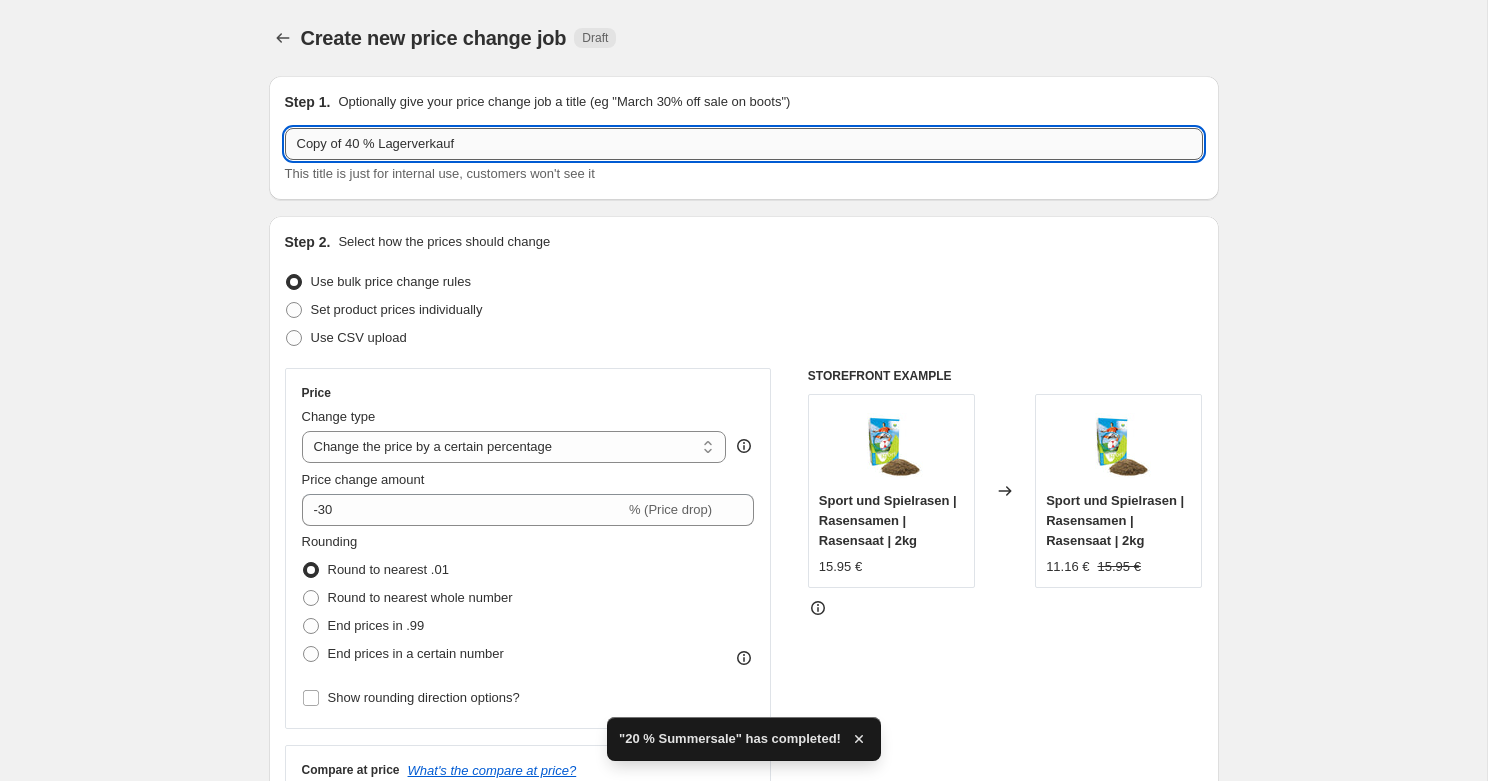 click on "Copy of 40 % Lagerverkauf" at bounding box center [744, 144] 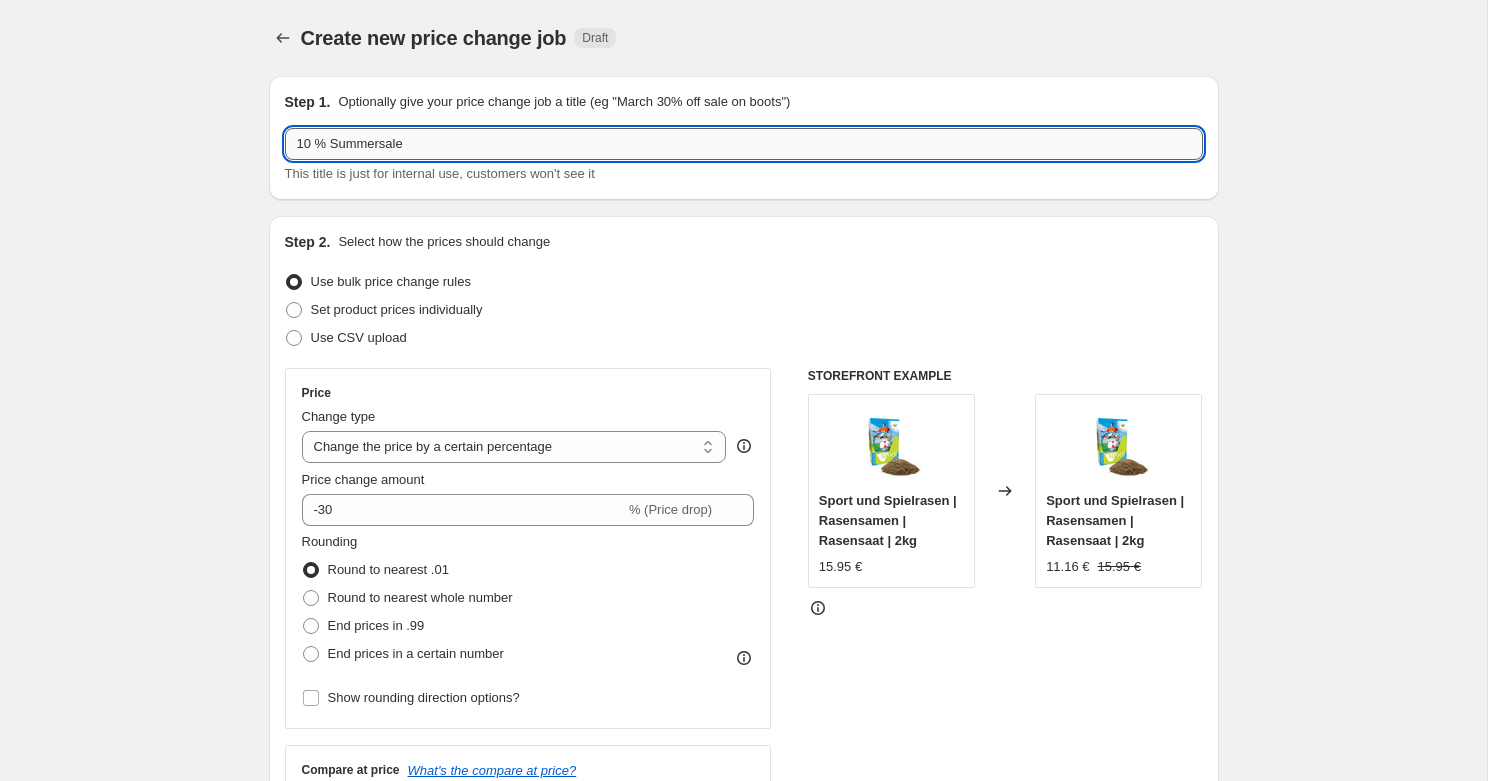 drag, startPoint x: 303, startPoint y: 144, endPoint x: 291, endPoint y: 144, distance: 12 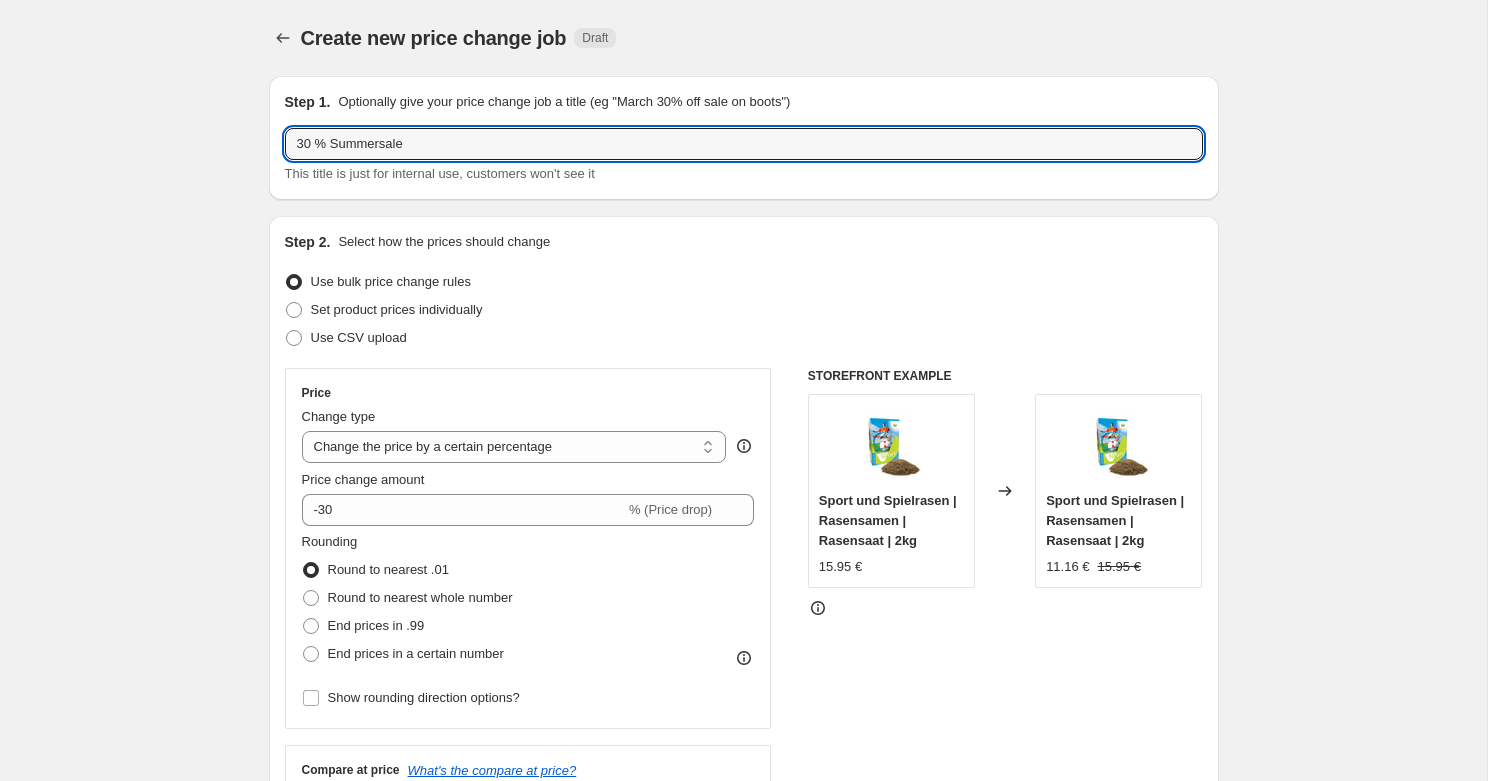 type on "30 % Summersale" 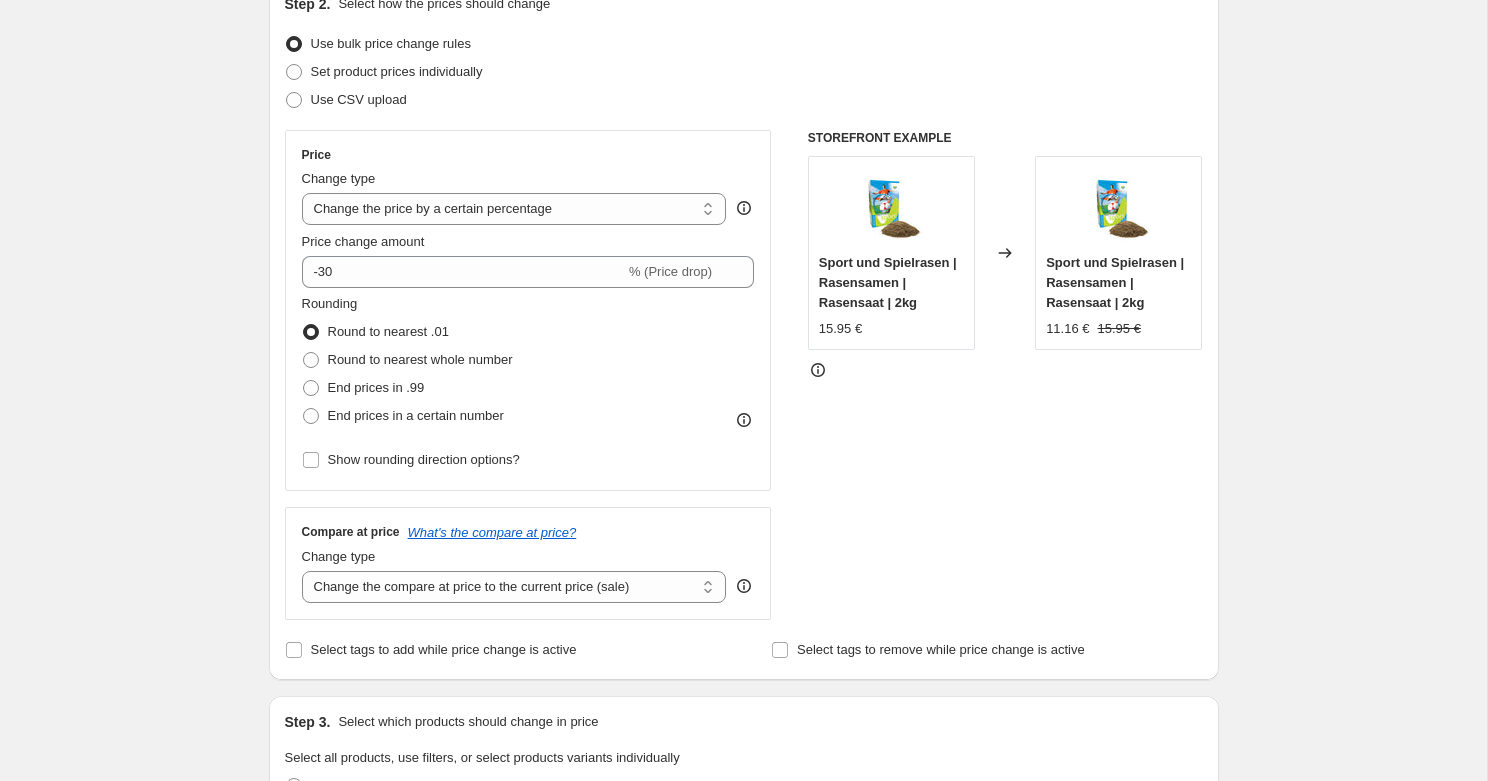 scroll, scrollTop: 295, scrollLeft: 0, axis: vertical 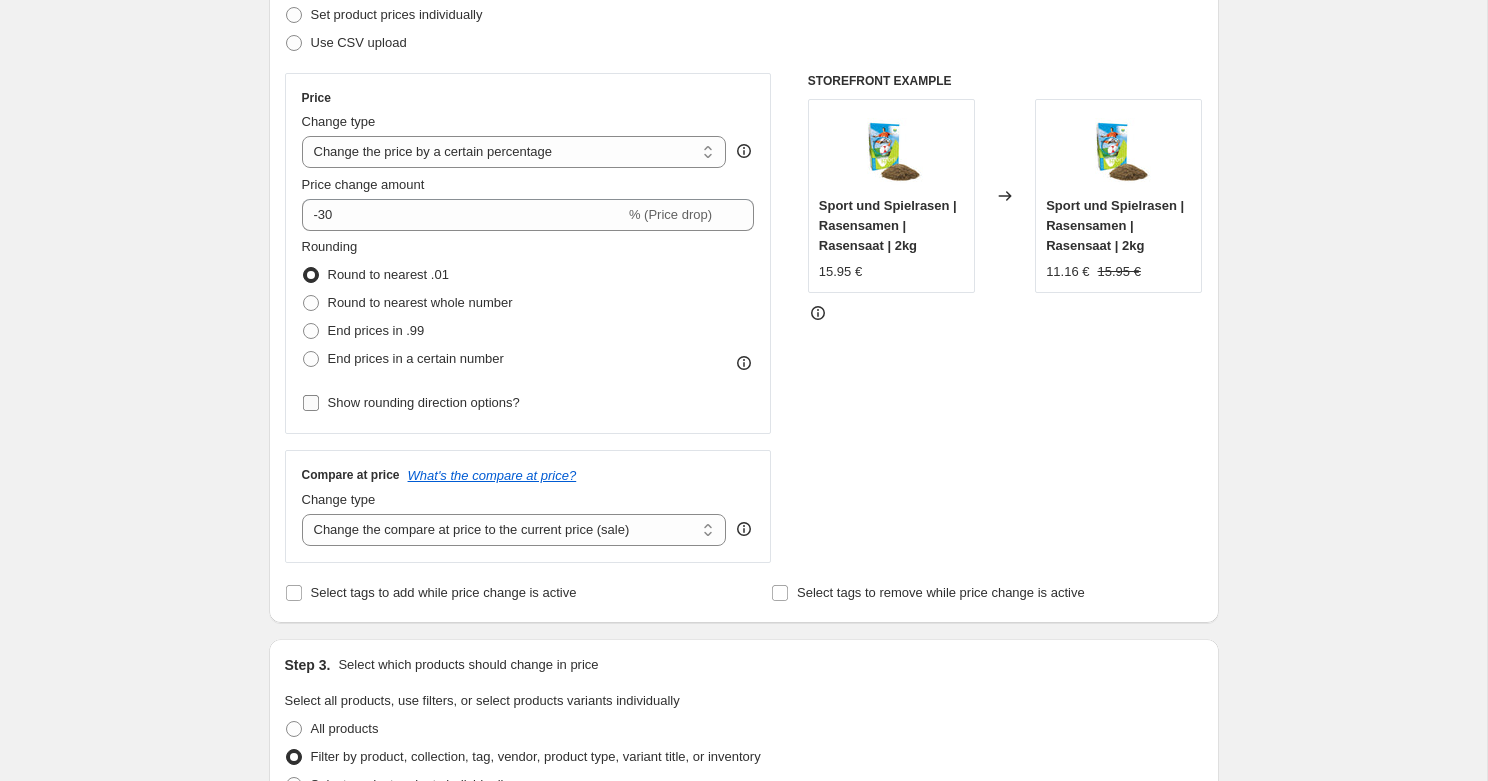 click on "Show rounding direction options?" at bounding box center (424, 402) 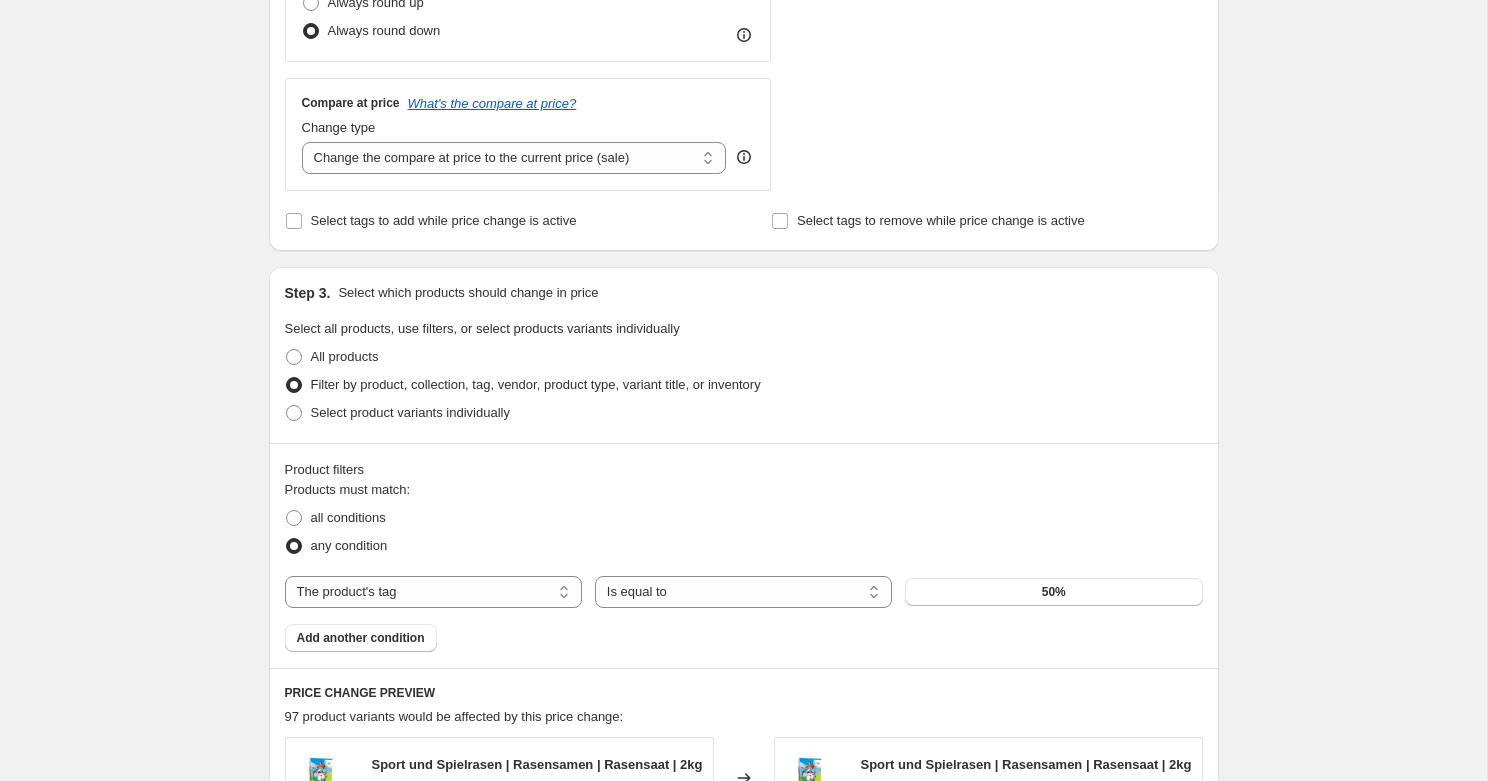 scroll, scrollTop: 785, scrollLeft: 0, axis: vertical 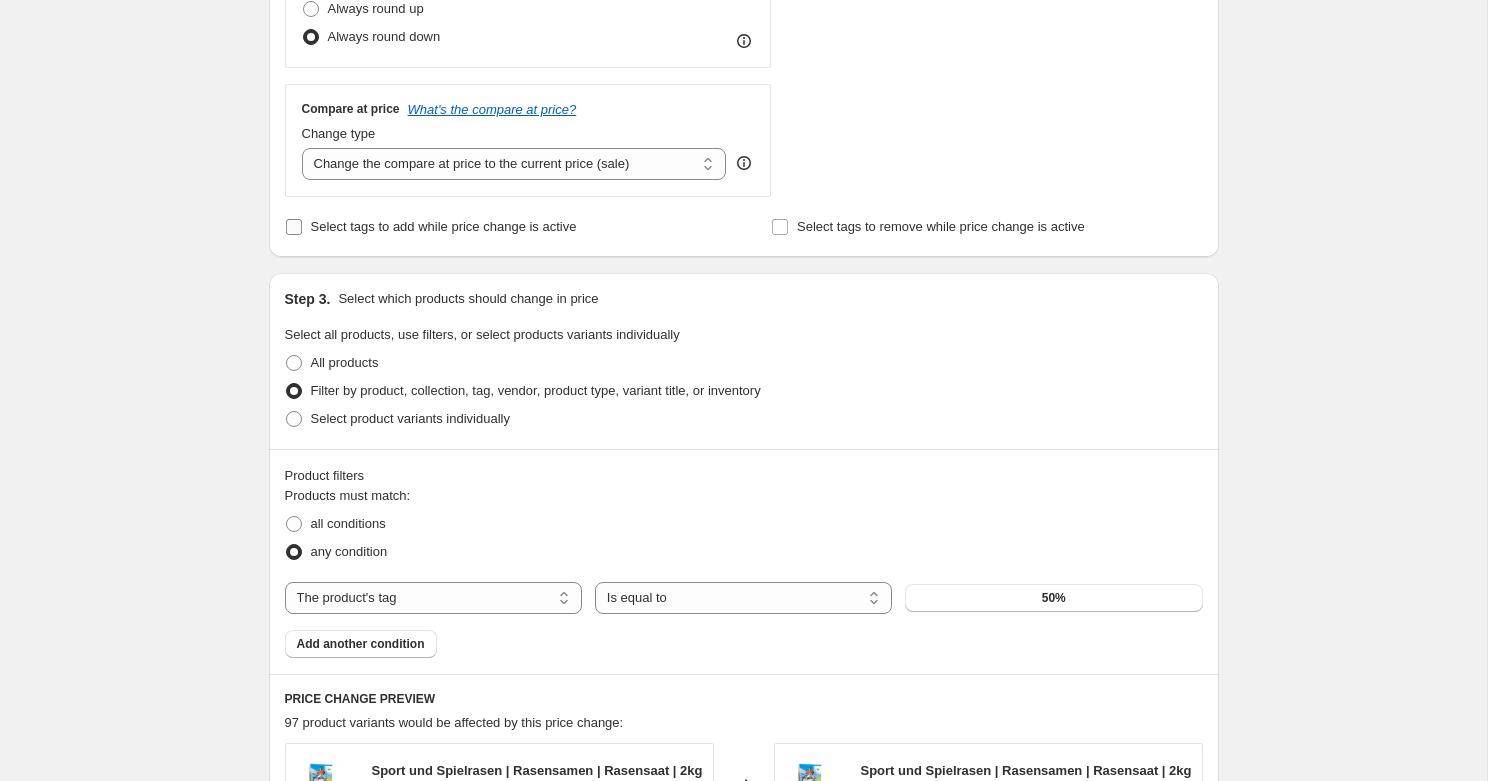 click on "Select tags to add while price change is active" at bounding box center (294, 227) 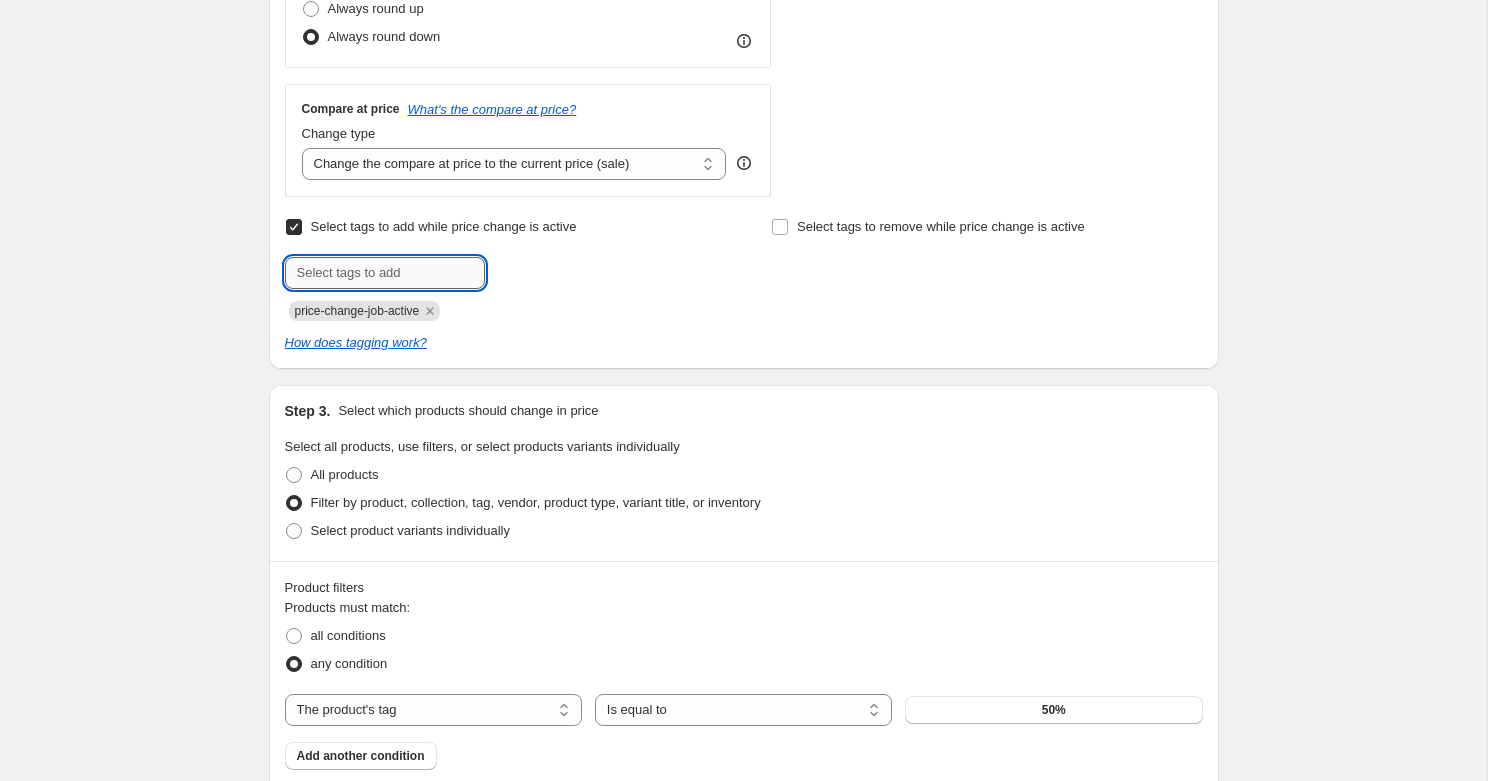 click at bounding box center (385, 273) 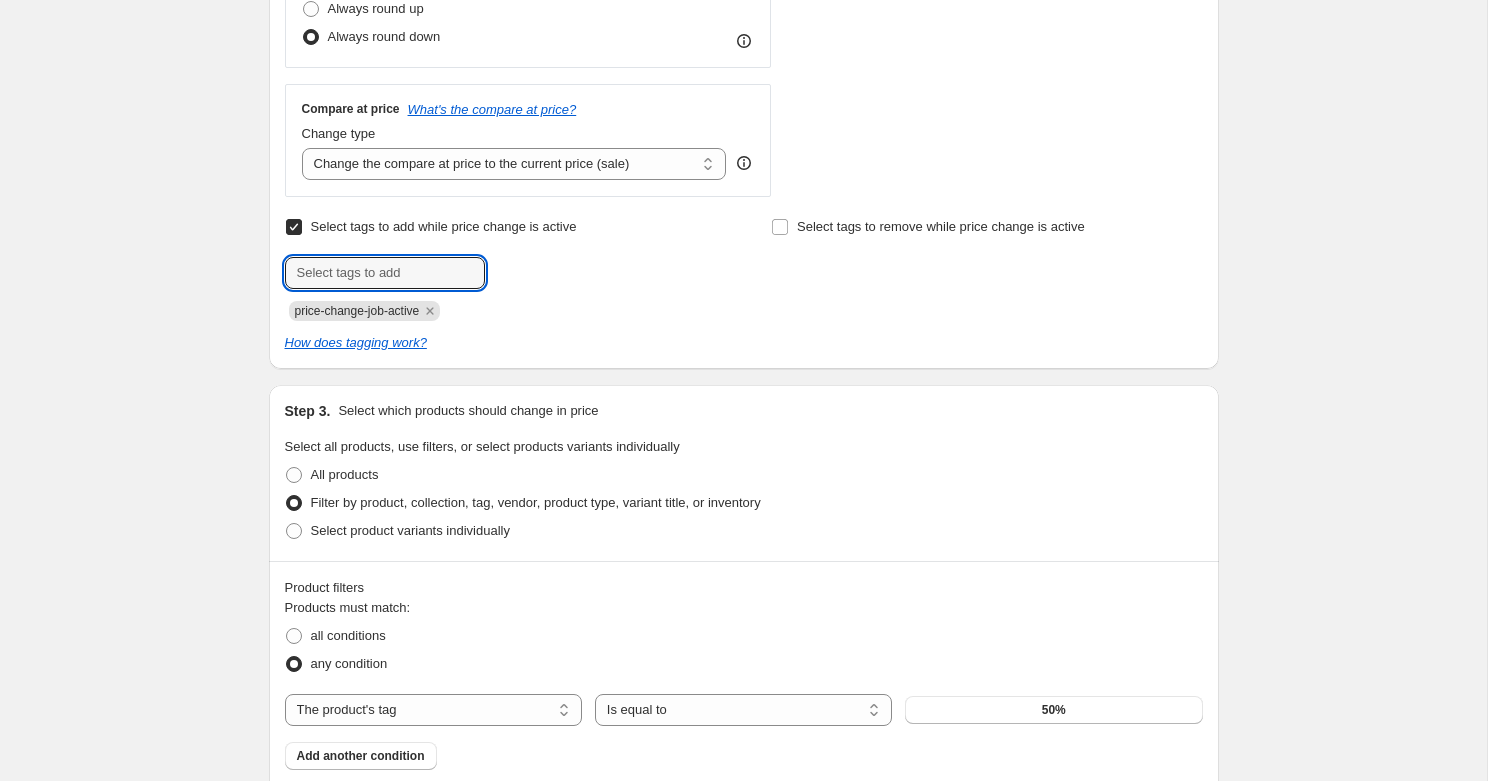 click on "price-change-job-active" at bounding box center [357, 311] 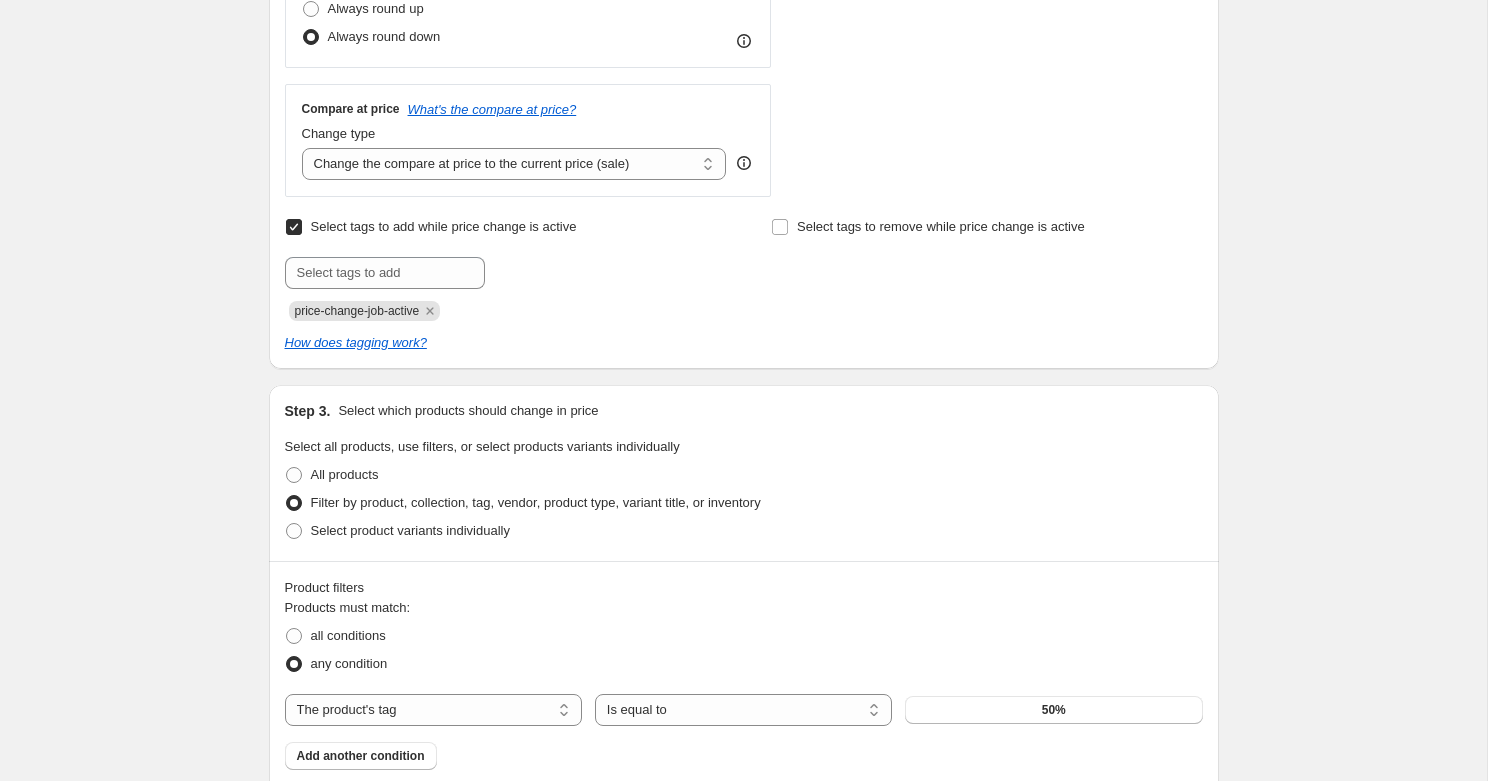 click on "Select tags to add while price change is active" at bounding box center [431, 227] 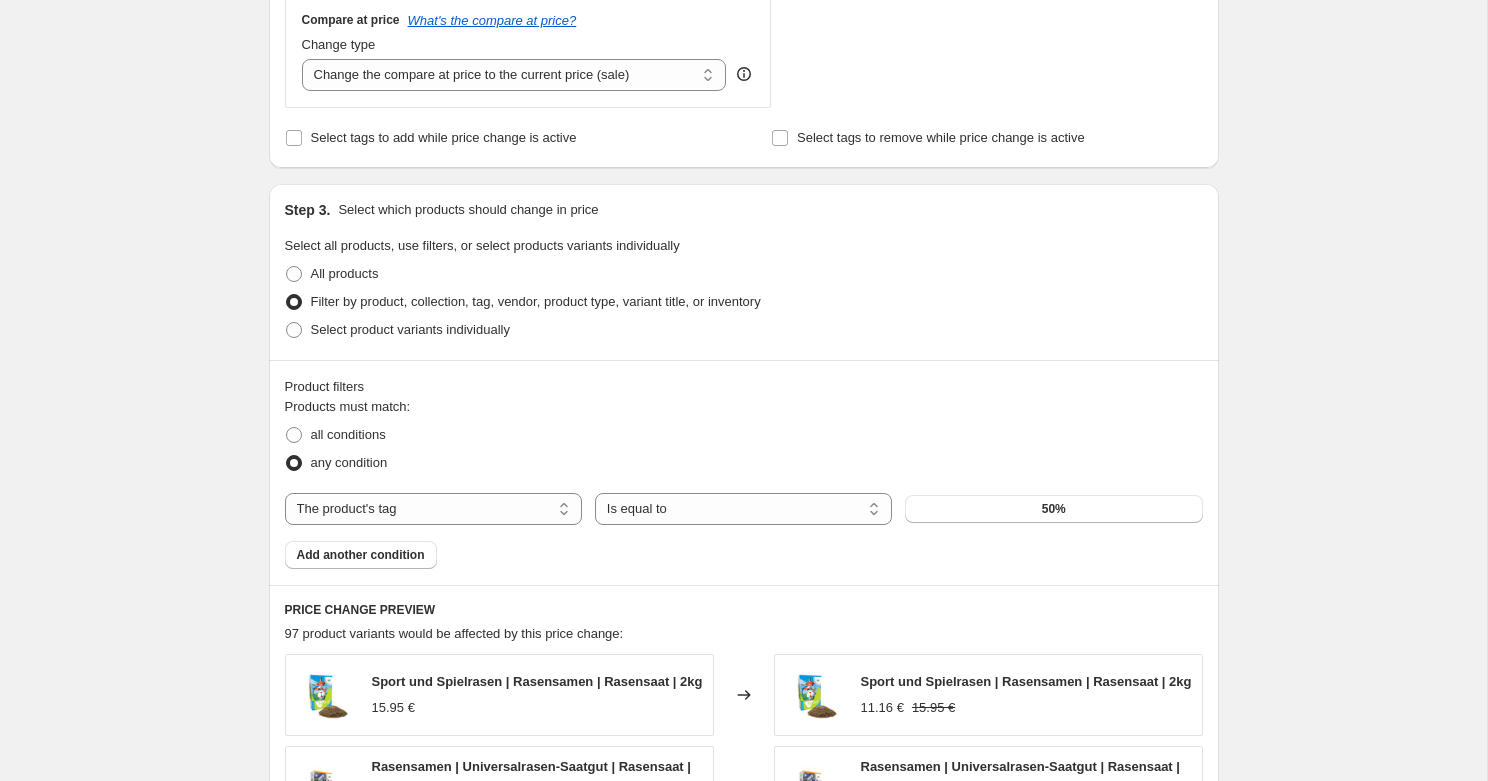 scroll, scrollTop: 817, scrollLeft: 0, axis: vertical 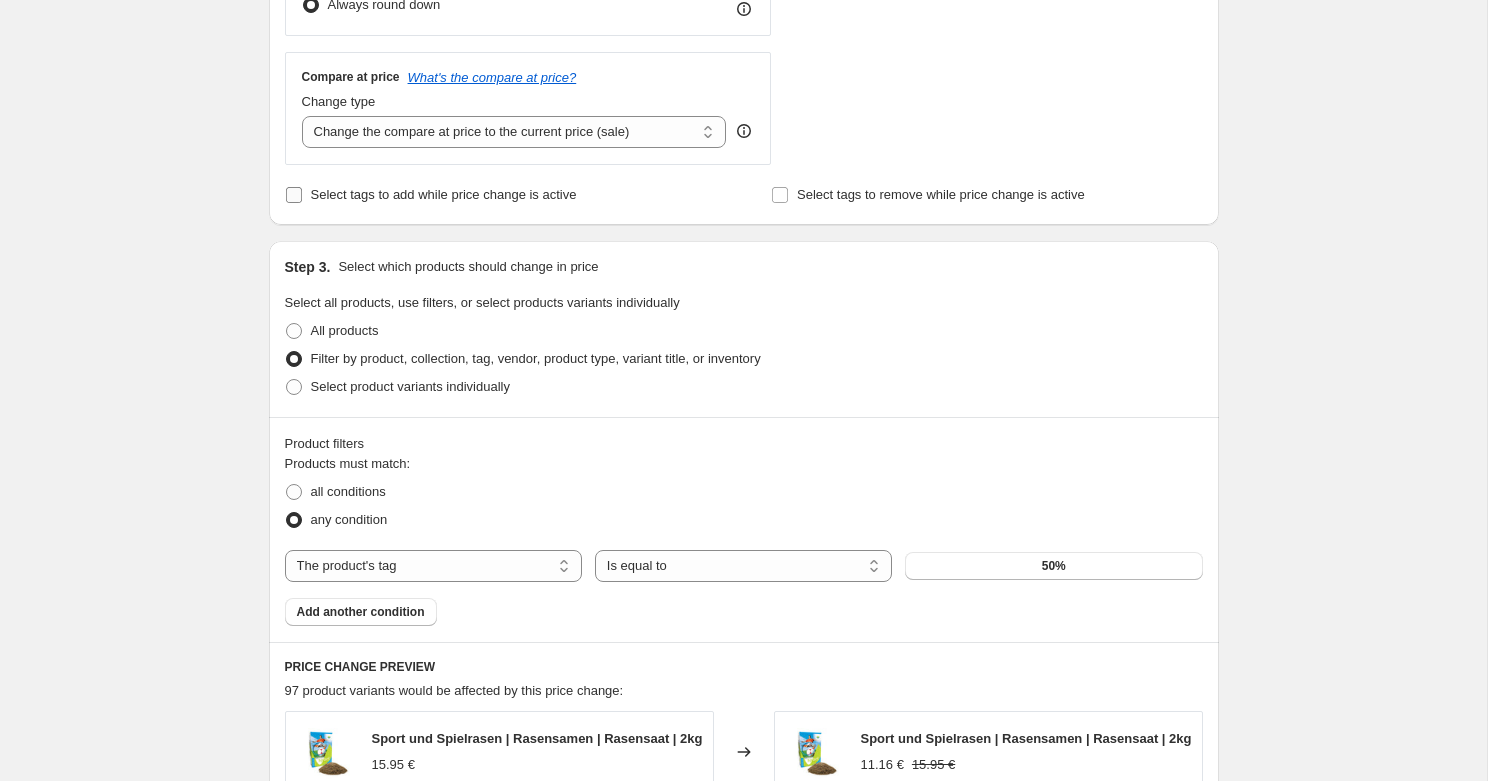 click on "Select tags to add while price change is active" at bounding box center [444, 194] 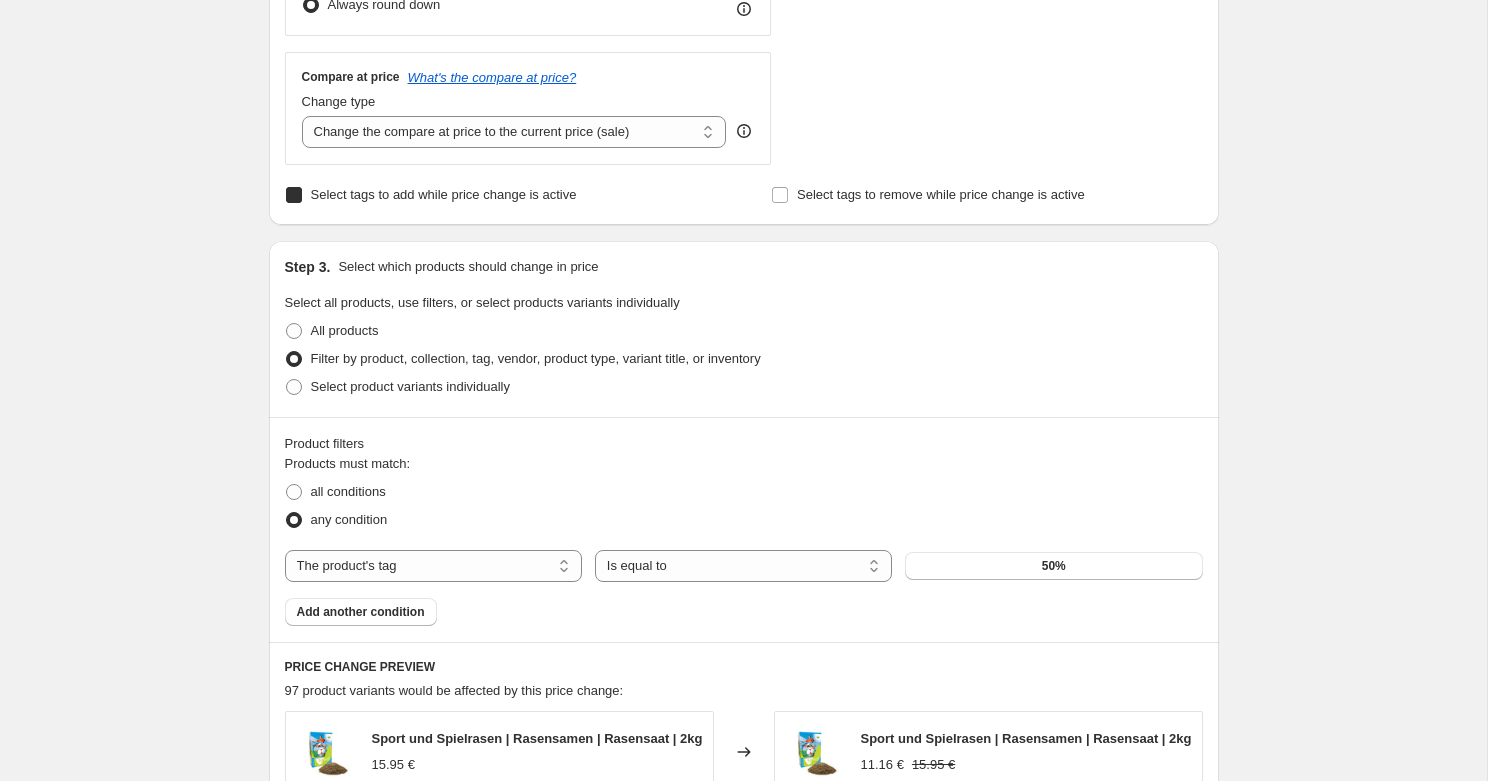 checkbox on "true" 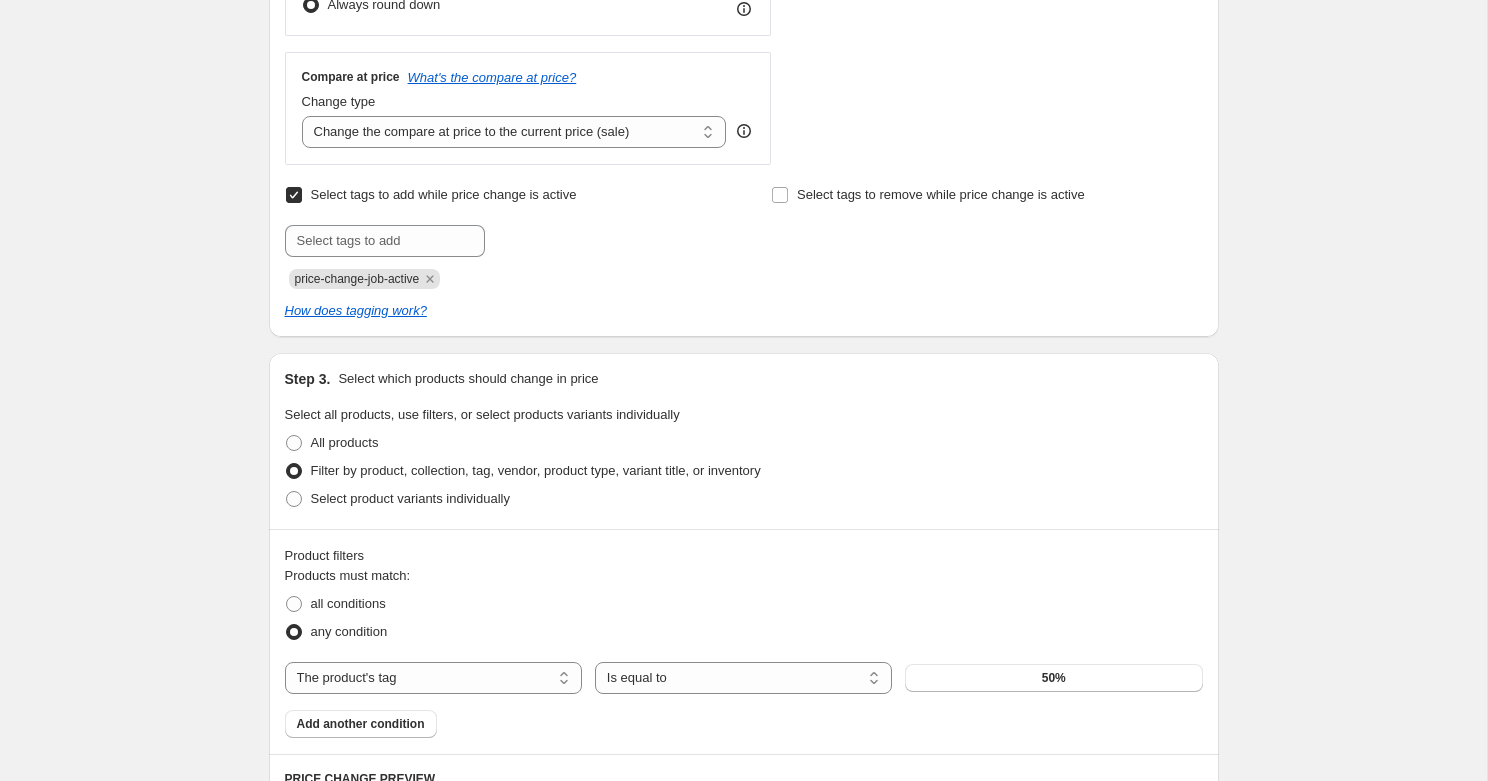 click 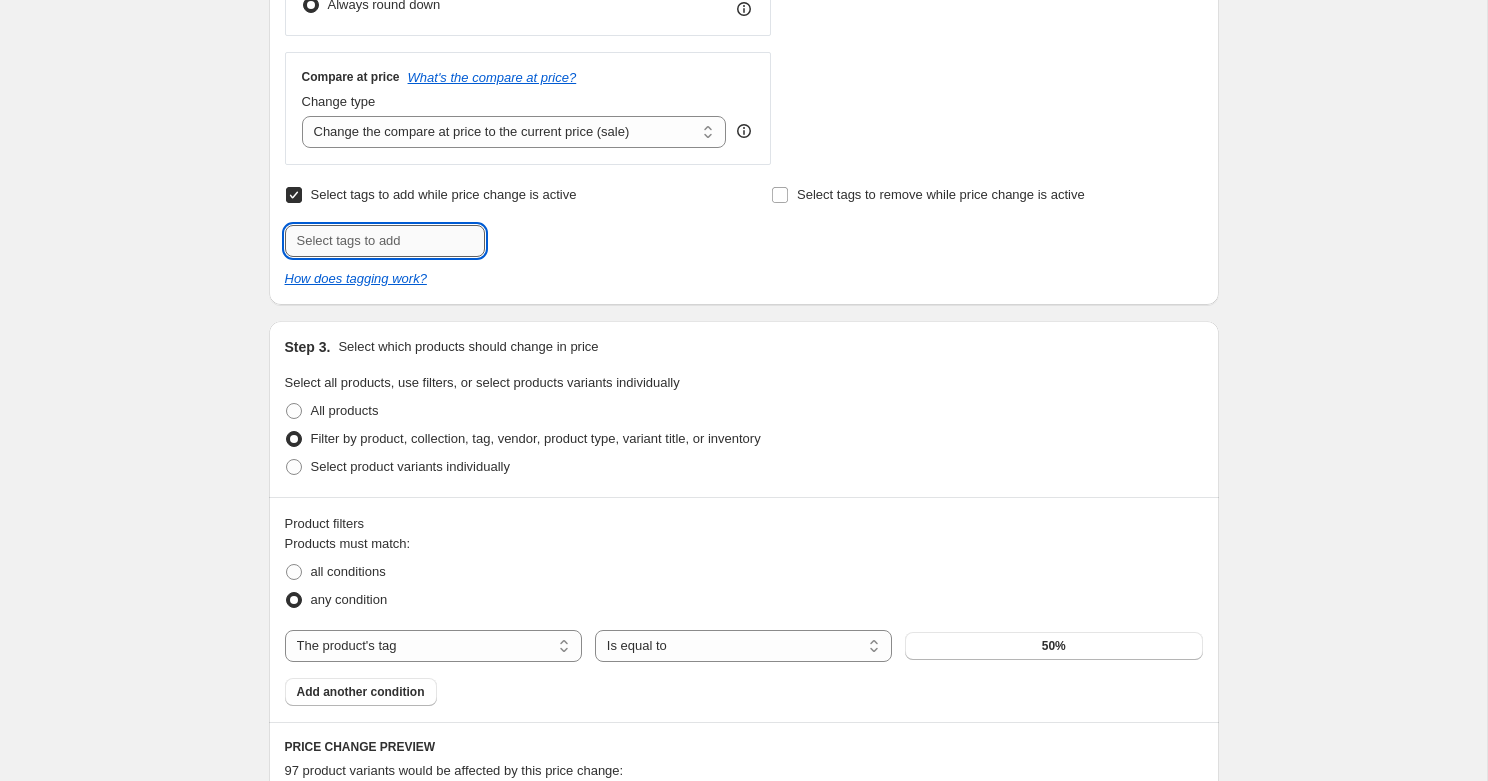 click at bounding box center [385, 241] 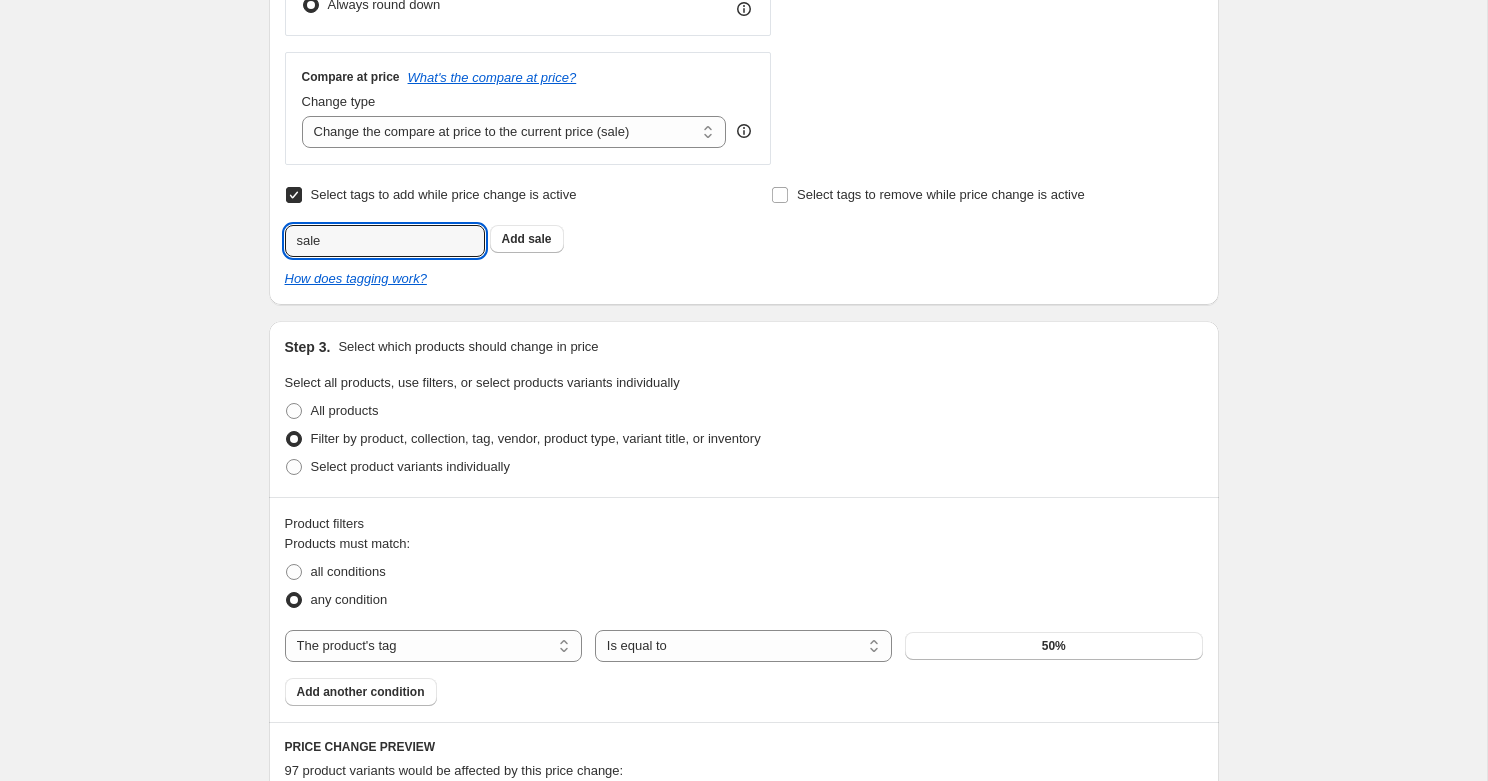 type on "sale" 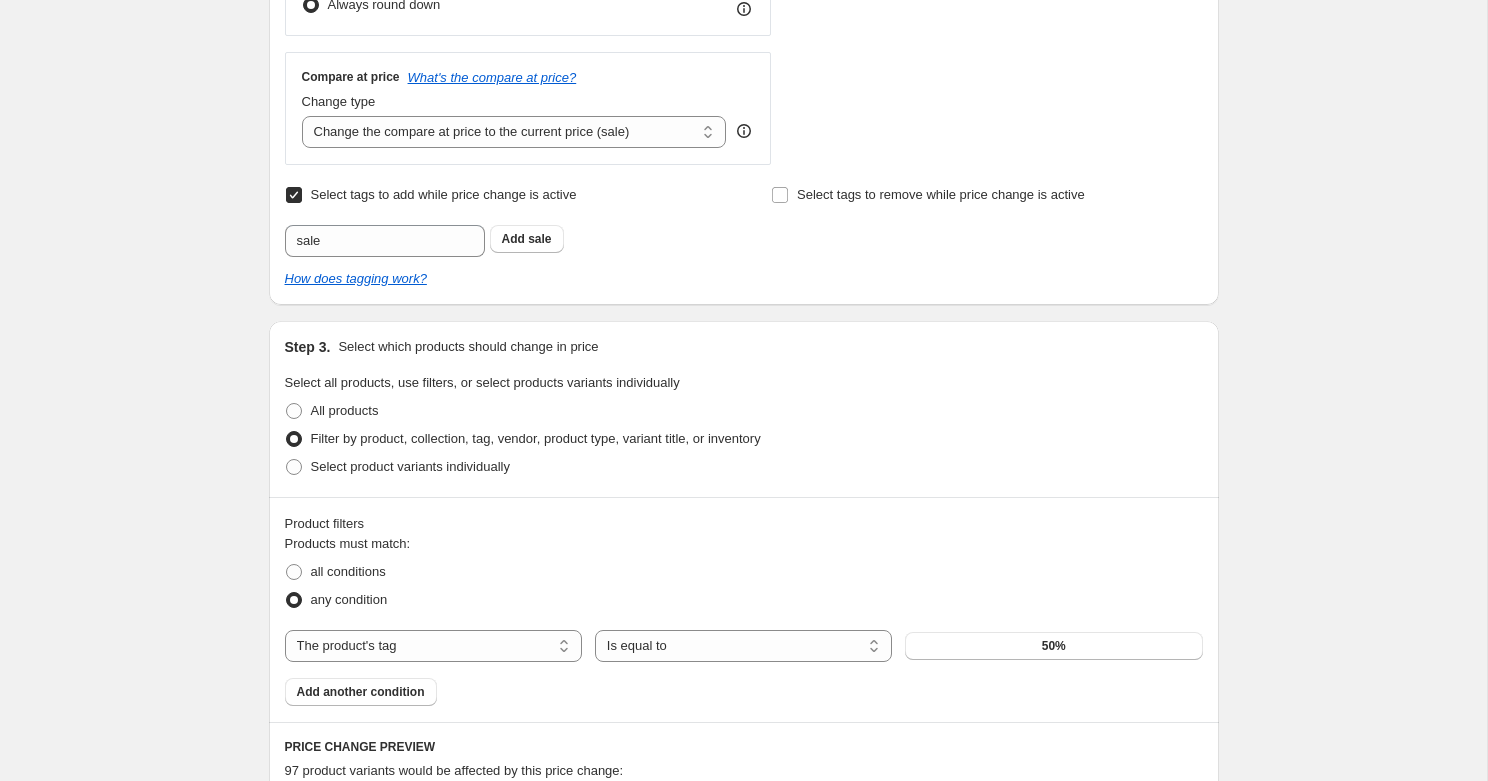 click on "Add   sale" at bounding box center [527, 239] 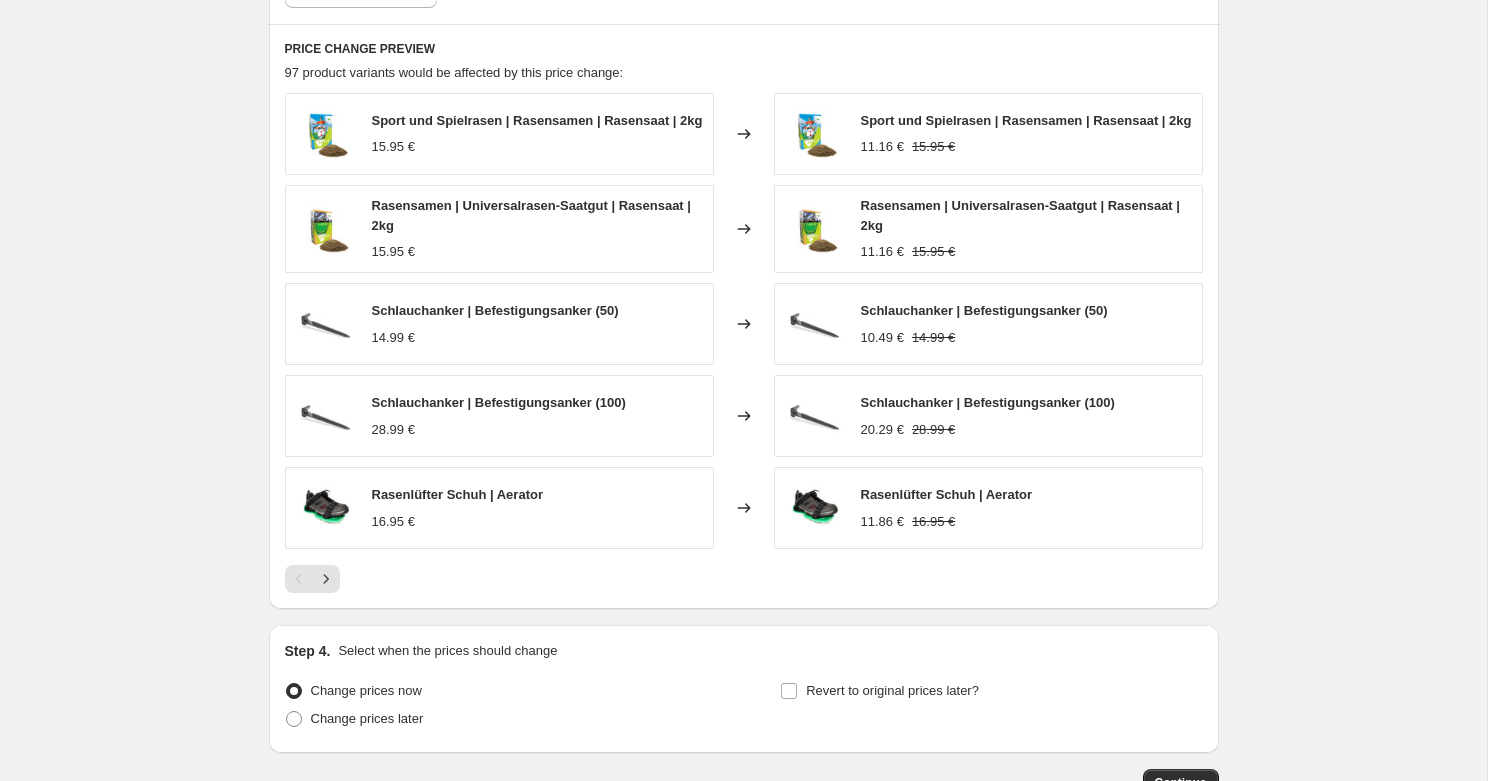 scroll, scrollTop: 1692, scrollLeft: 0, axis: vertical 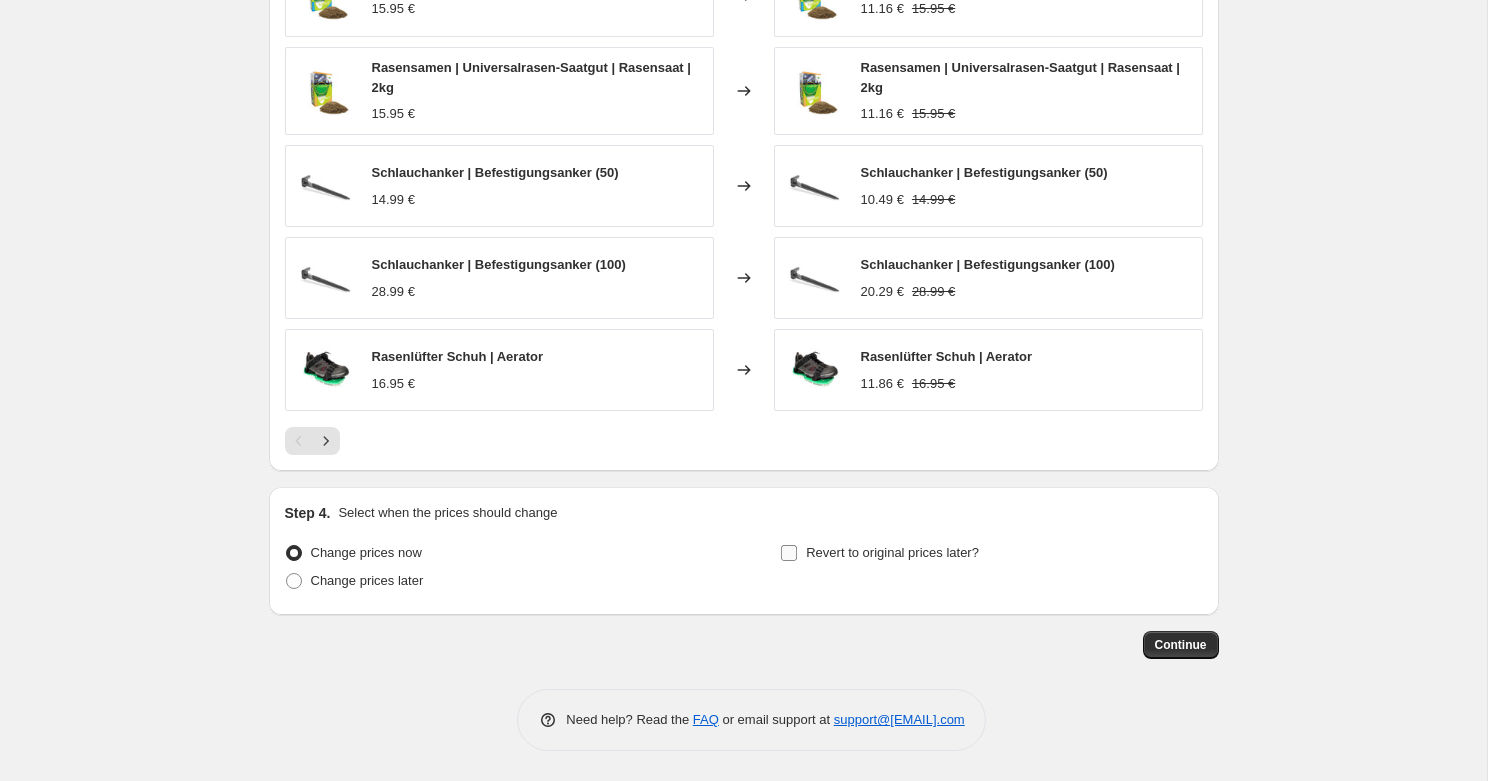 click on "Revert to original prices later?" at bounding box center (892, 552) 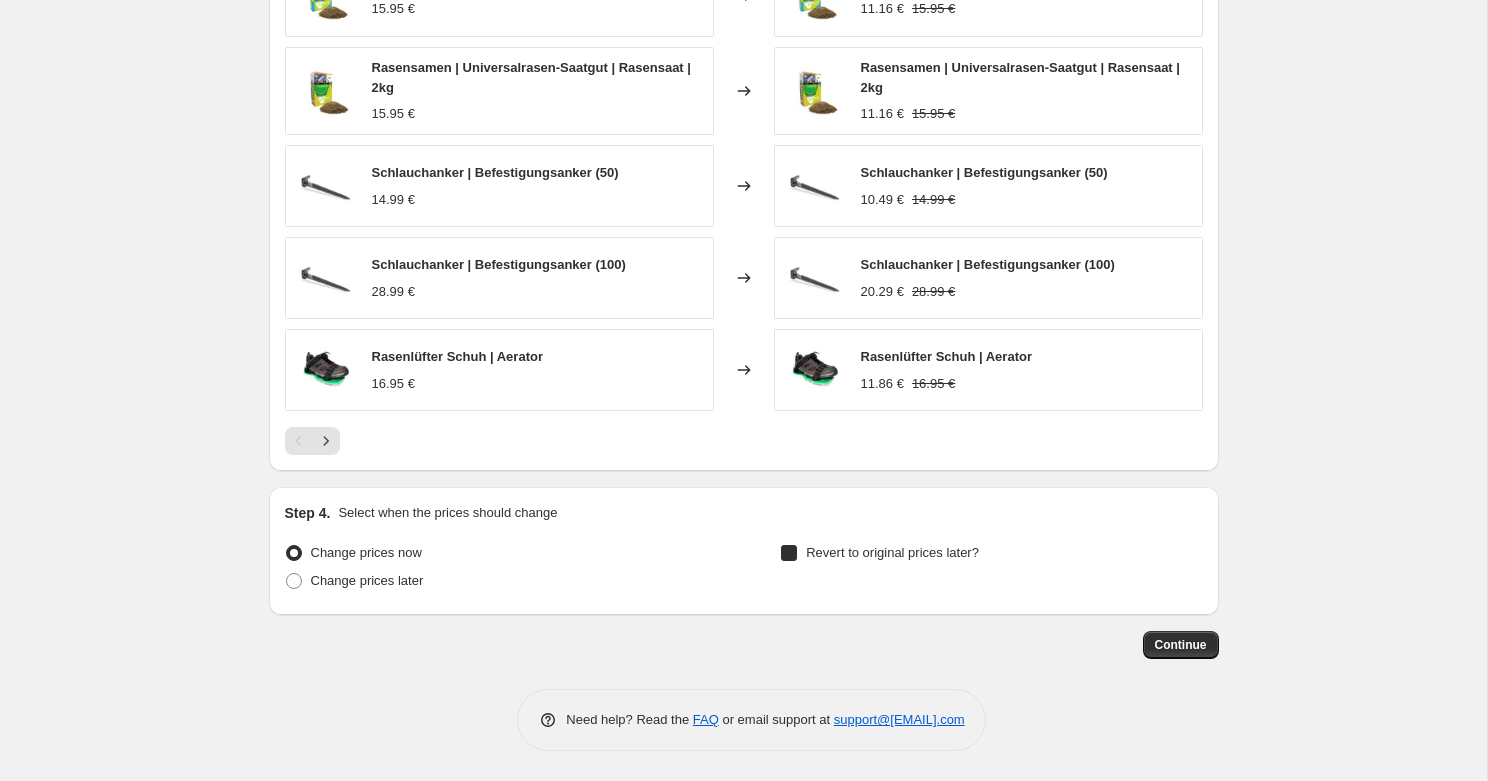 checkbox on "true" 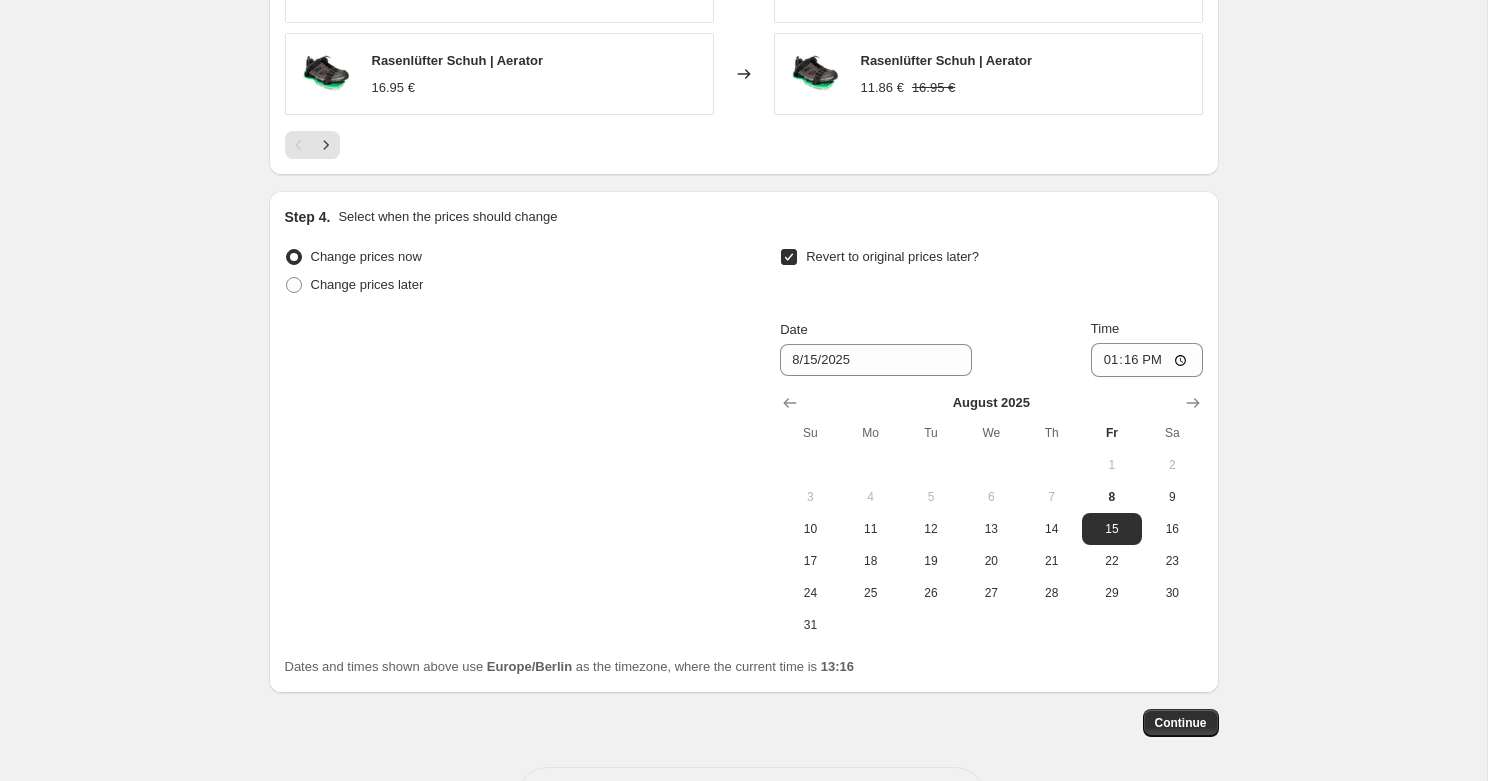 scroll, scrollTop: 2066, scrollLeft: 0, axis: vertical 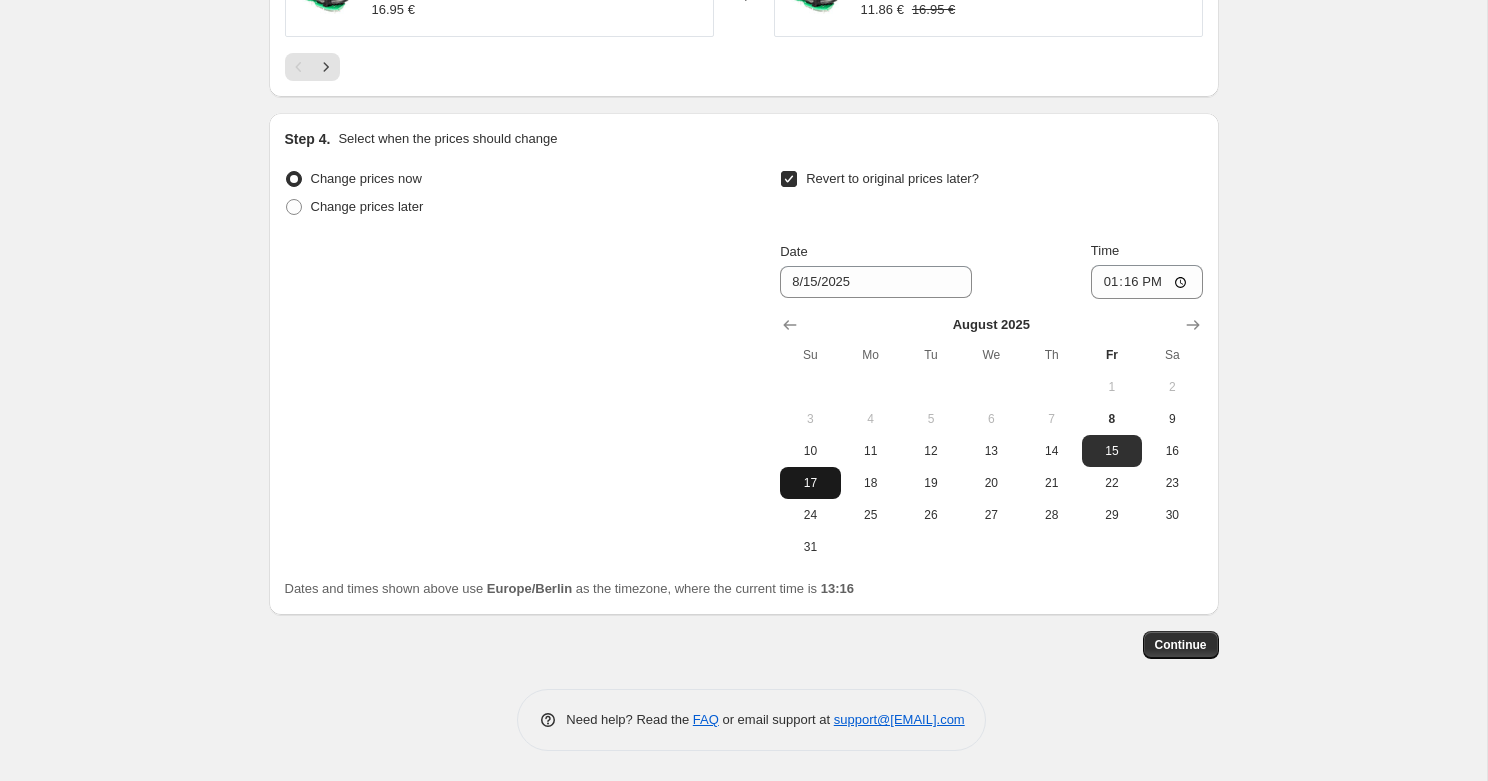 click on "17" at bounding box center (810, 483) 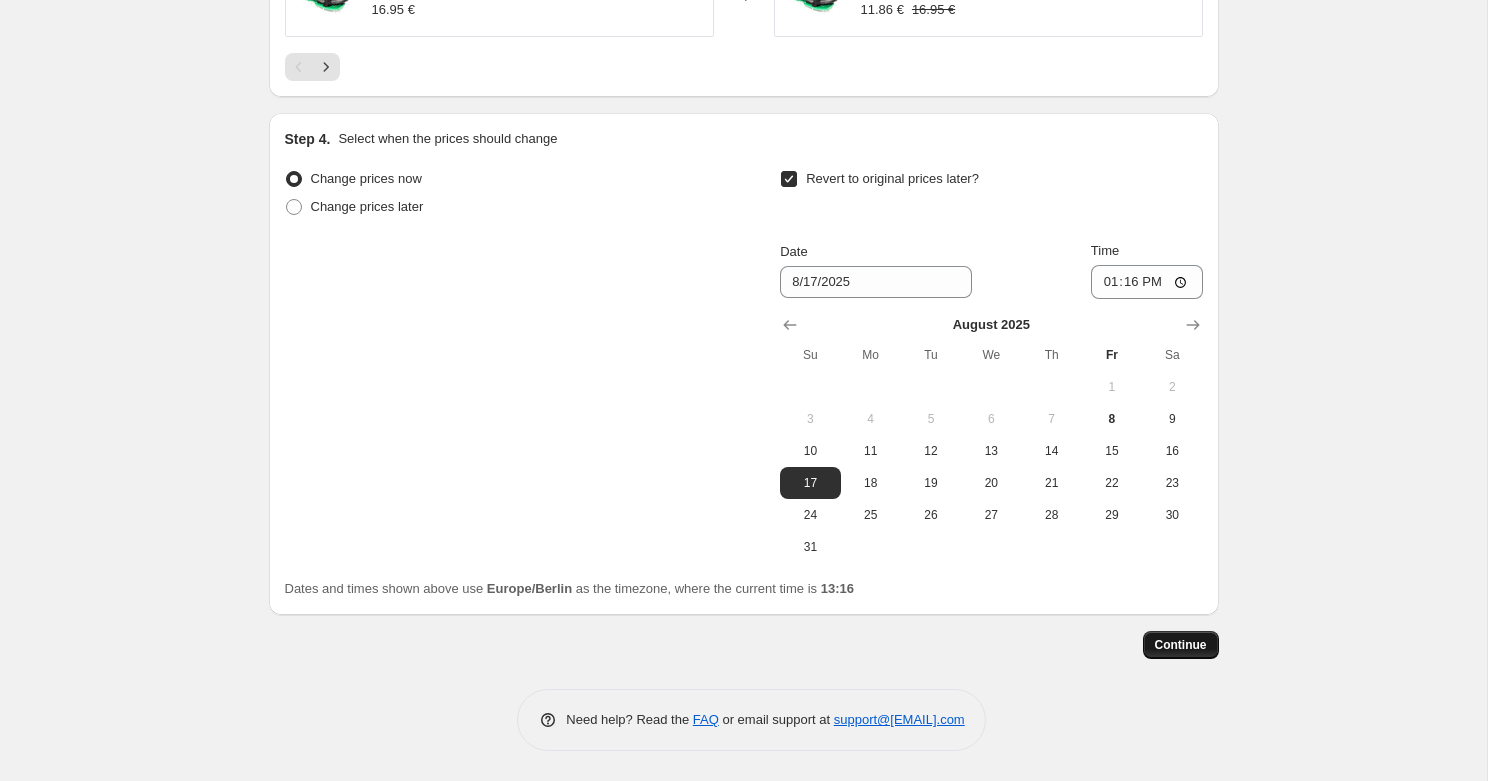 click on "Continue" at bounding box center (1181, 645) 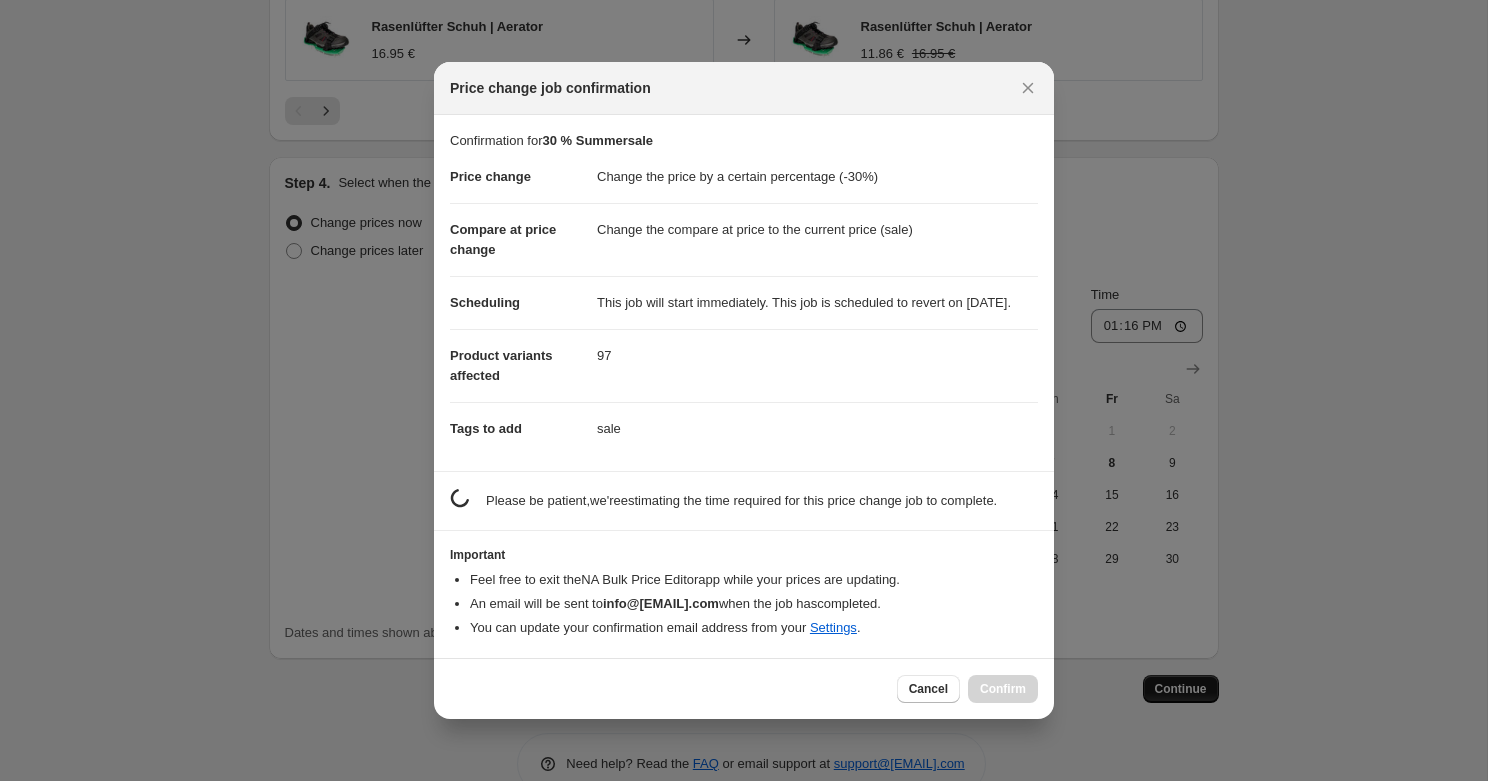 scroll, scrollTop: 0, scrollLeft: 0, axis: both 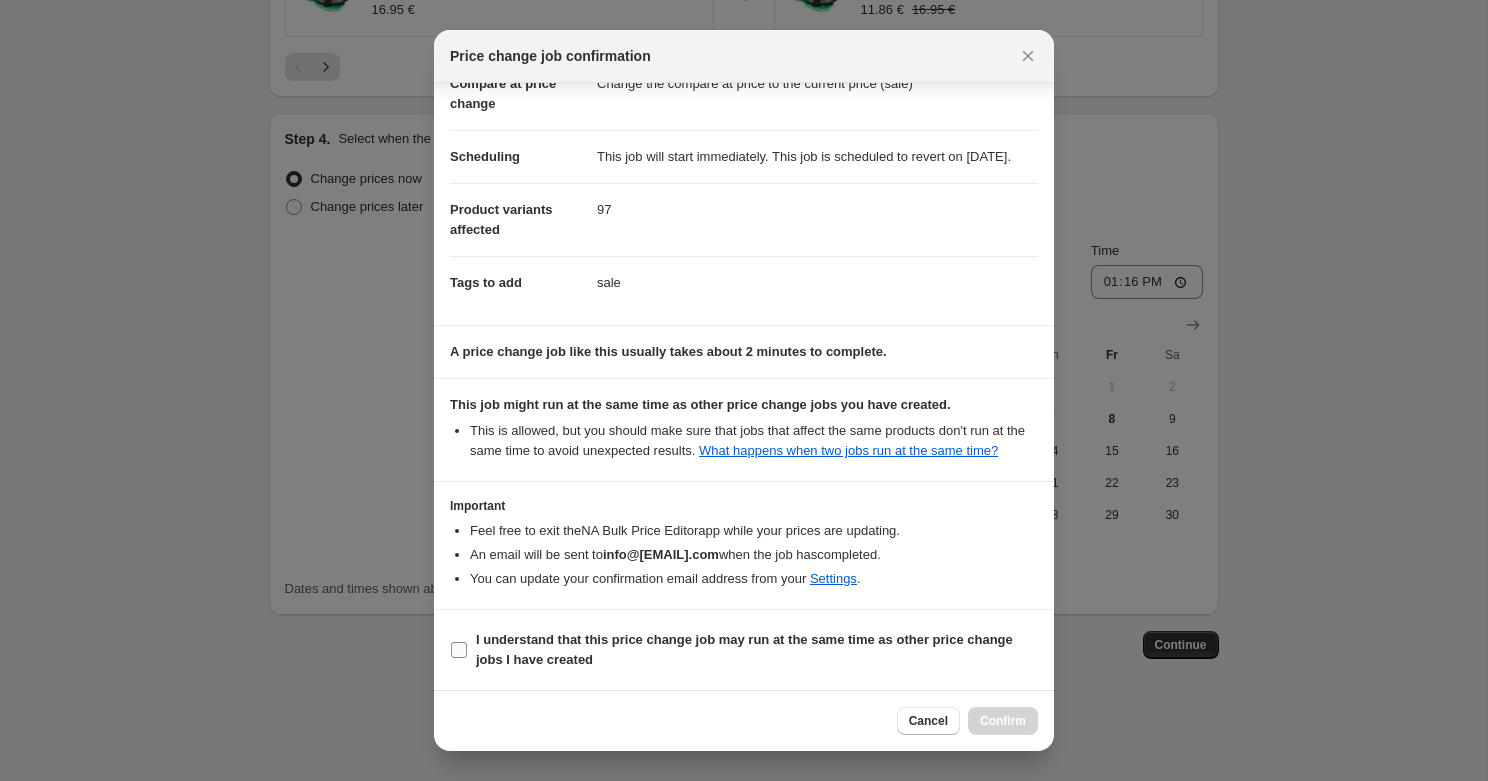 click on "I understand that this price change job may run at the same time as other price change jobs I have created" at bounding box center (757, 650) 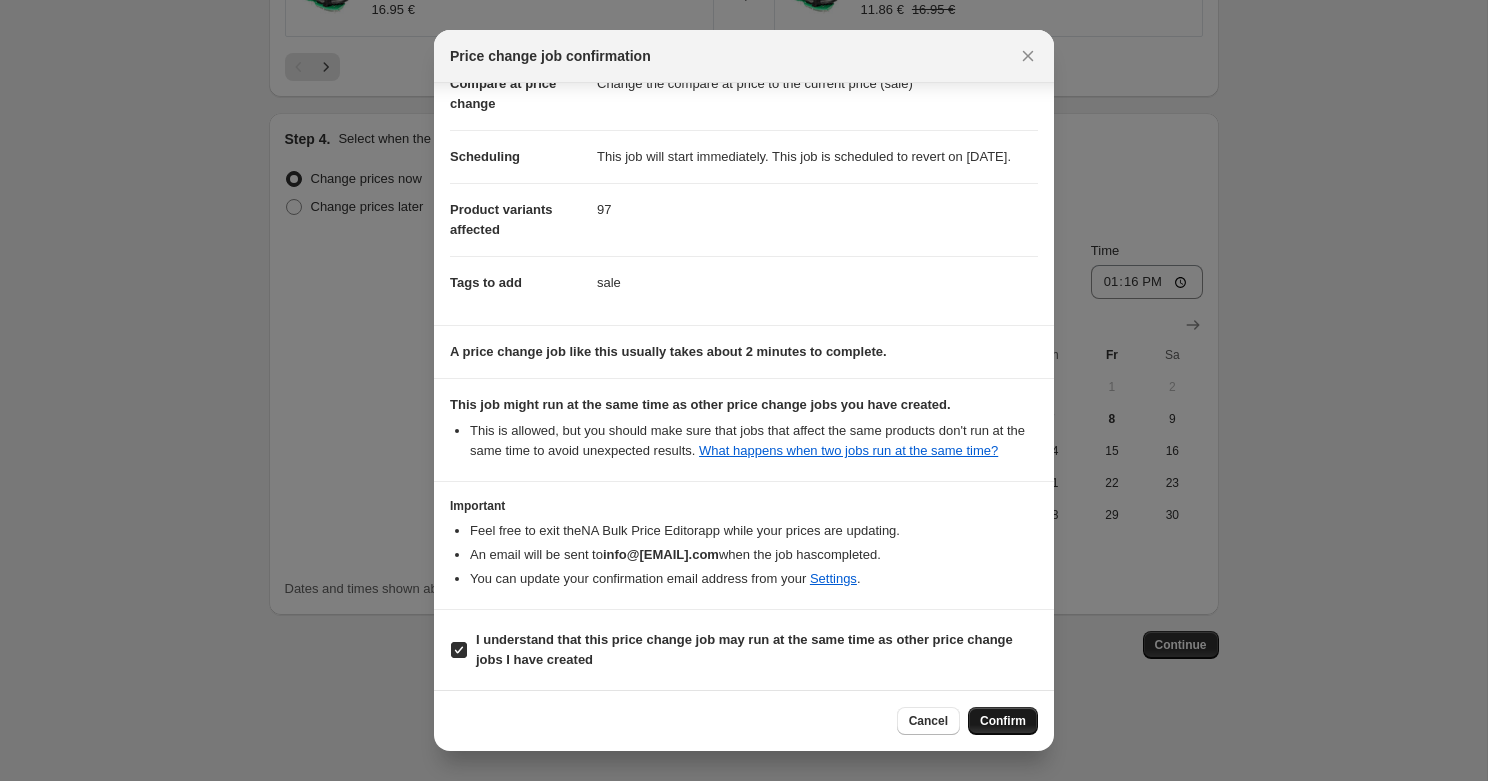 click on "Confirm" at bounding box center (1003, 721) 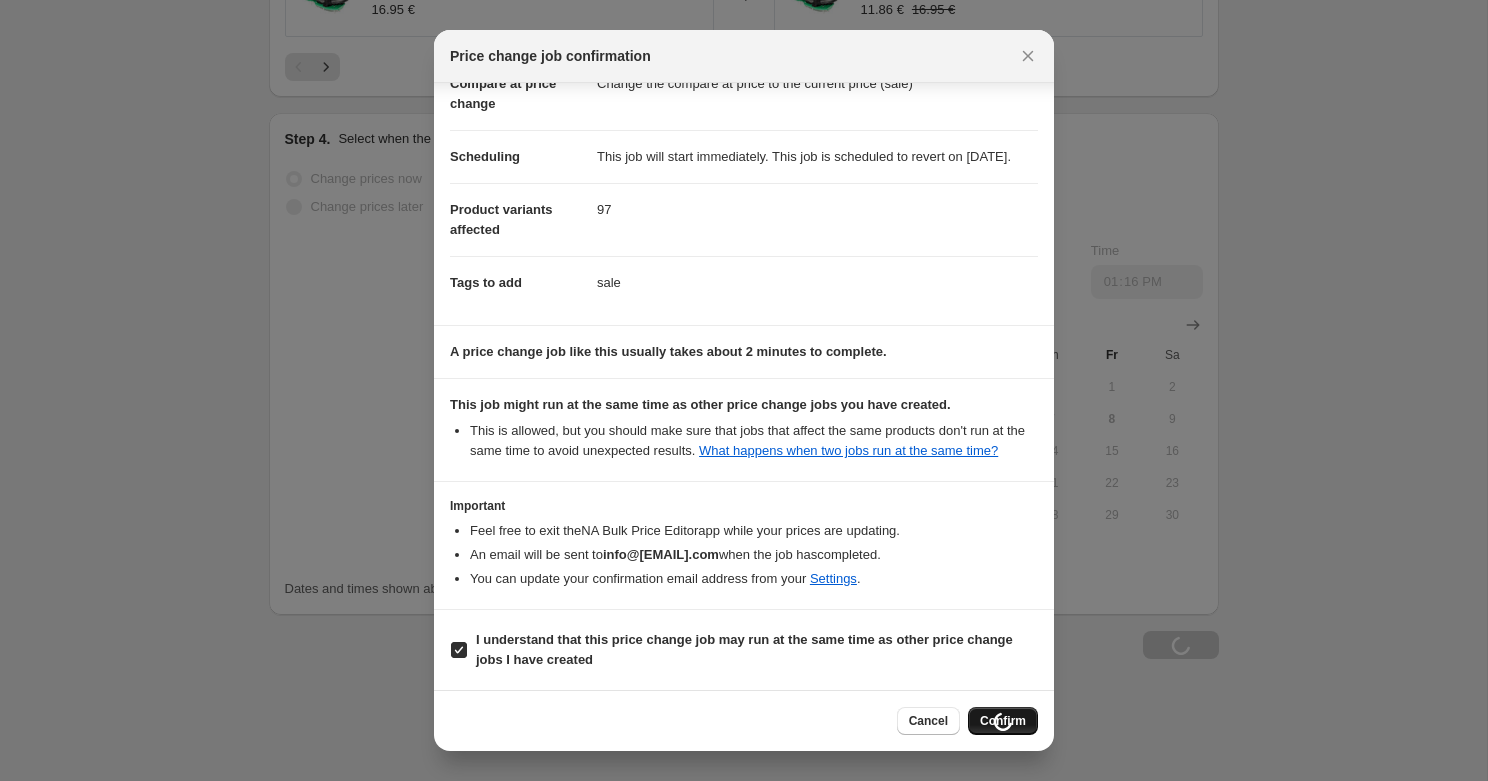 scroll, scrollTop: 2134, scrollLeft: 0, axis: vertical 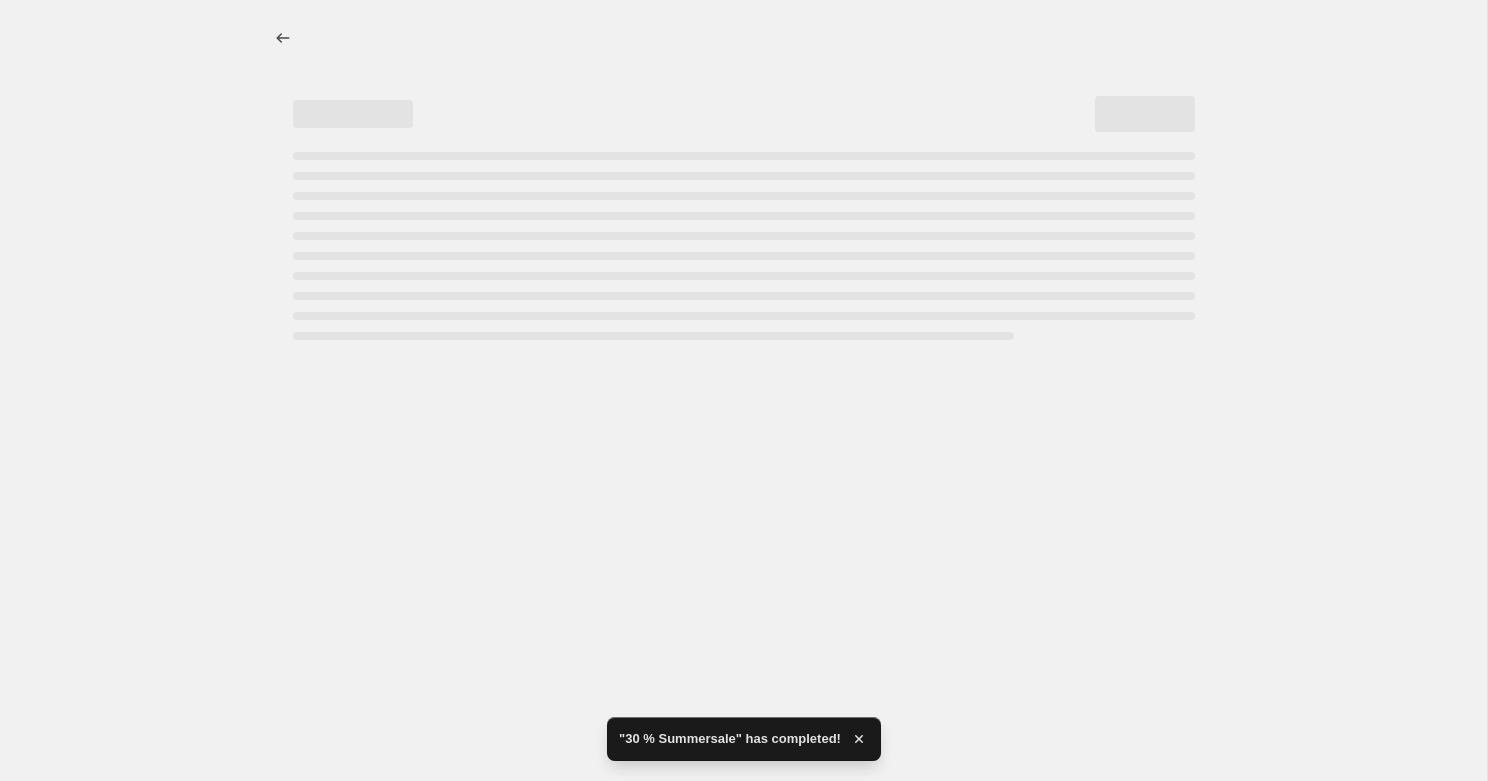 select on "percentage" 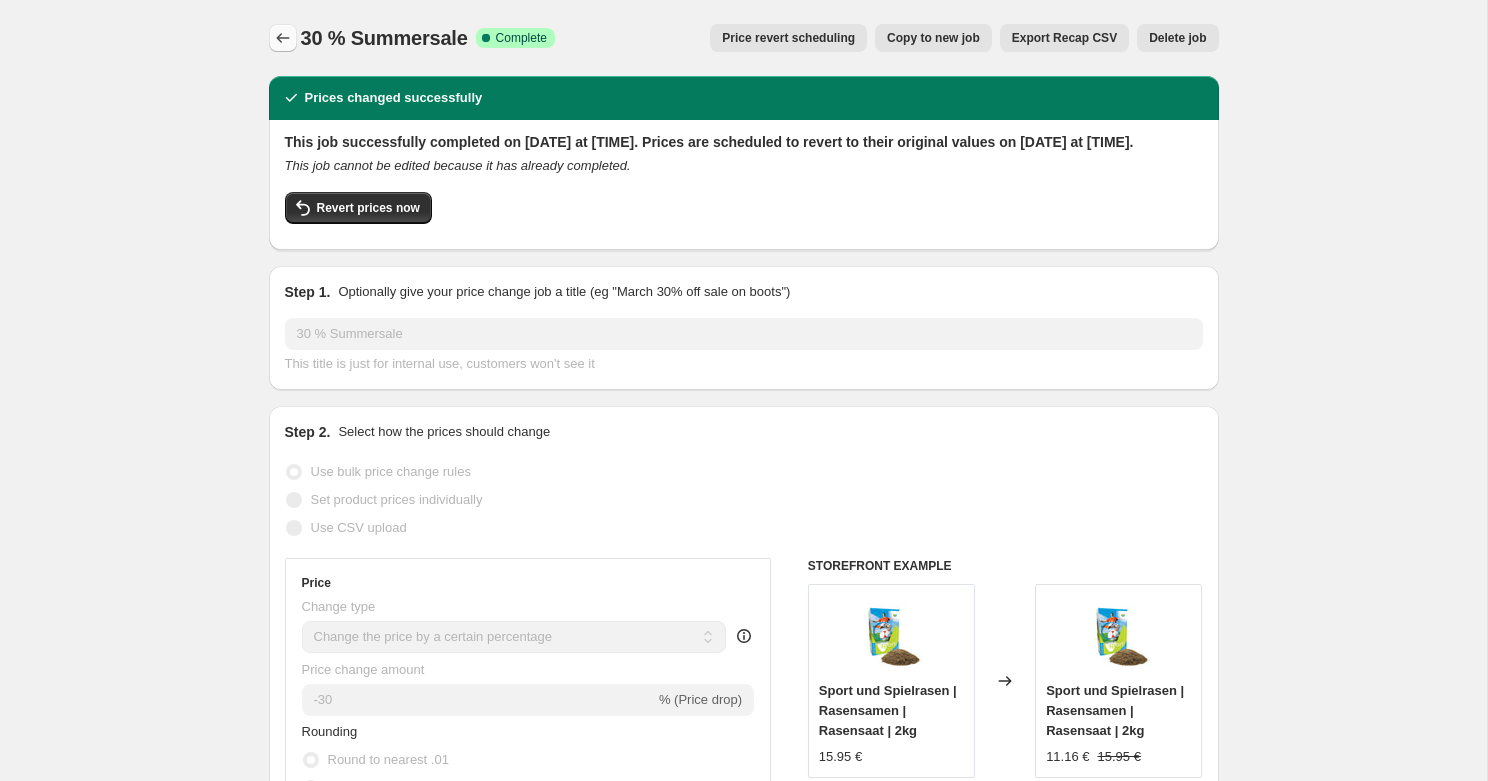 click 